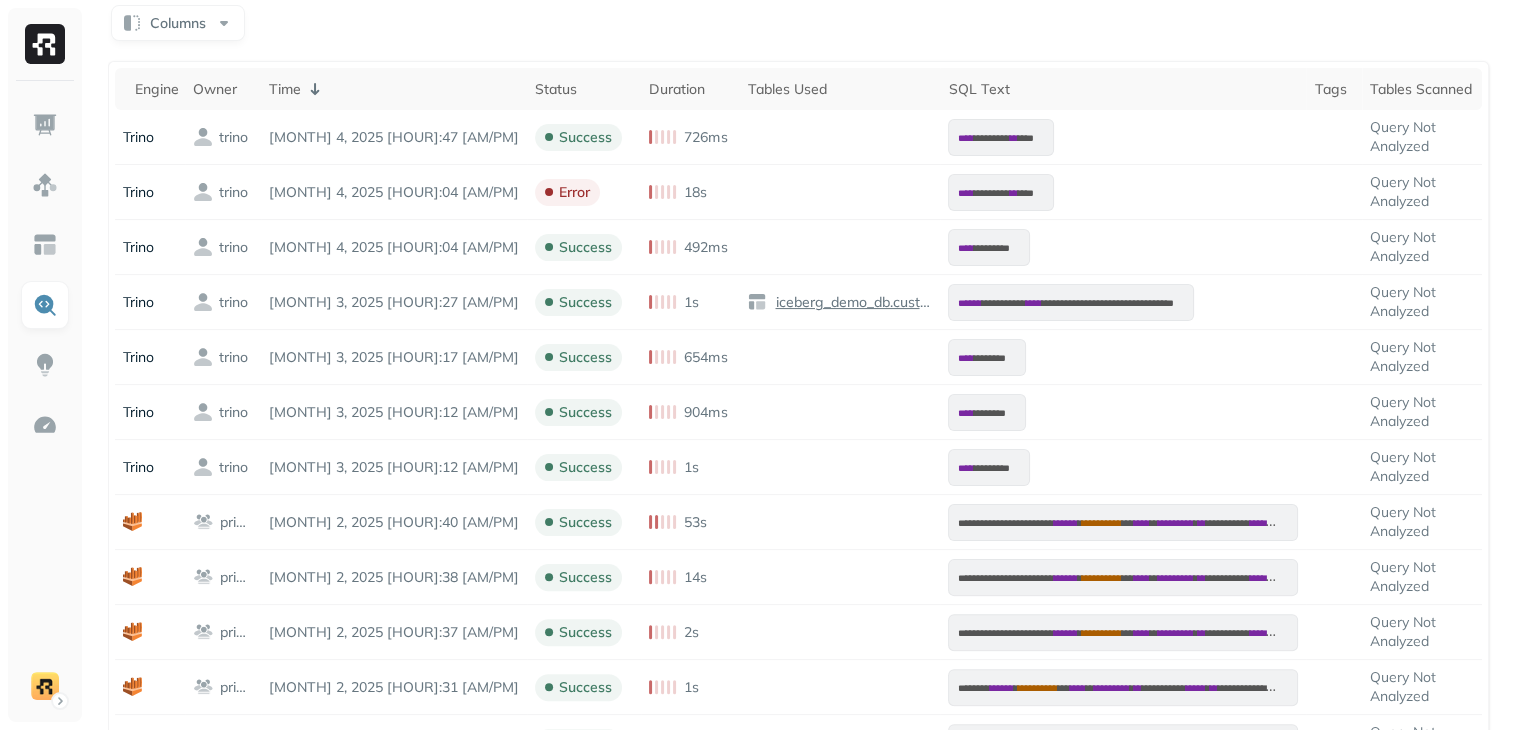scroll, scrollTop: 708, scrollLeft: 0, axis: vertical 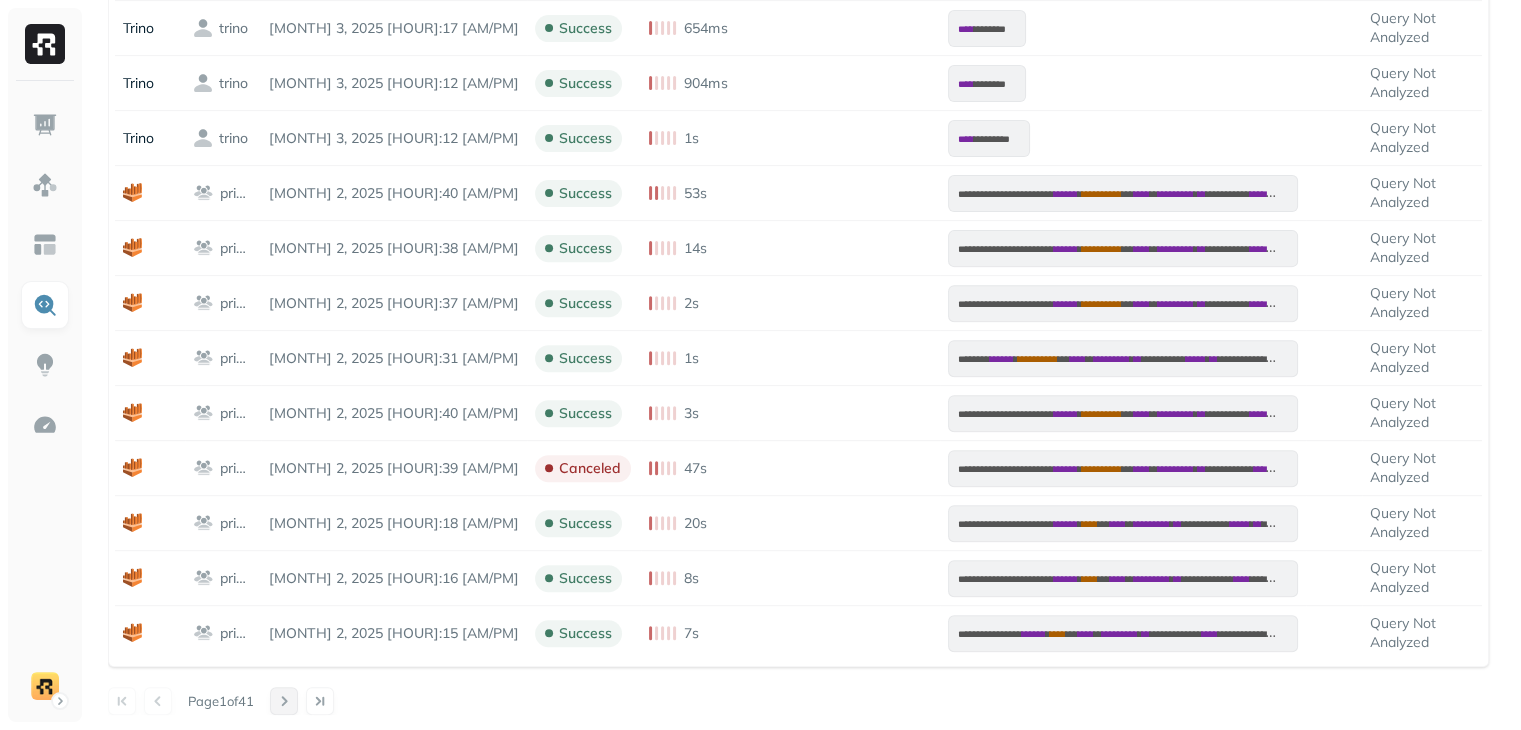 click at bounding box center (284, 701) 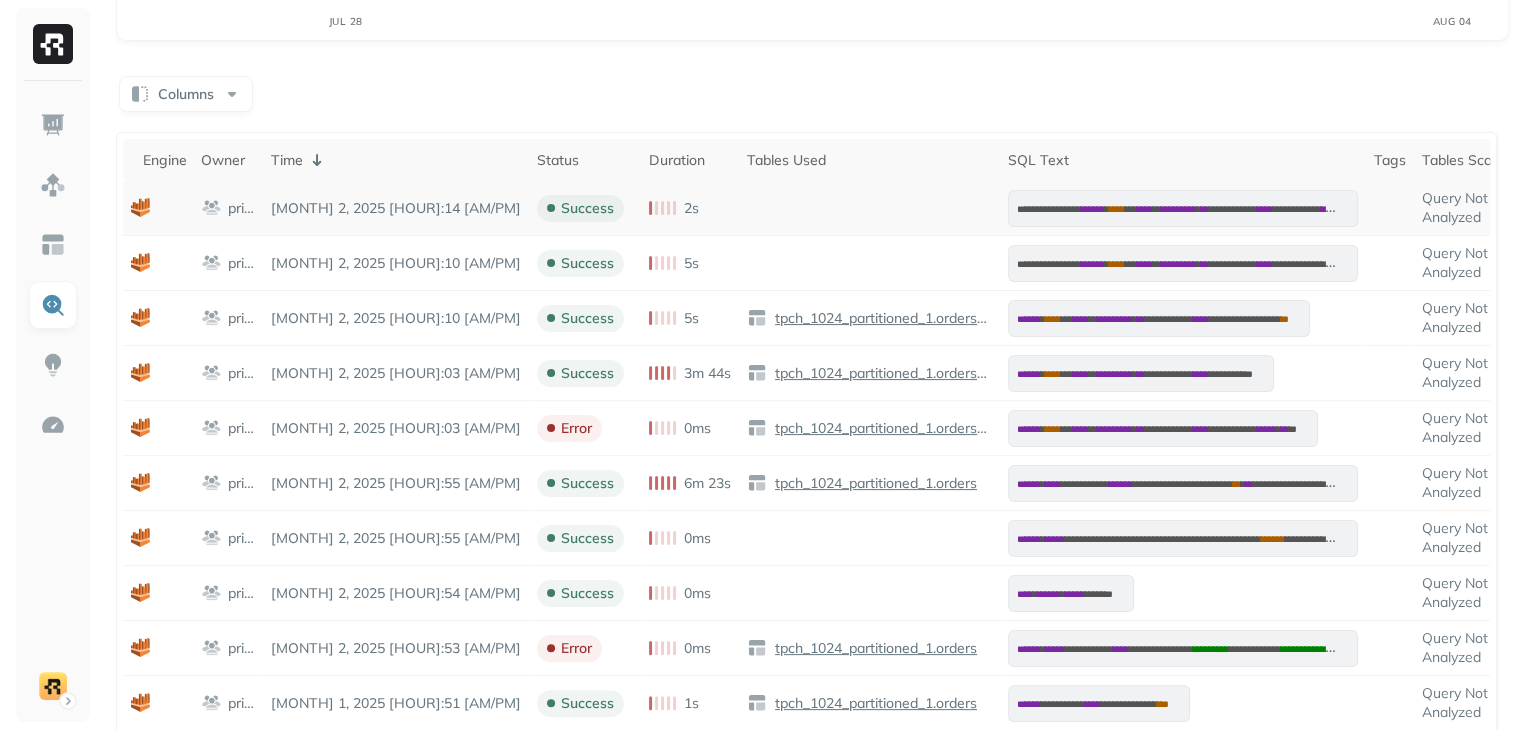 scroll, scrollTop: 0, scrollLeft: 0, axis: both 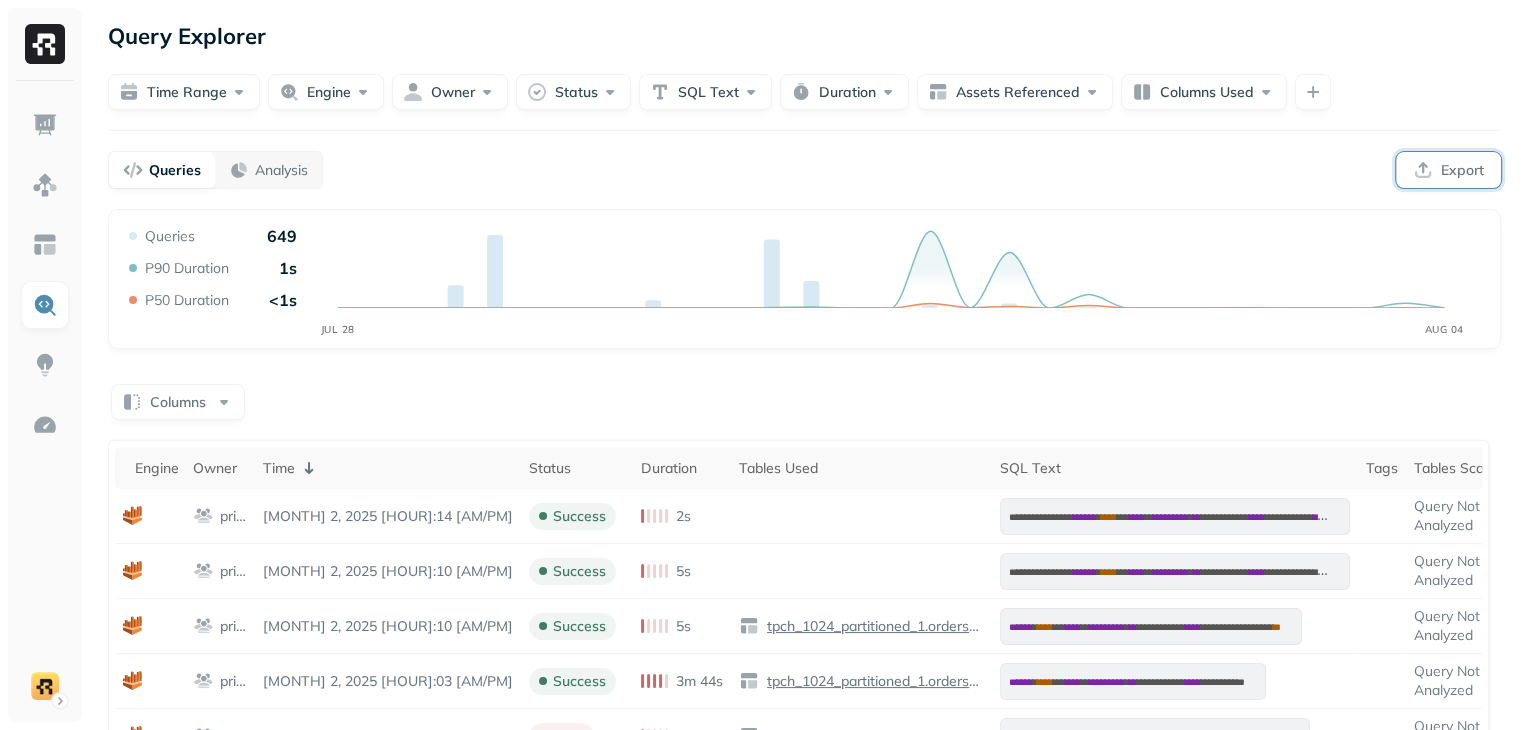 click on "Export" at bounding box center [1448, 170] 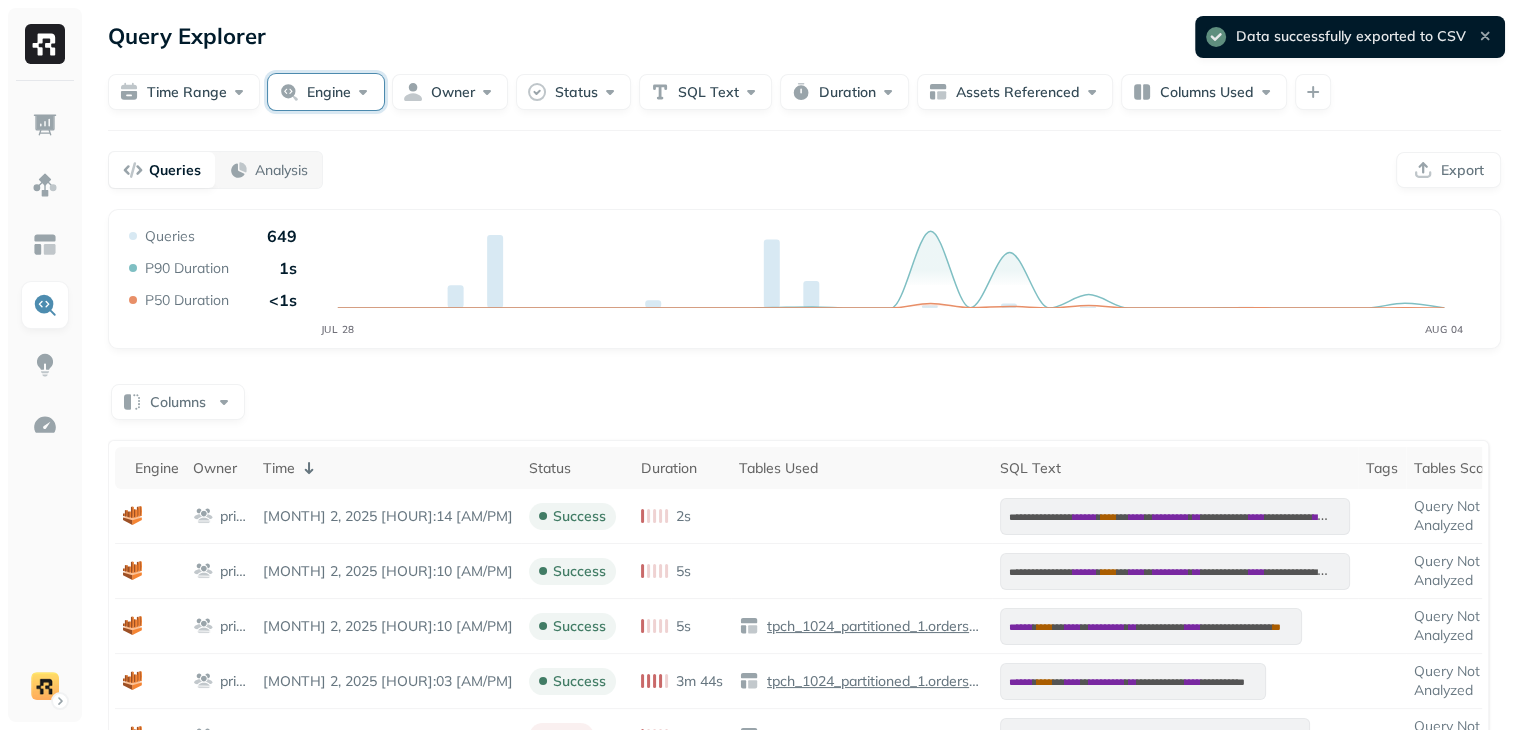 click on "Engine" at bounding box center [326, 92] 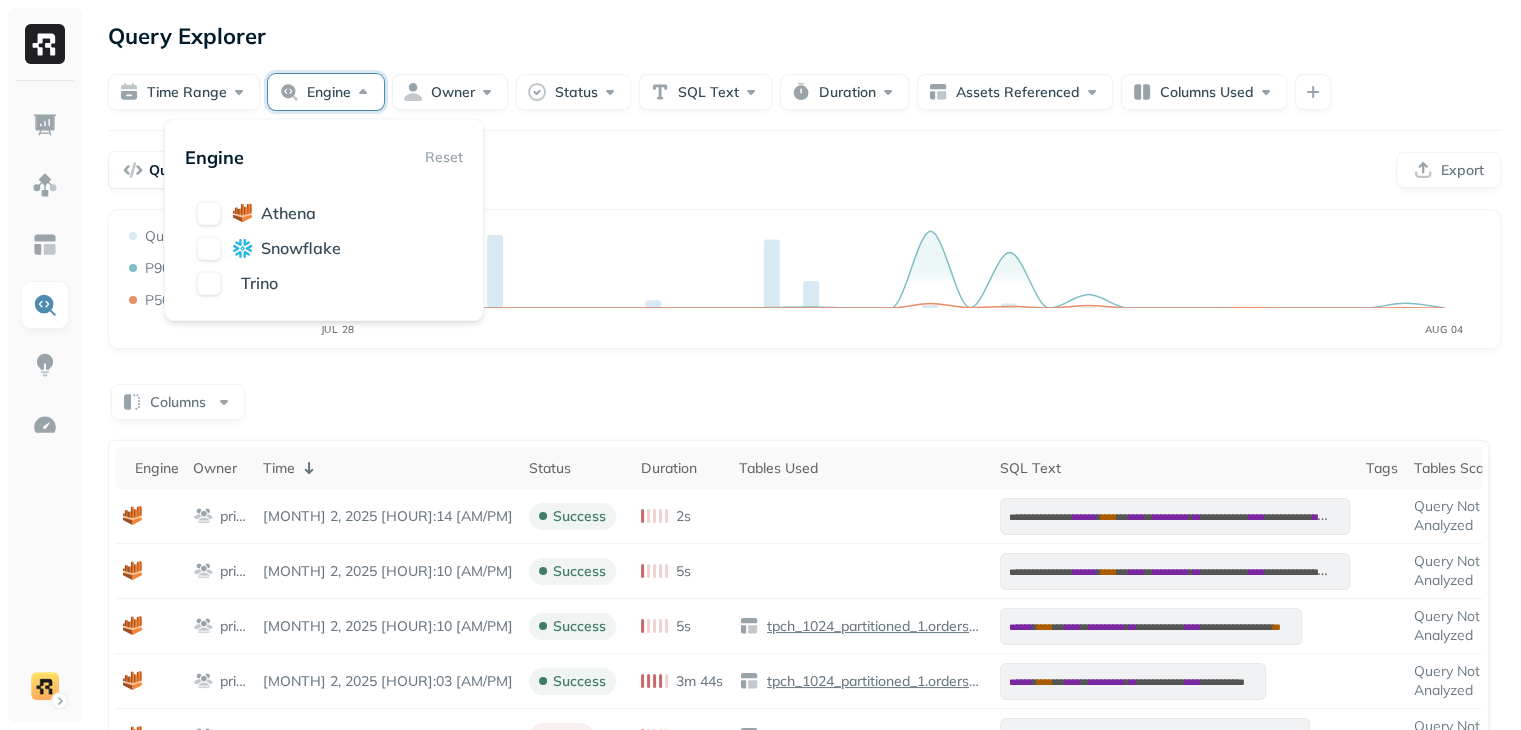click on "Query Performance [MONTH] 28 [MONTH] 04 Queries 649 P90 Duration 1s P50 Duration <1s" at bounding box center (804, 279) 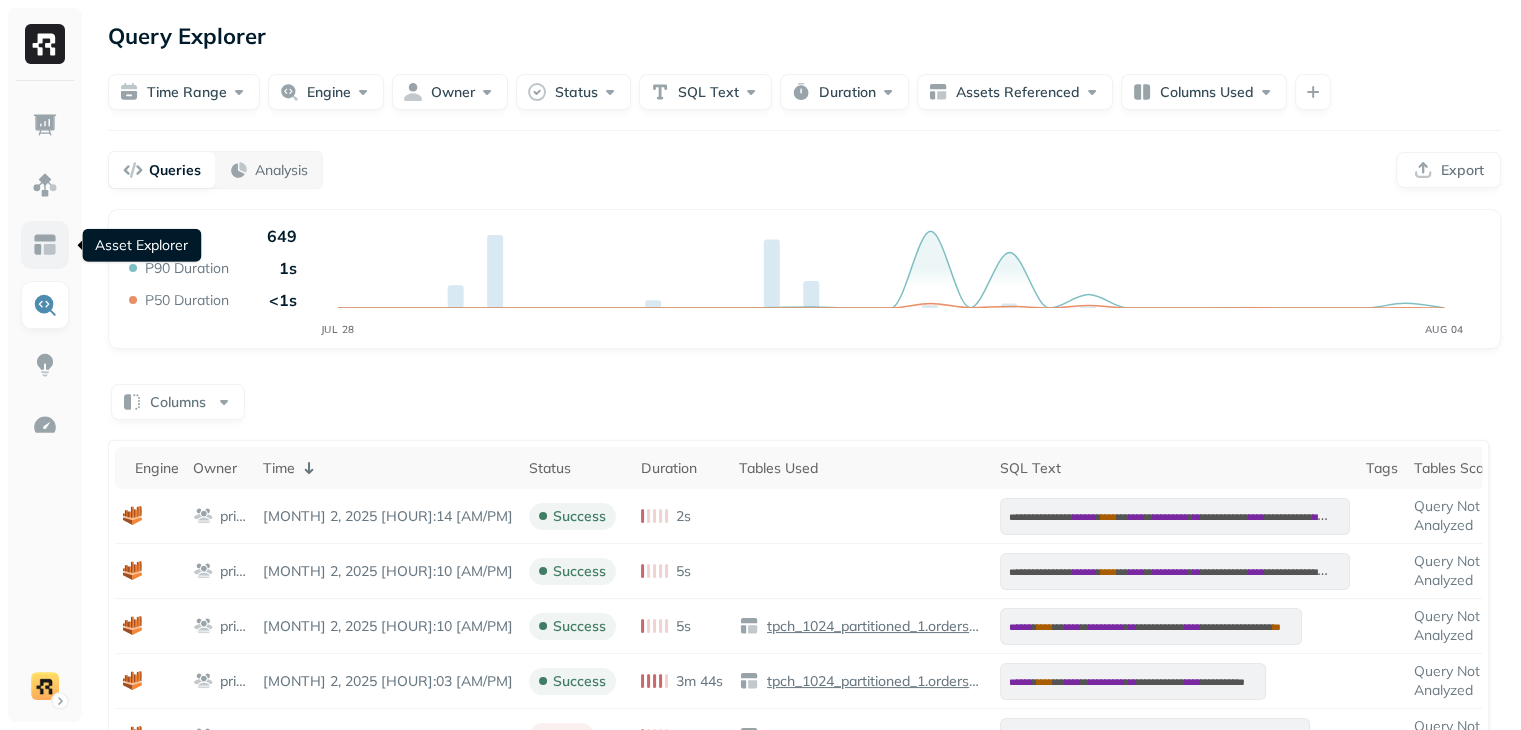 click at bounding box center [45, 245] 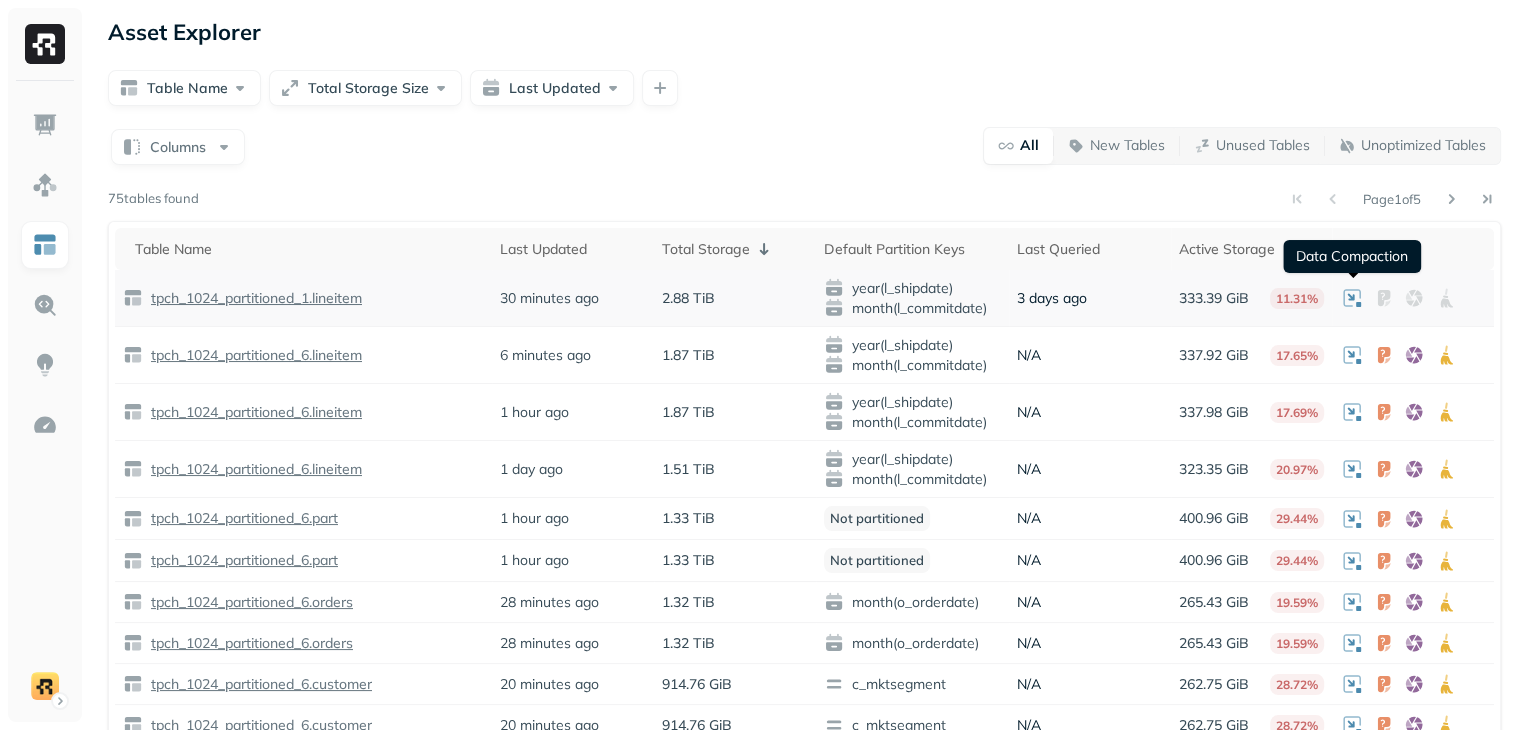 click 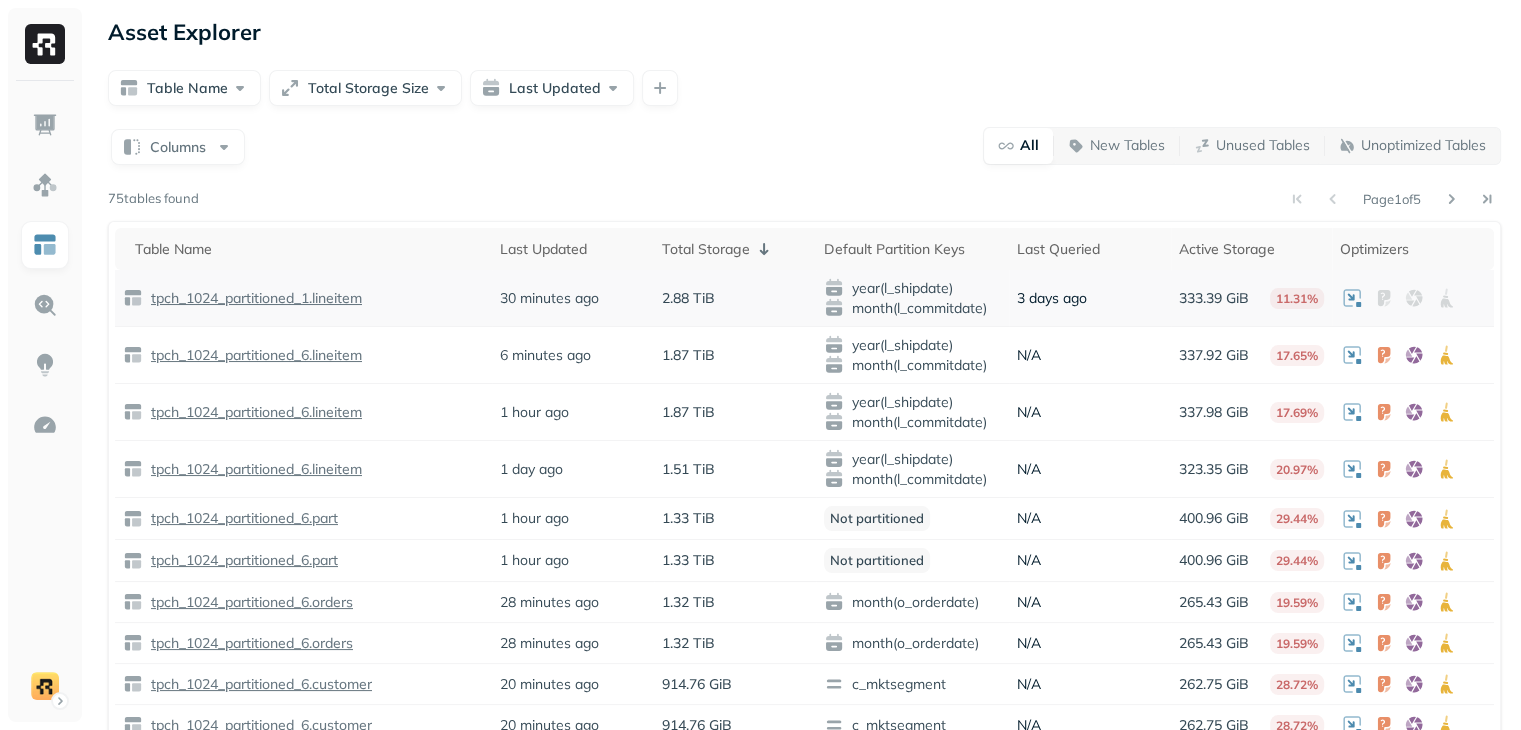 click 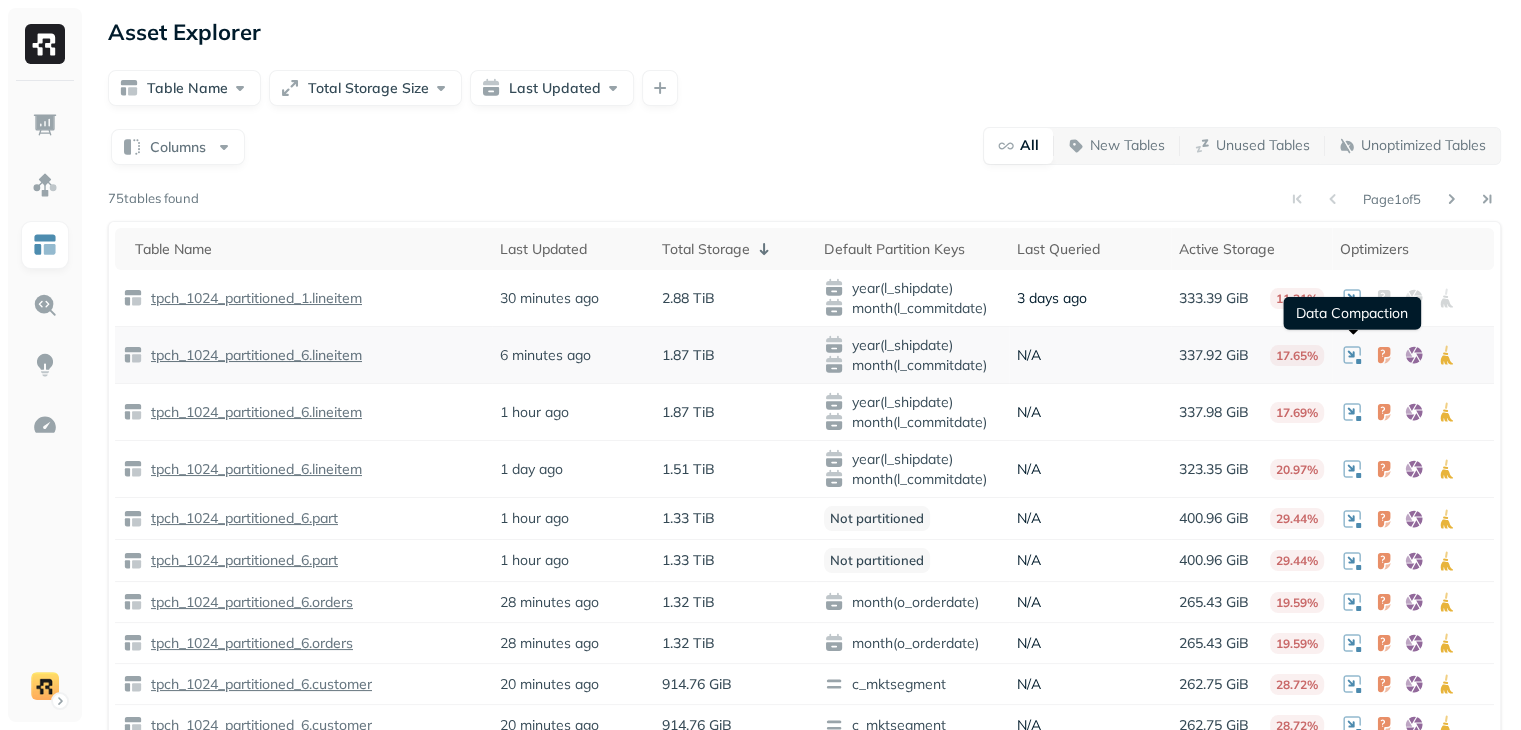 drag, startPoint x: 1348, startPoint y: 361, endPoint x: 1374, endPoint y: 357, distance: 26.305893 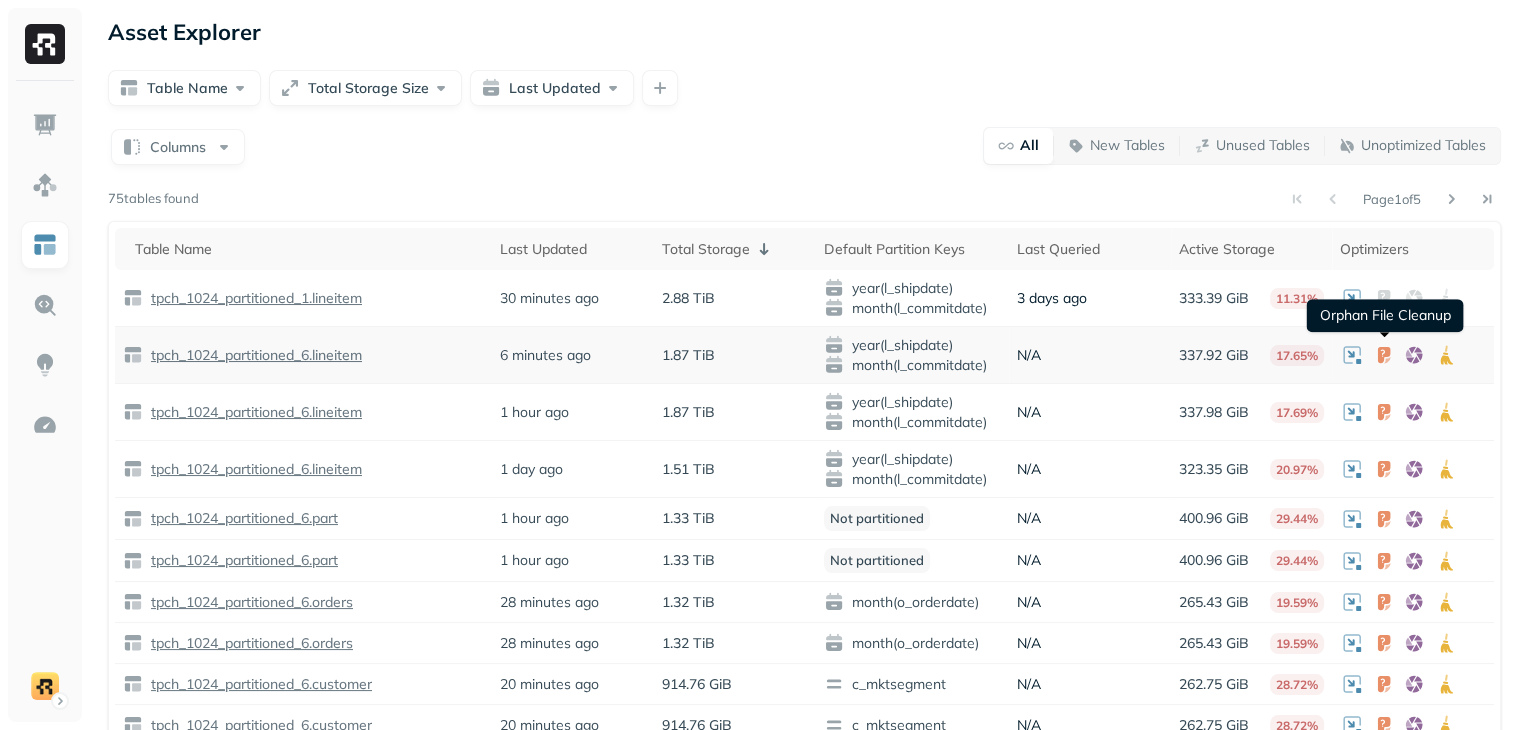 drag, startPoint x: 1374, startPoint y: 357, endPoint x: 1386, endPoint y: 355, distance: 12.165525 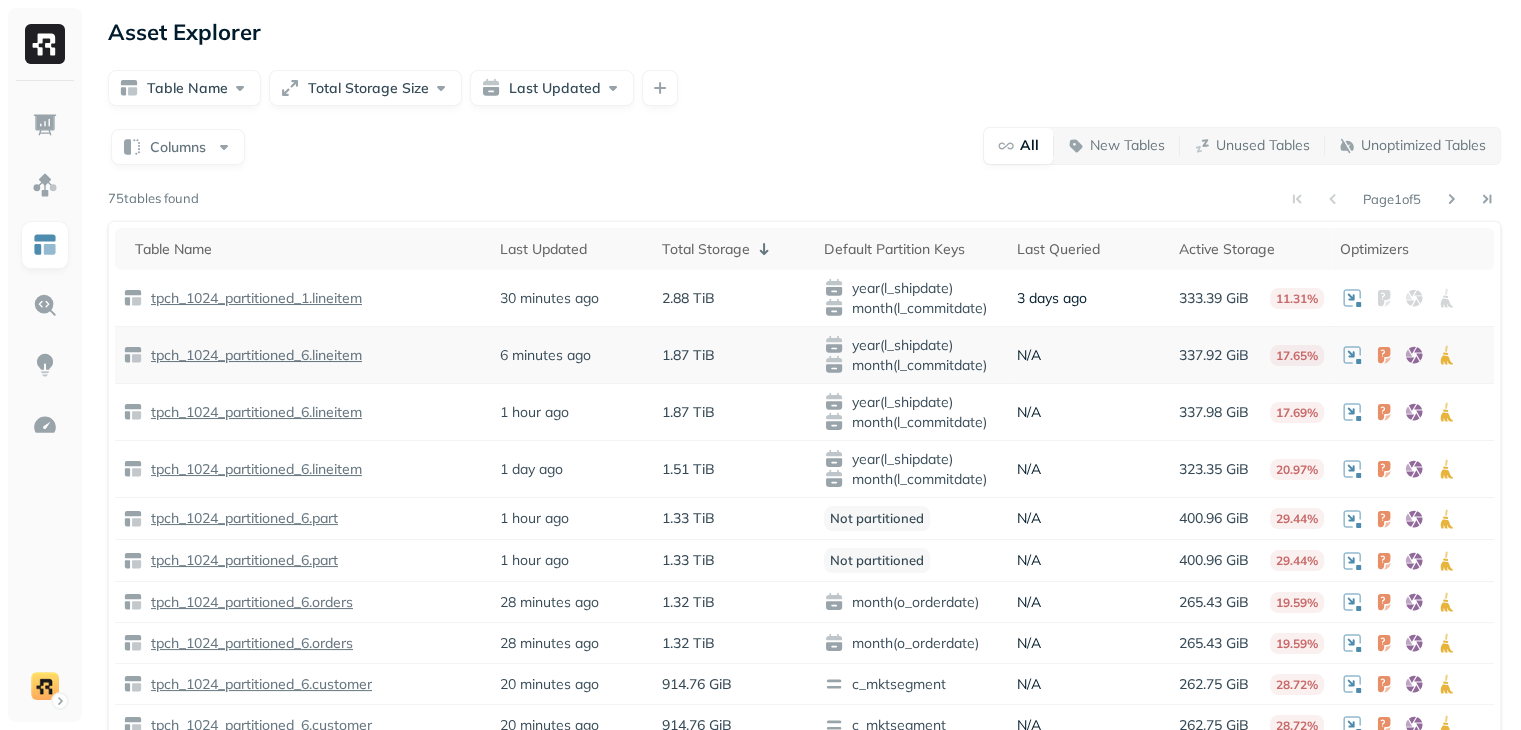 click 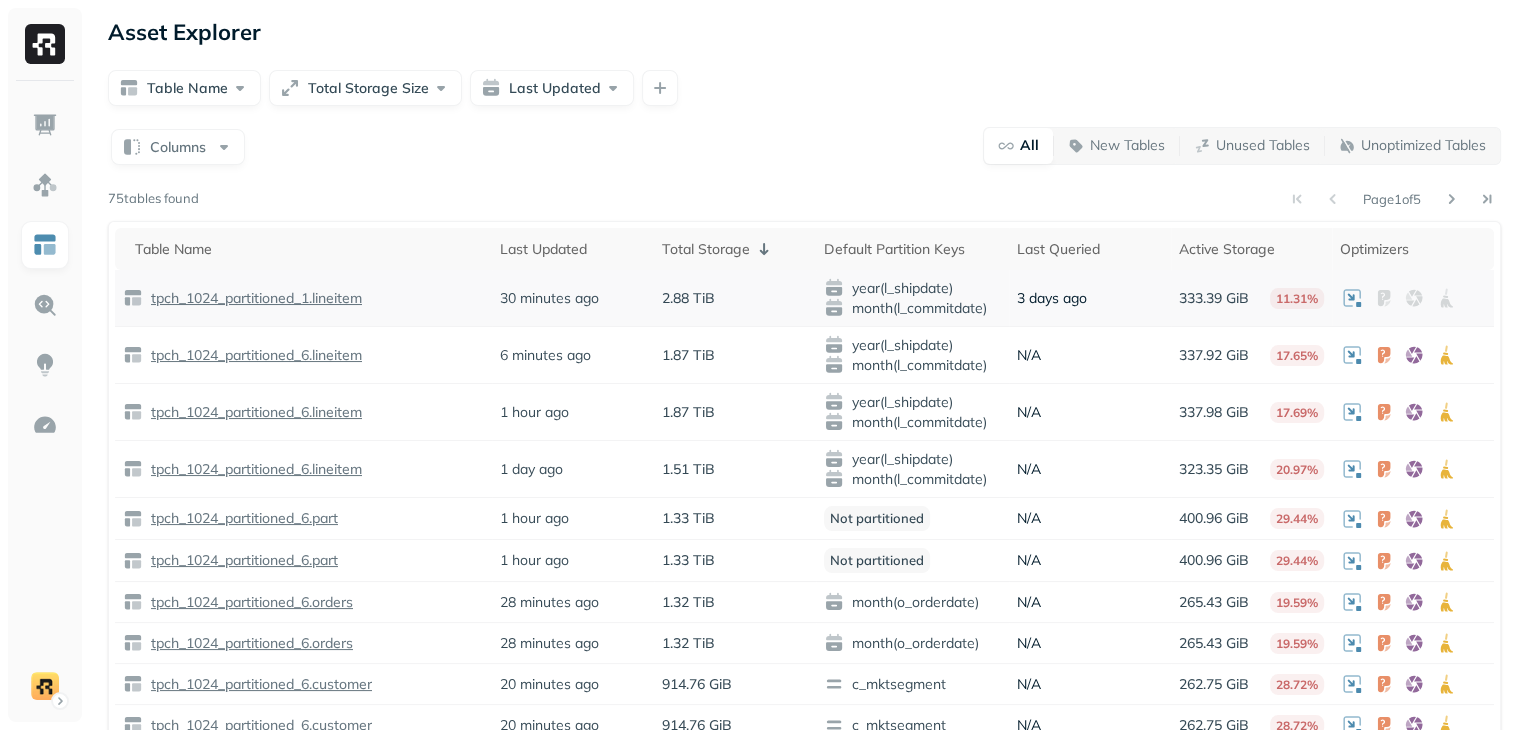 click on "tpch_1024_partitioned_1.lineitem" at bounding box center [254, 298] 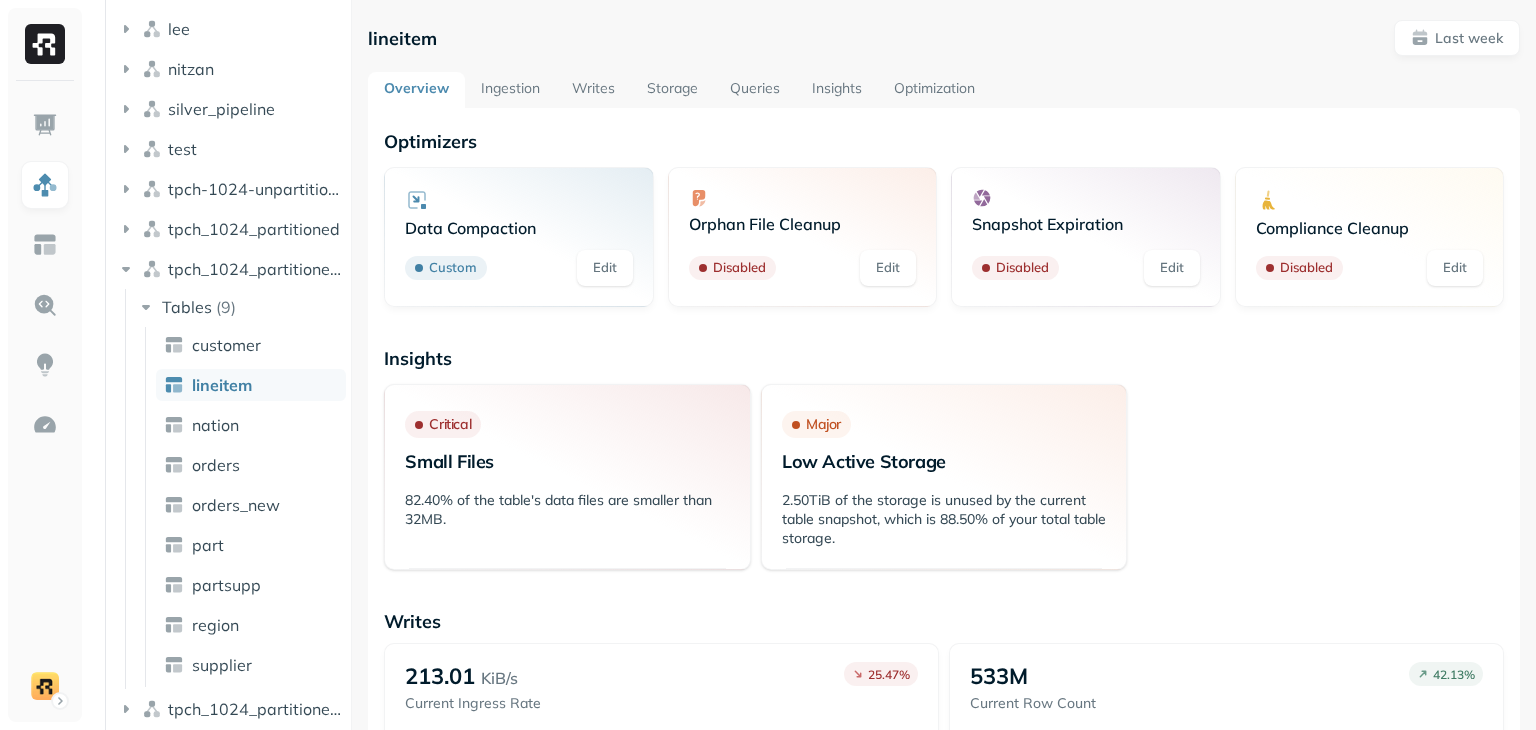 scroll, scrollTop: 245, scrollLeft: 0, axis: vertical 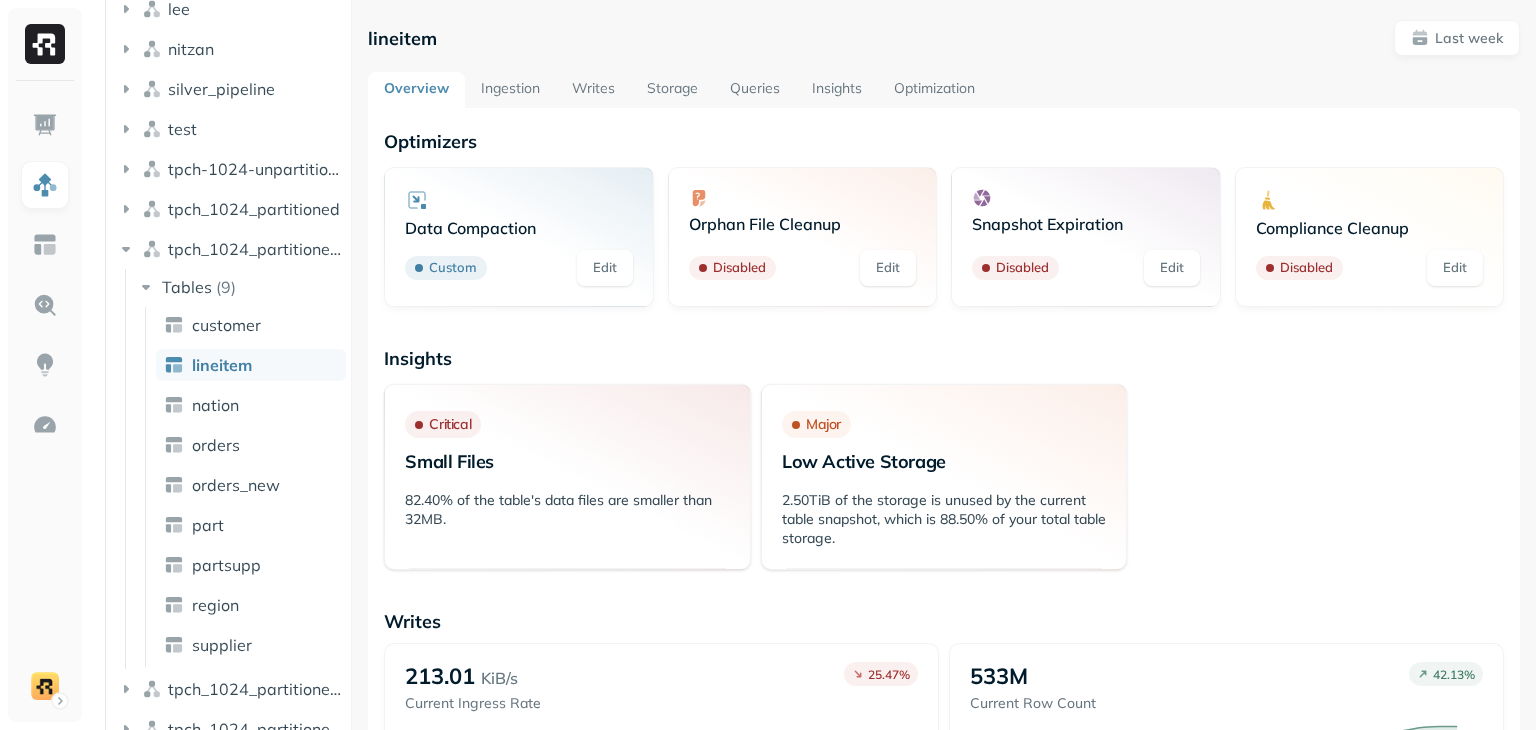 click on "Edit" at bounding box center (605, 268) 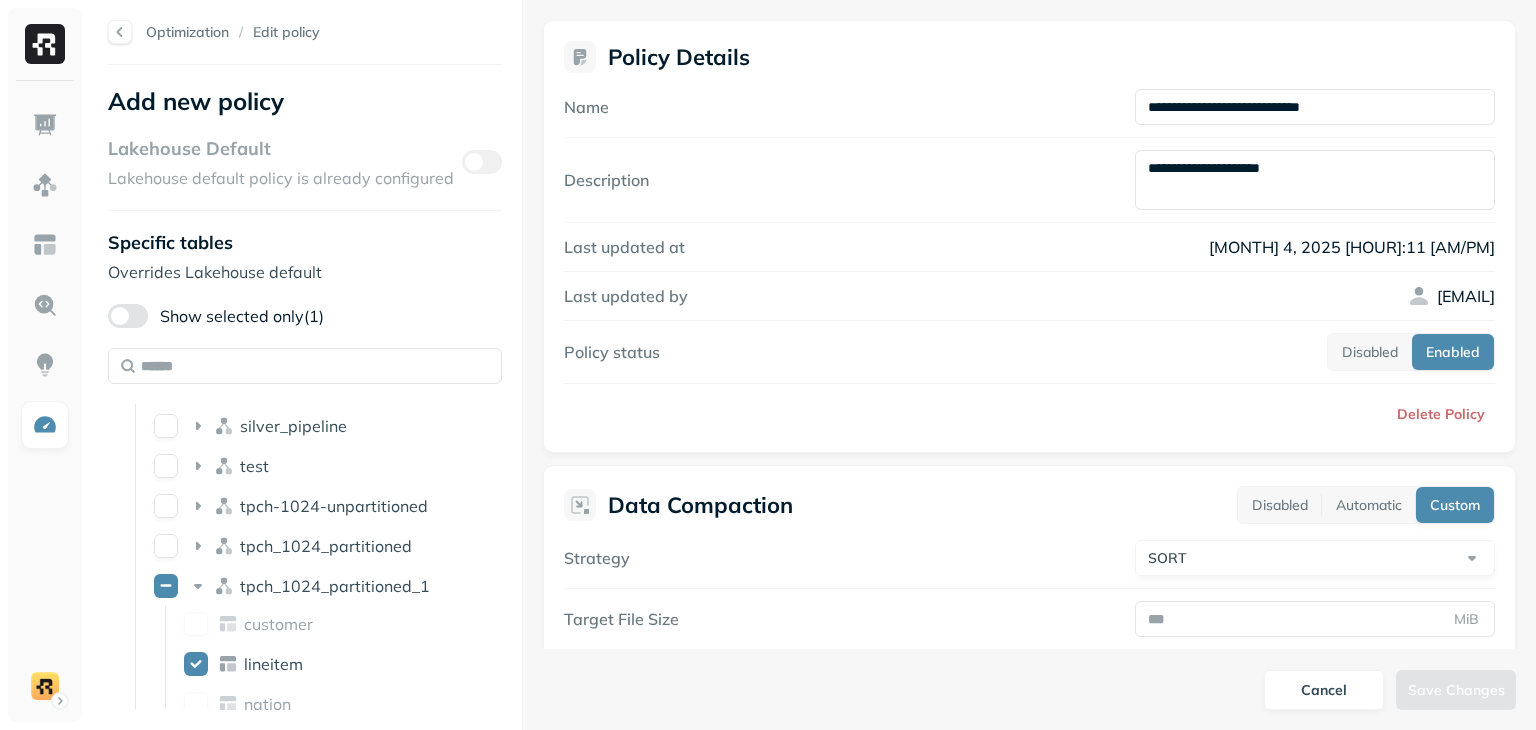 scroll, scrollTop: 0, scrollLeft: 0, axis: both 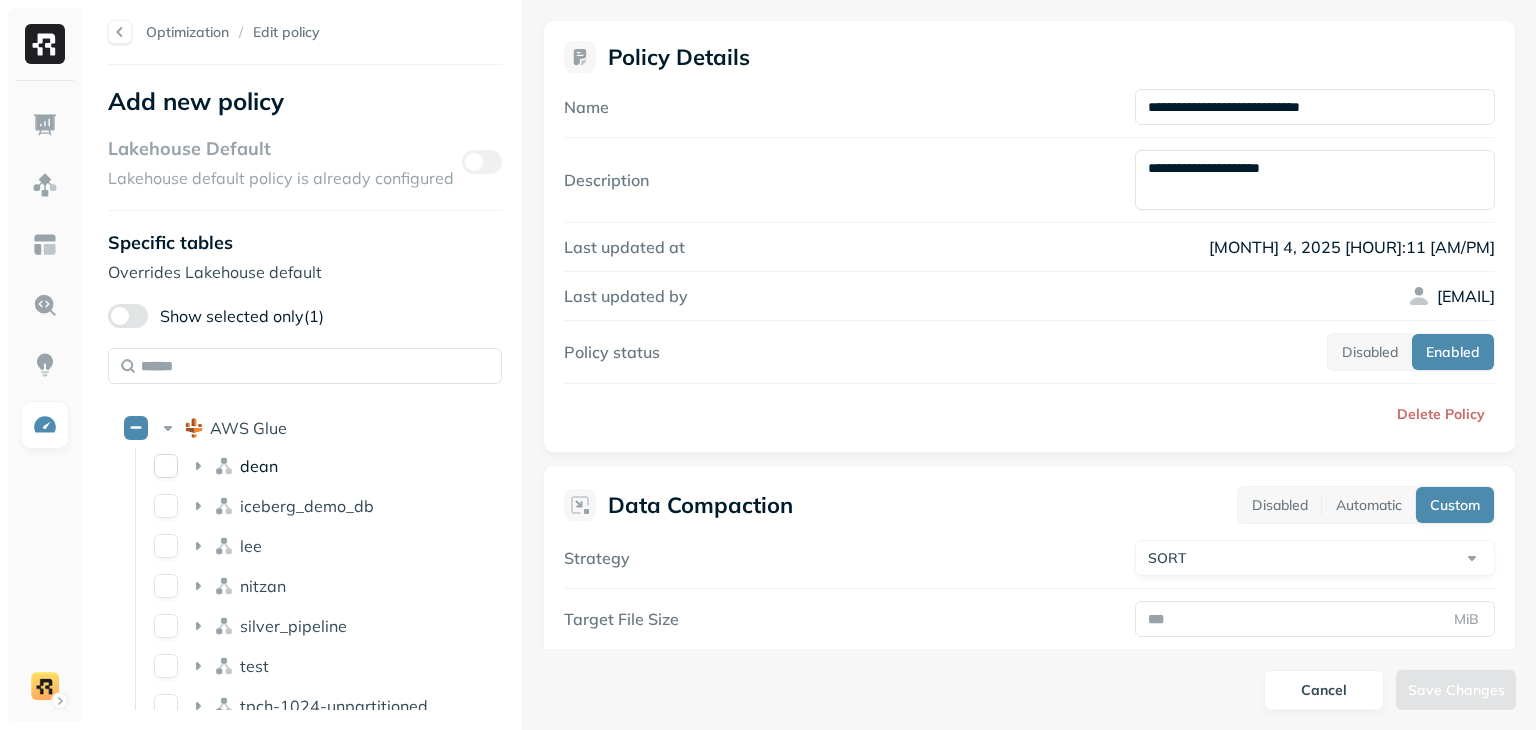 drag, startPoint x: 244, startPoint y: 461, endPoint x: 223, endPoint y: 468, distance: 22.135944 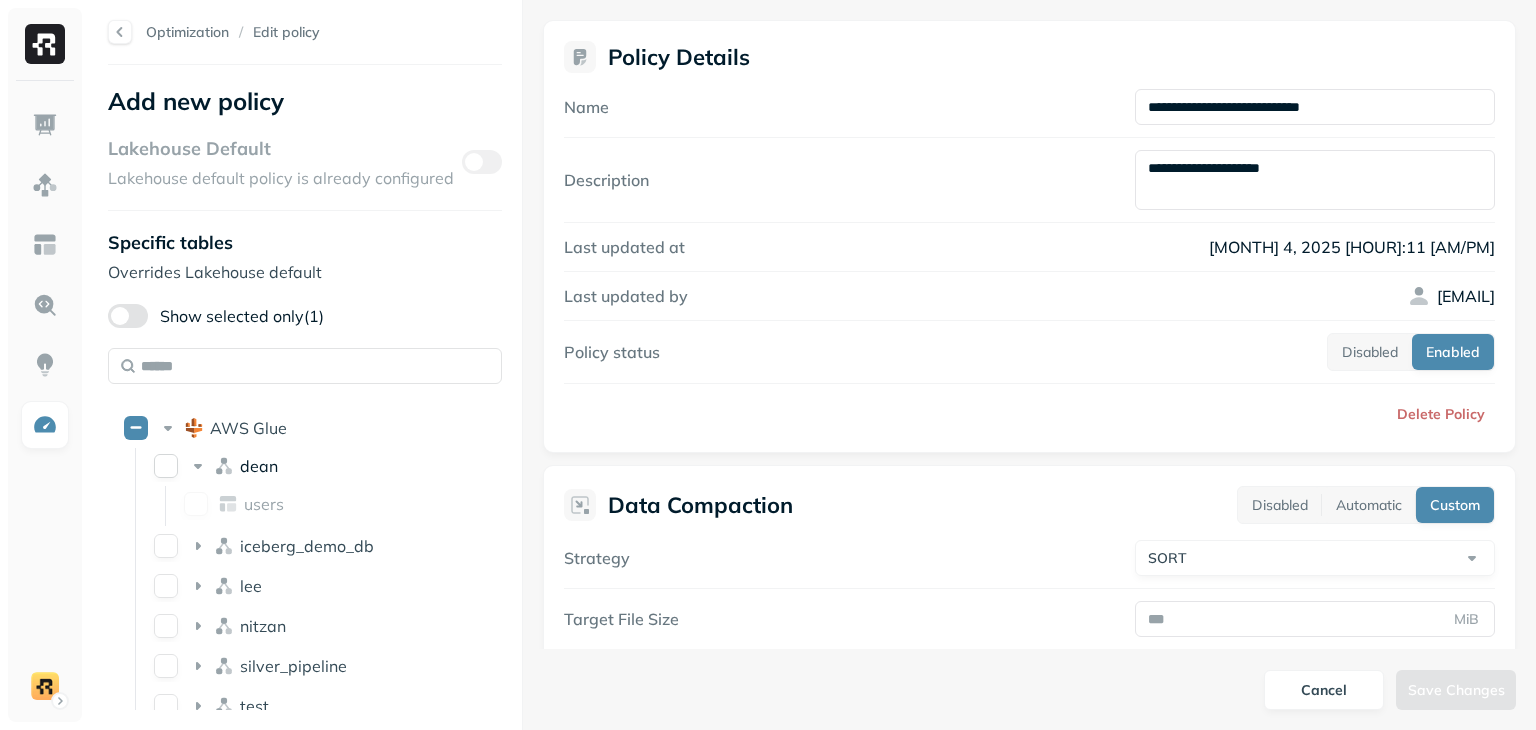 click 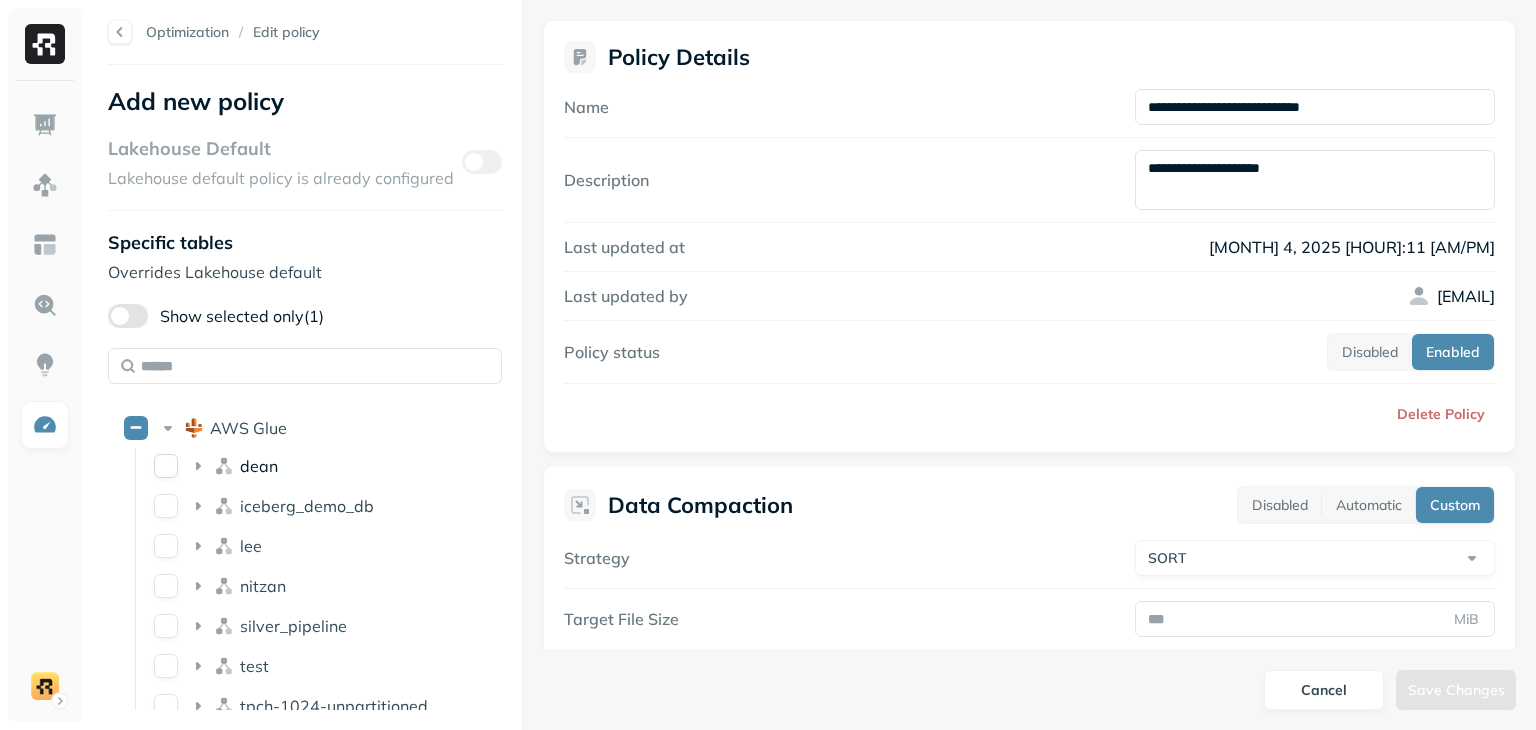 click 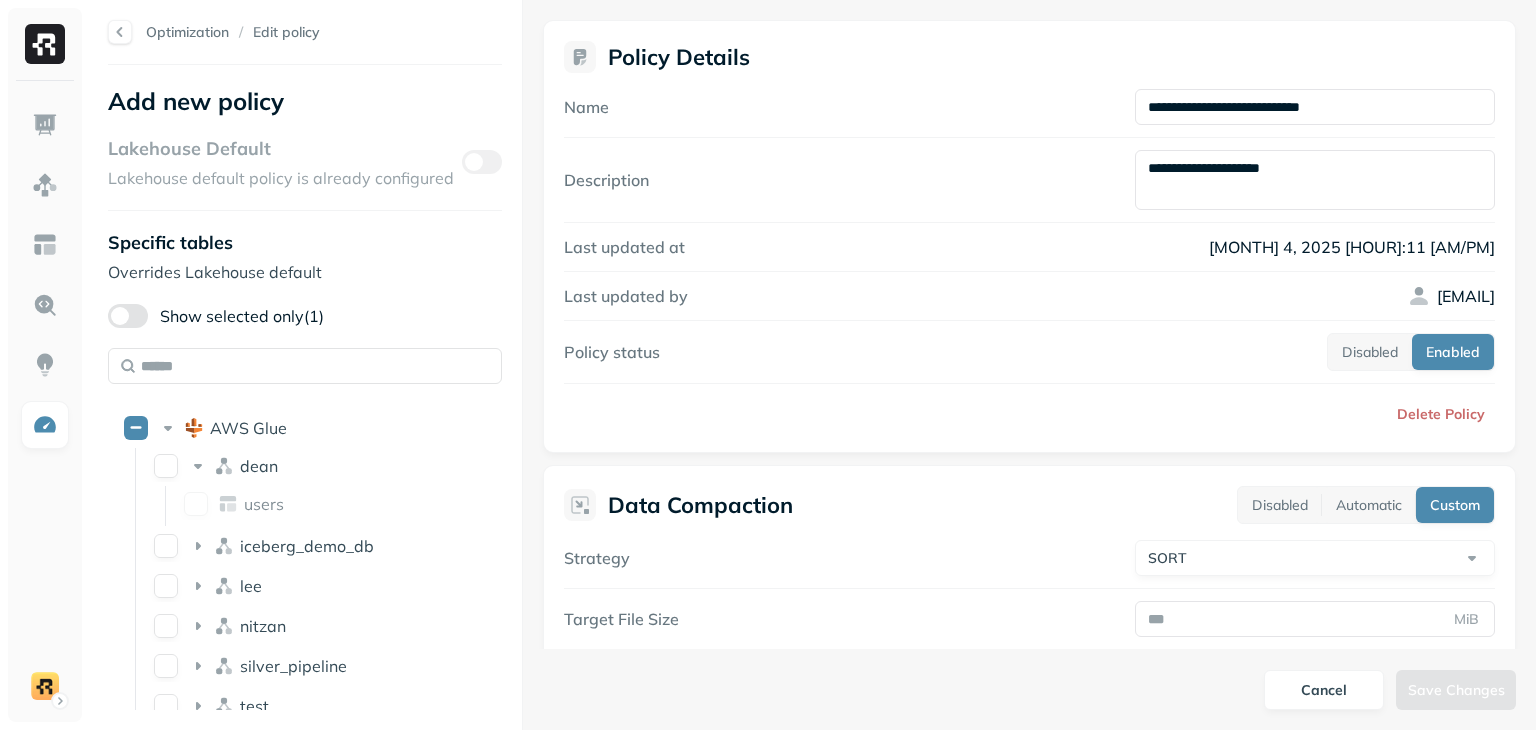 click 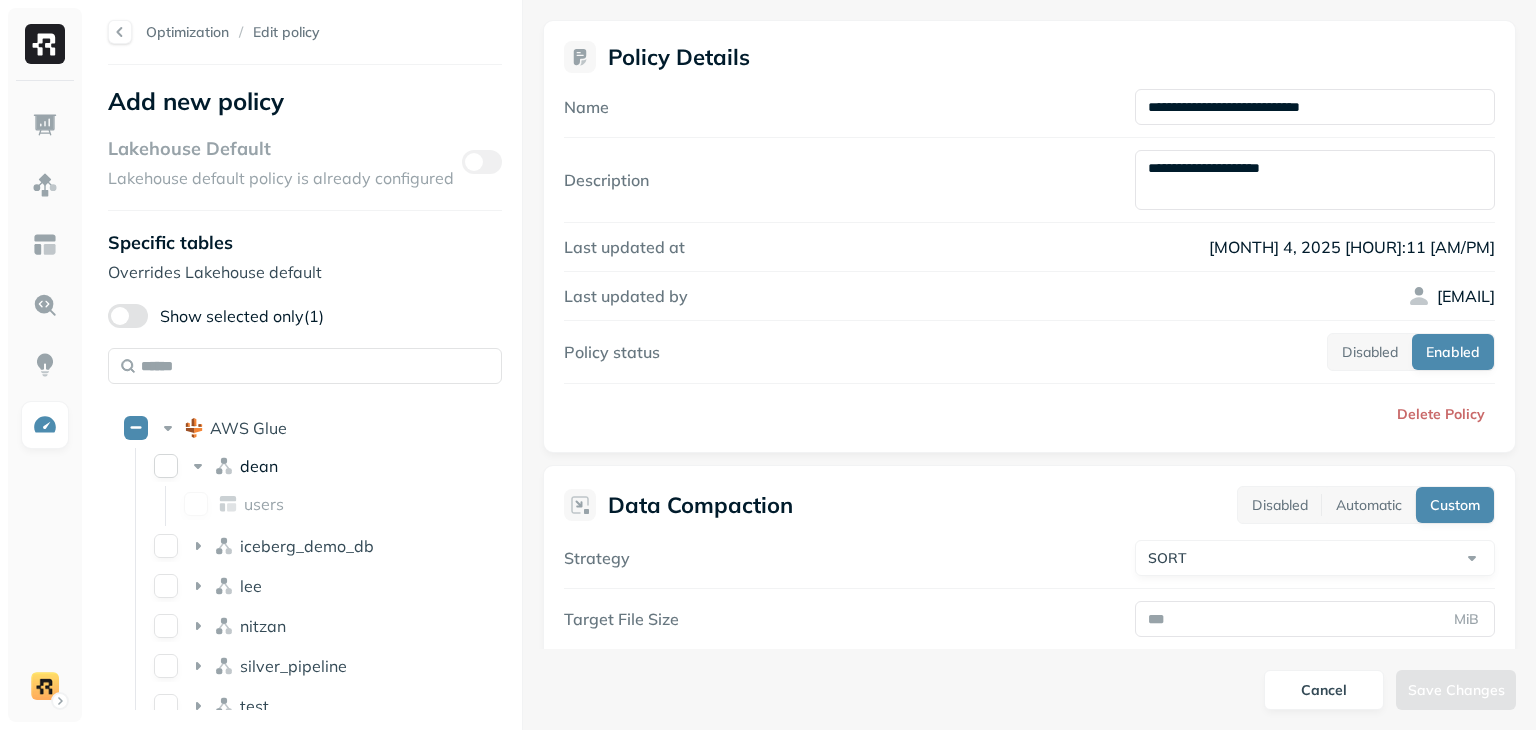 click on "dean" at bounding box center (346, 466) 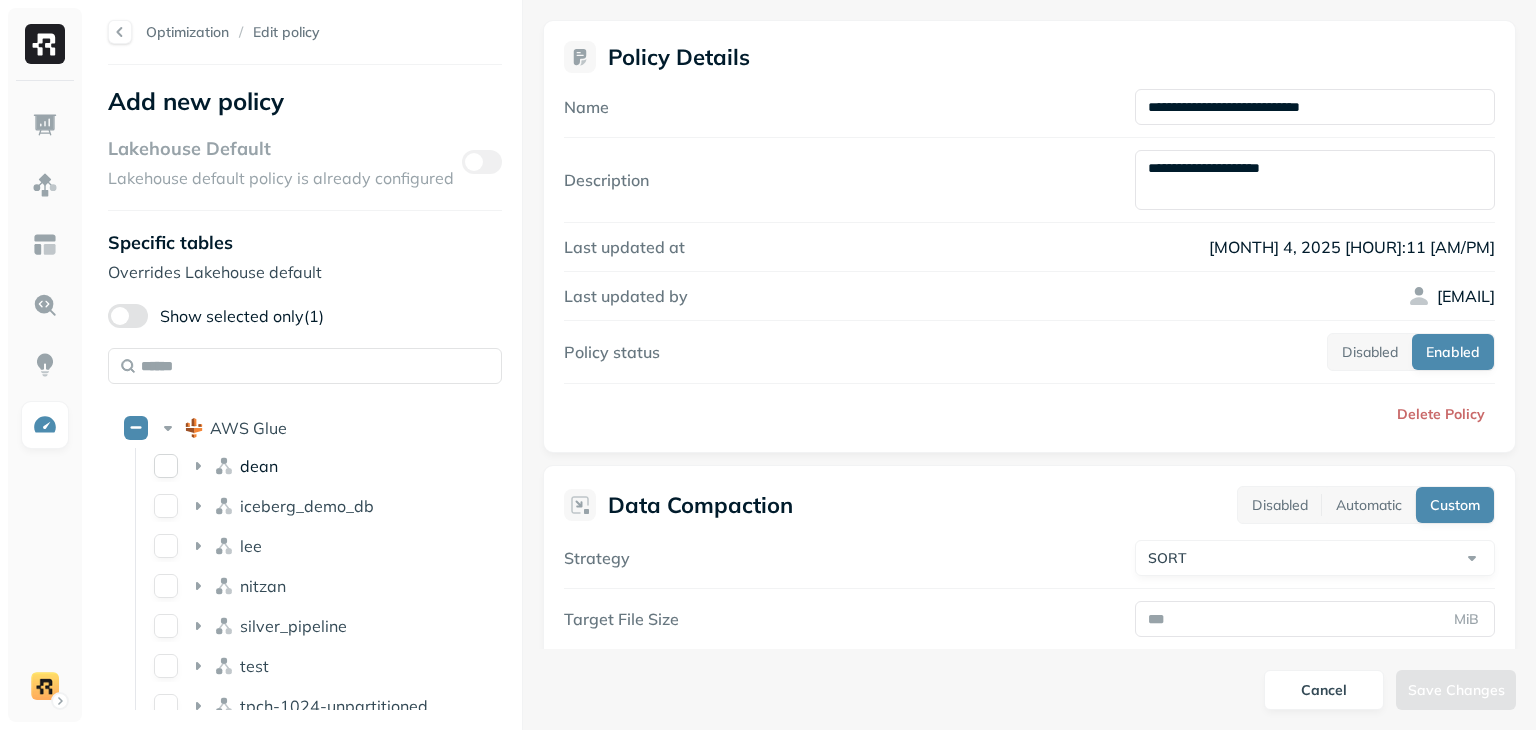 click at bounding box center (166, 466) 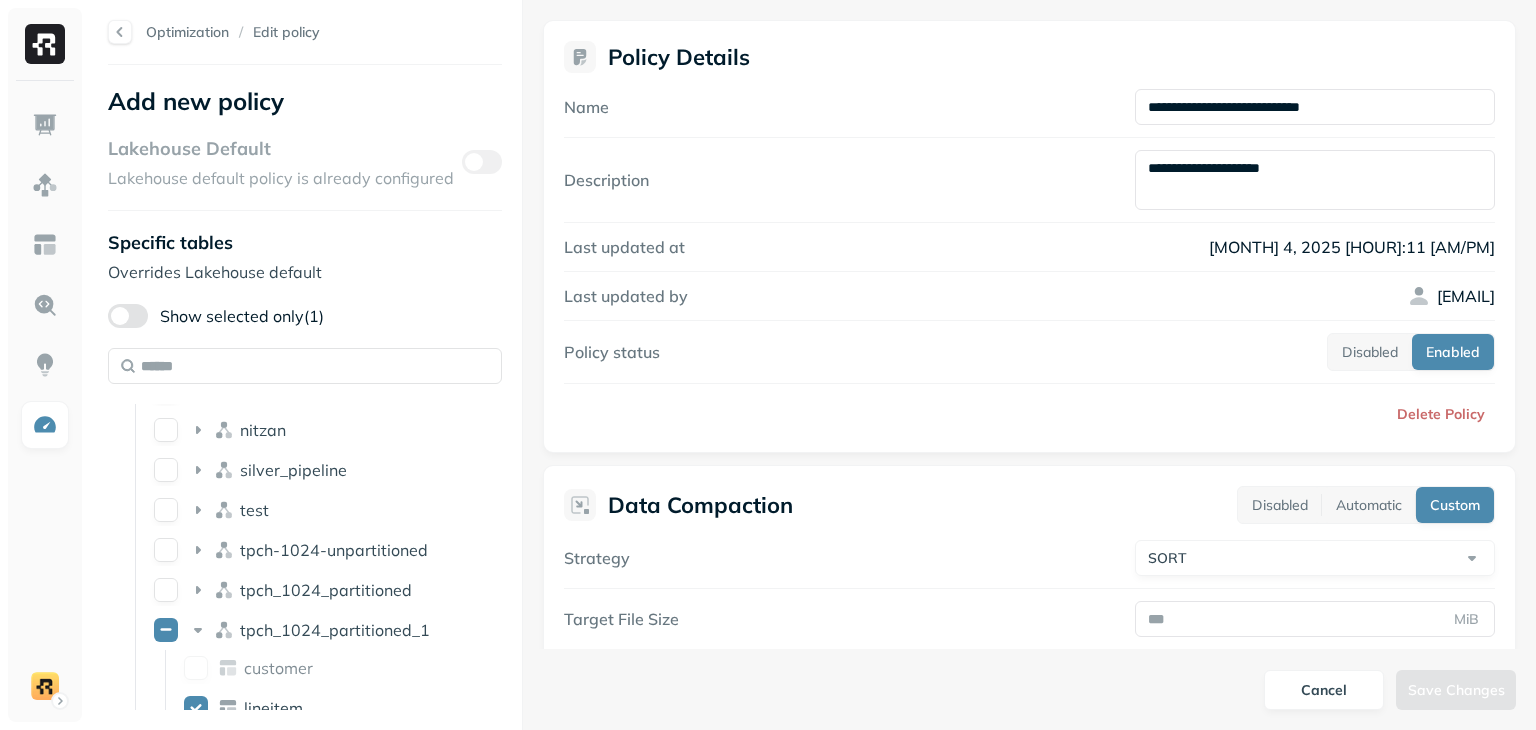 scroll, scrollTop: 0, scrollLeft: 0, axis: both 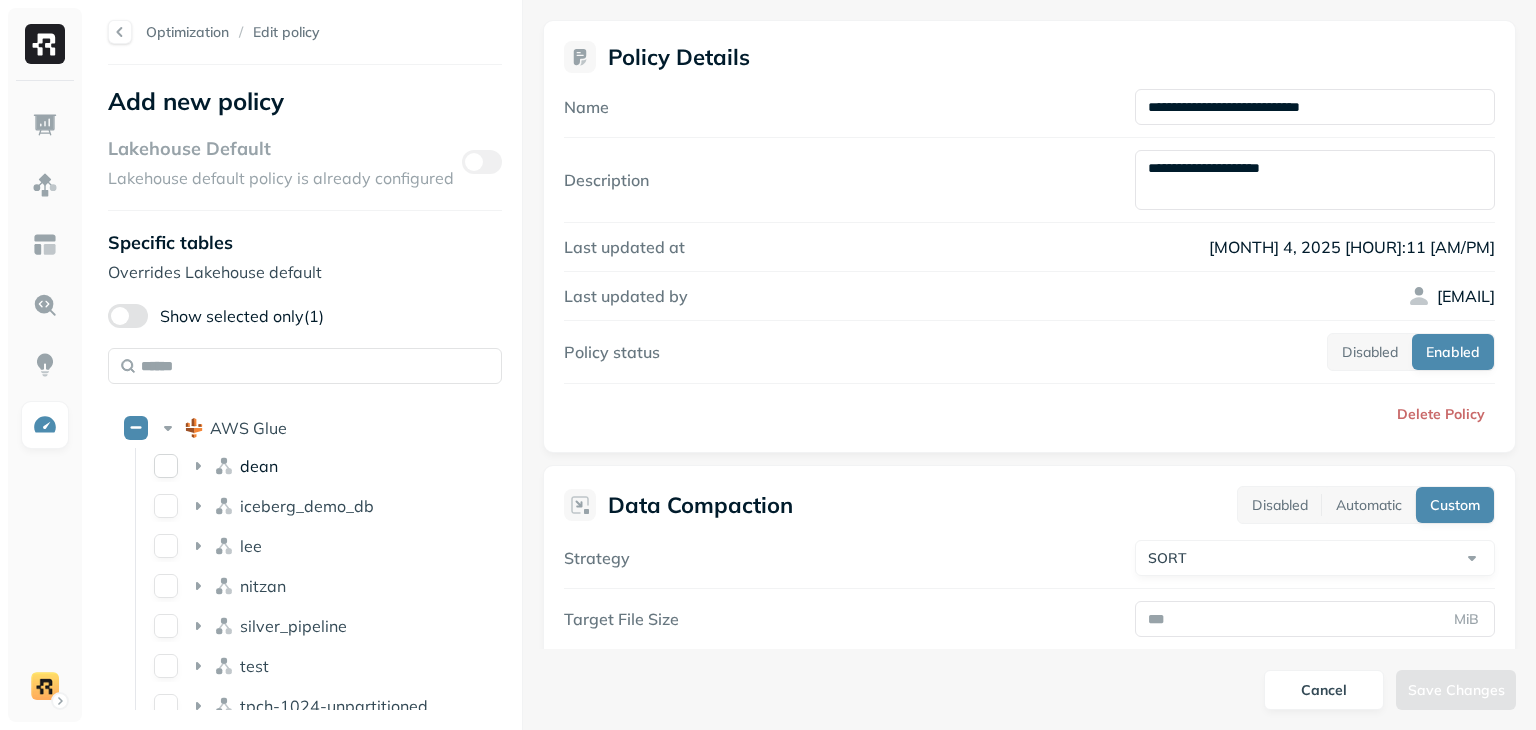 click at bounding box center [166, 466] 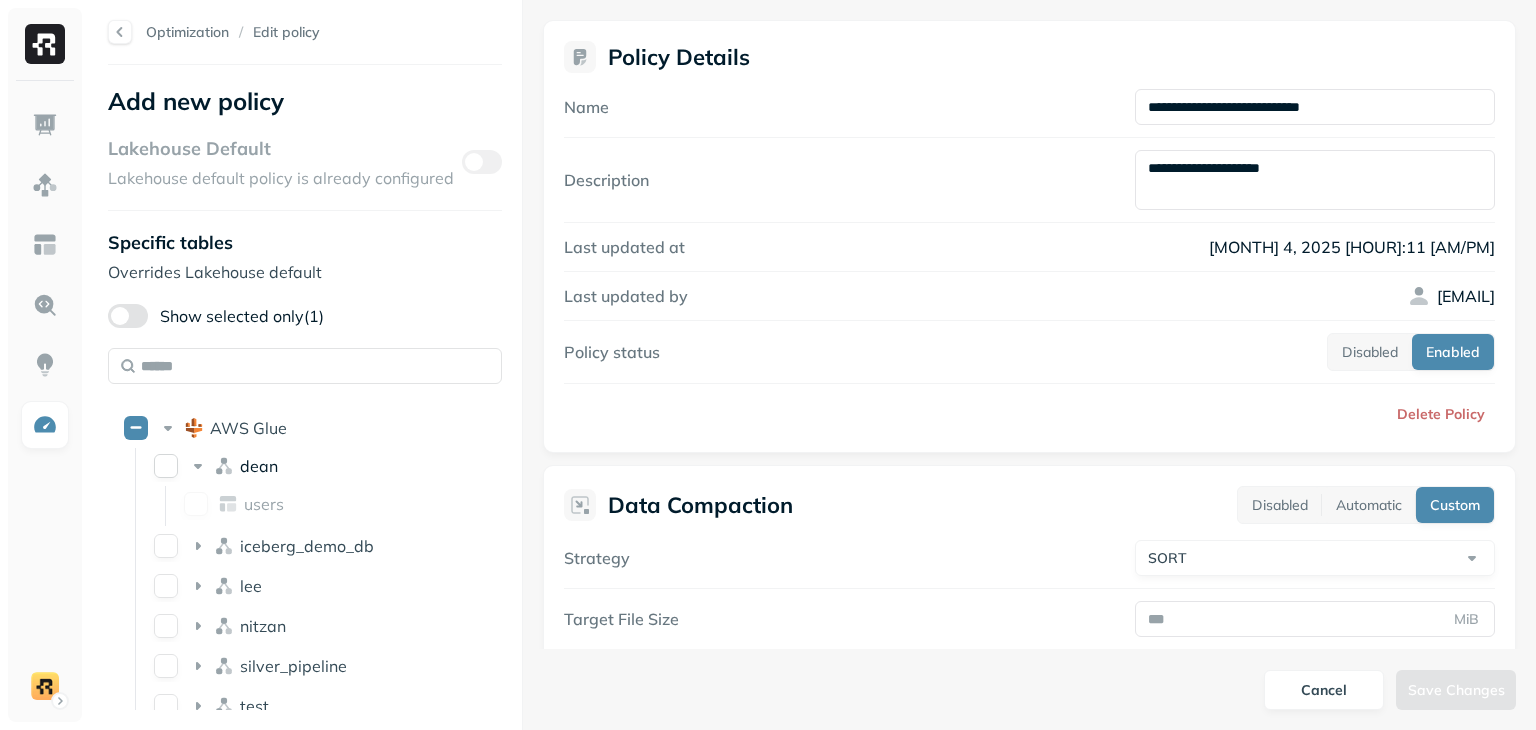 click at bounding box center [166, 466] 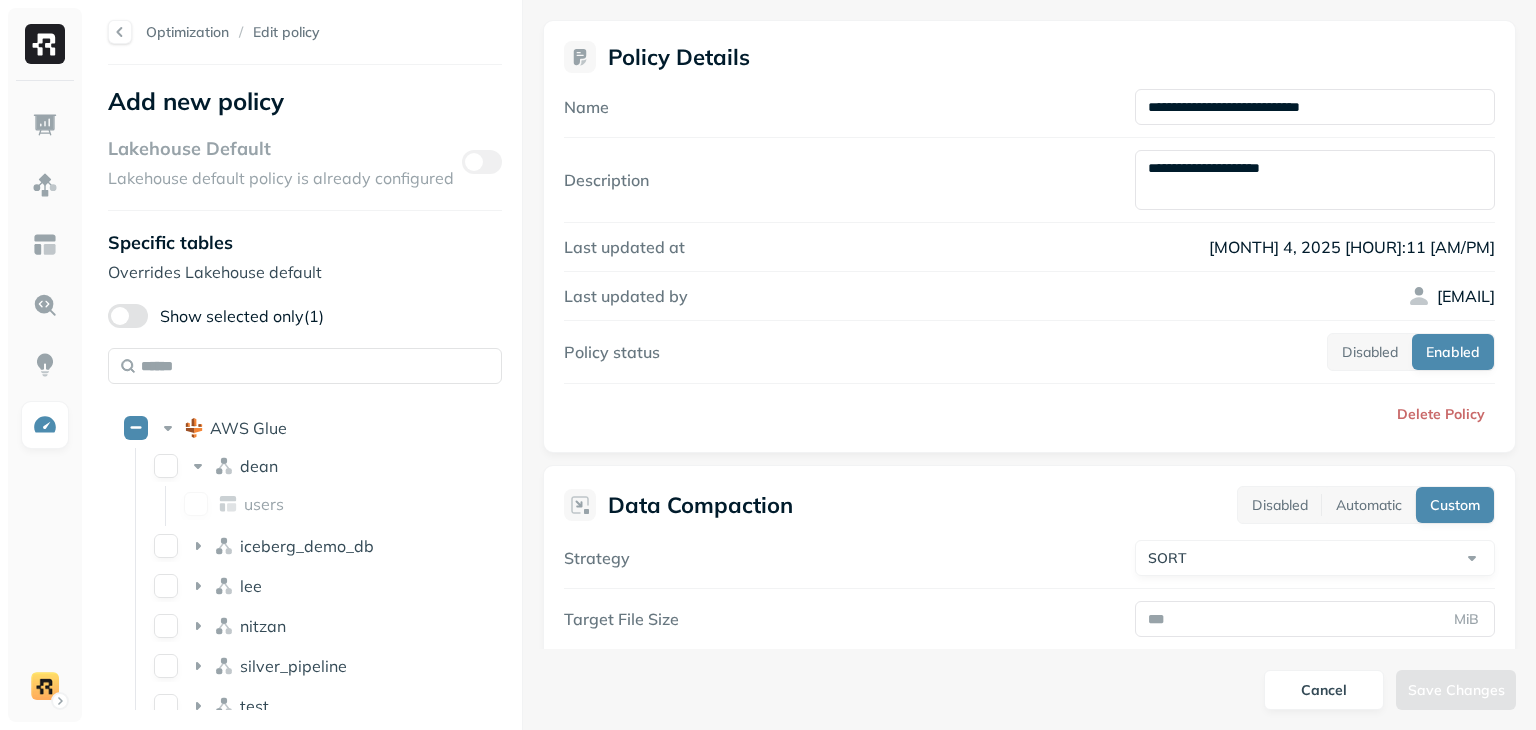 click on "**********" at bounding box center (1315, 180) 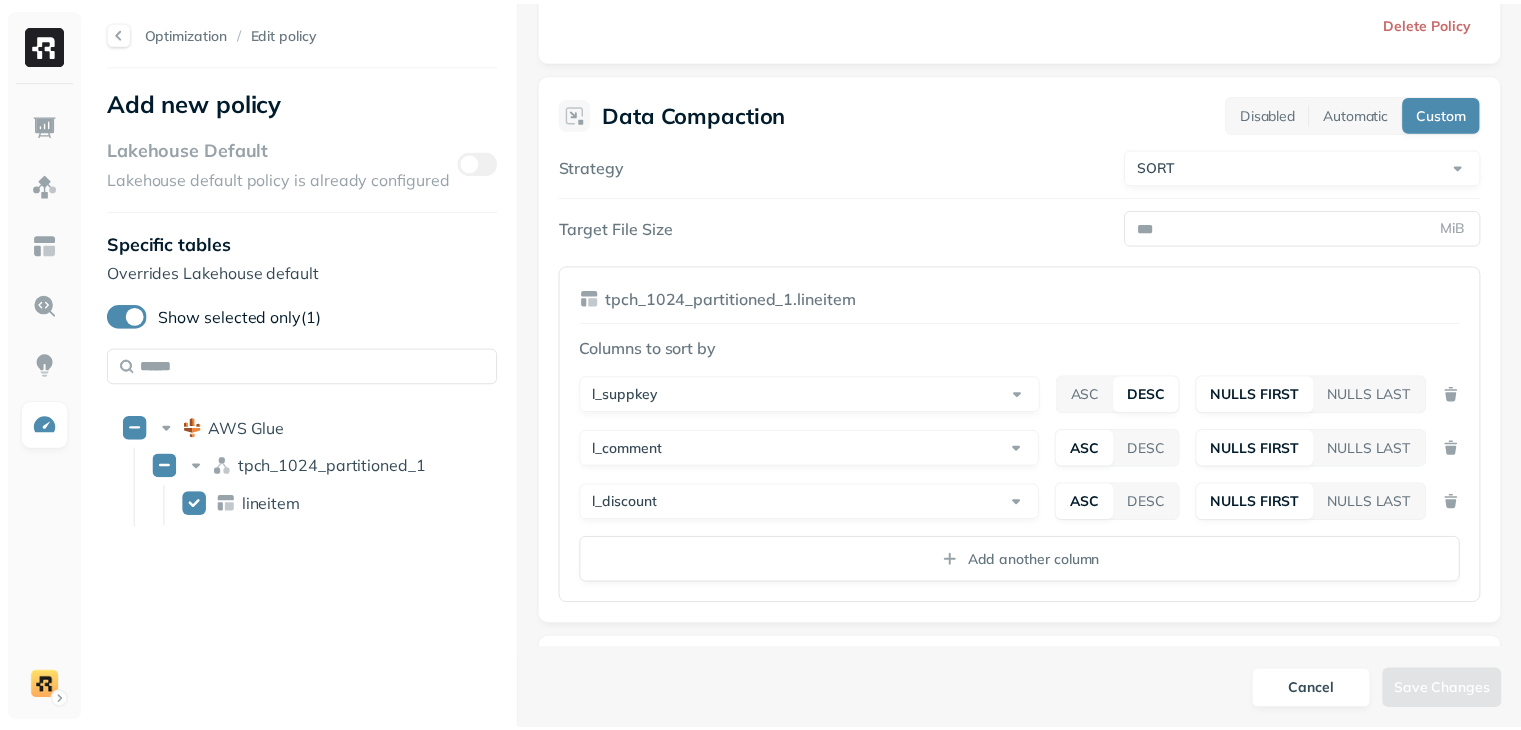 scroll, scrollTop: 500, scrollLeft: 0, axis: vertical 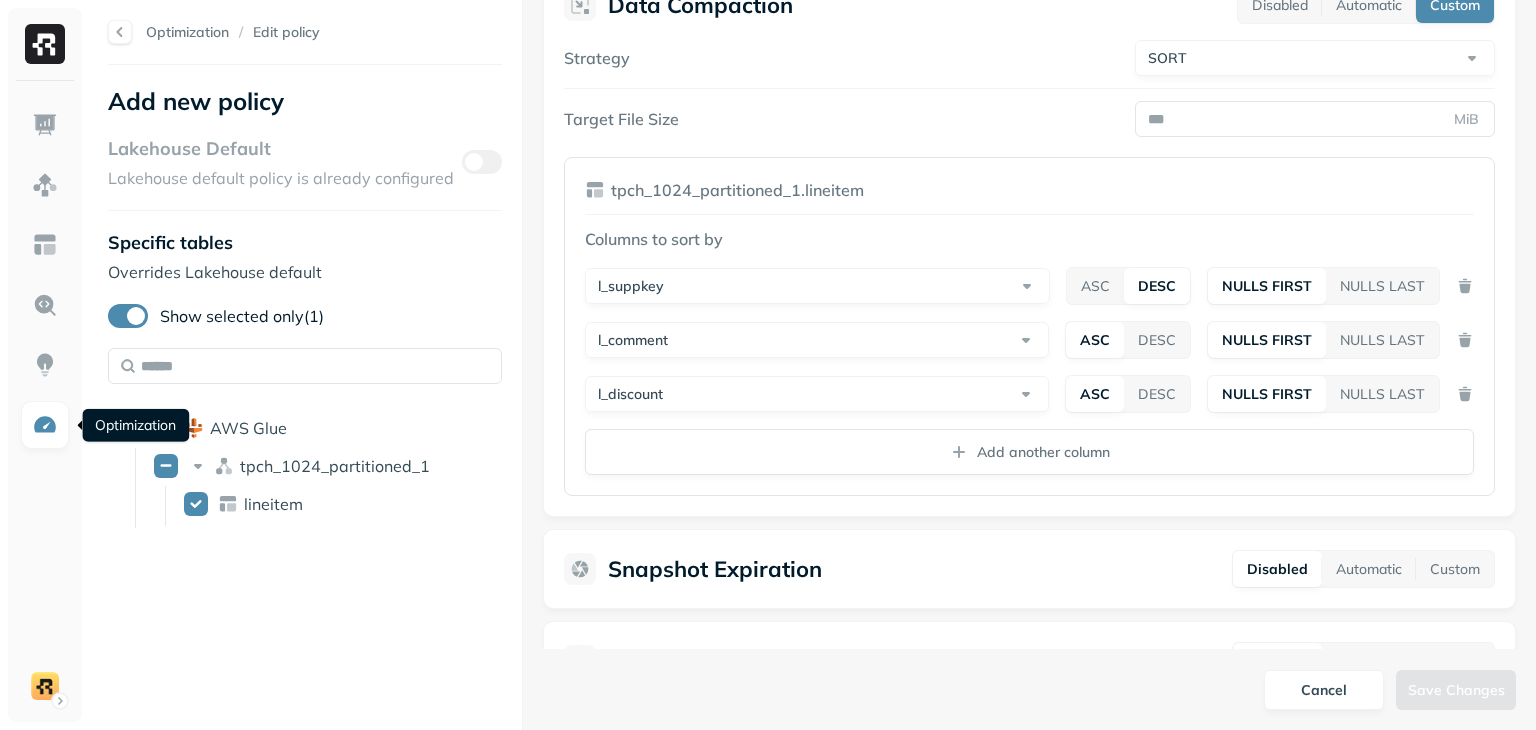 click at bounding box center (45, 425) 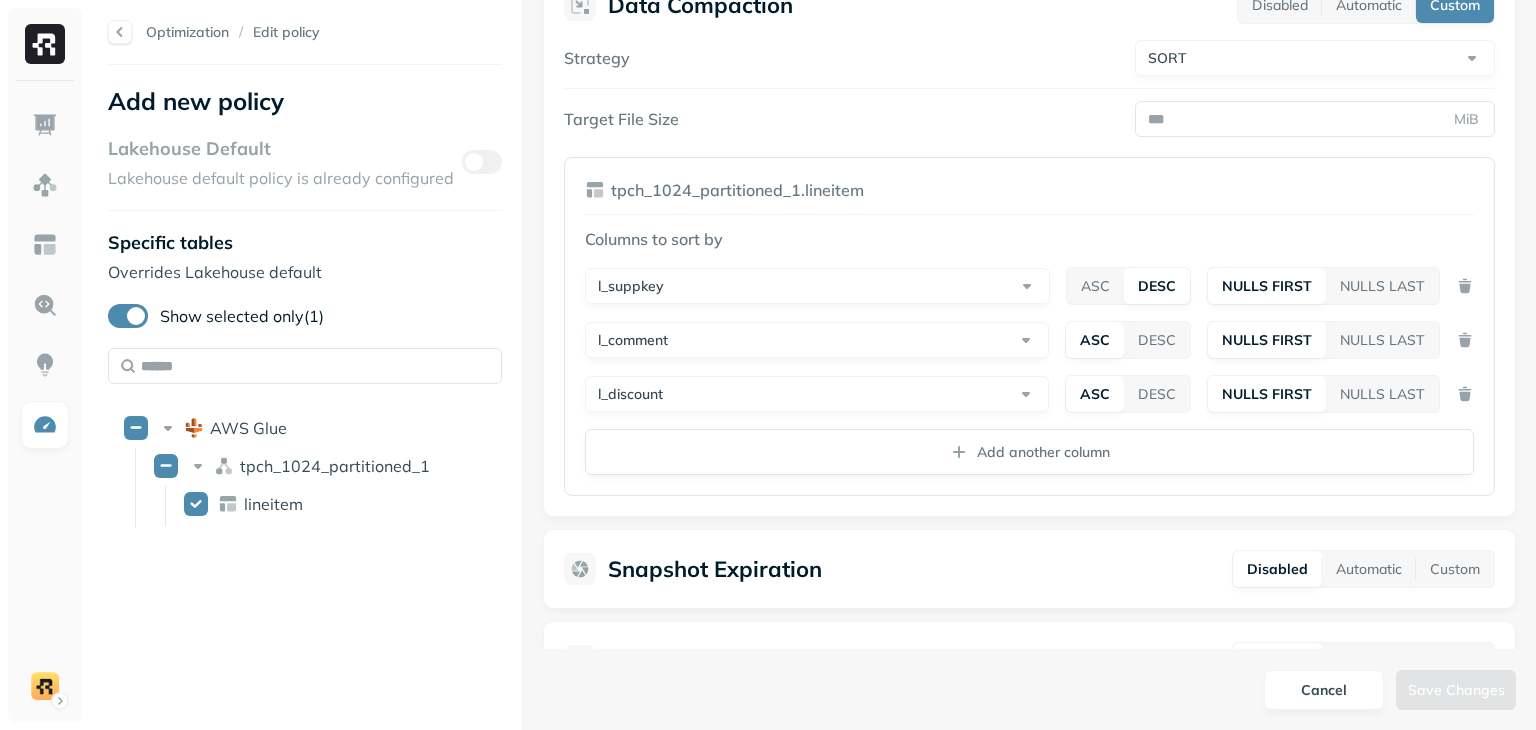 click at bounding box center (45, 425) 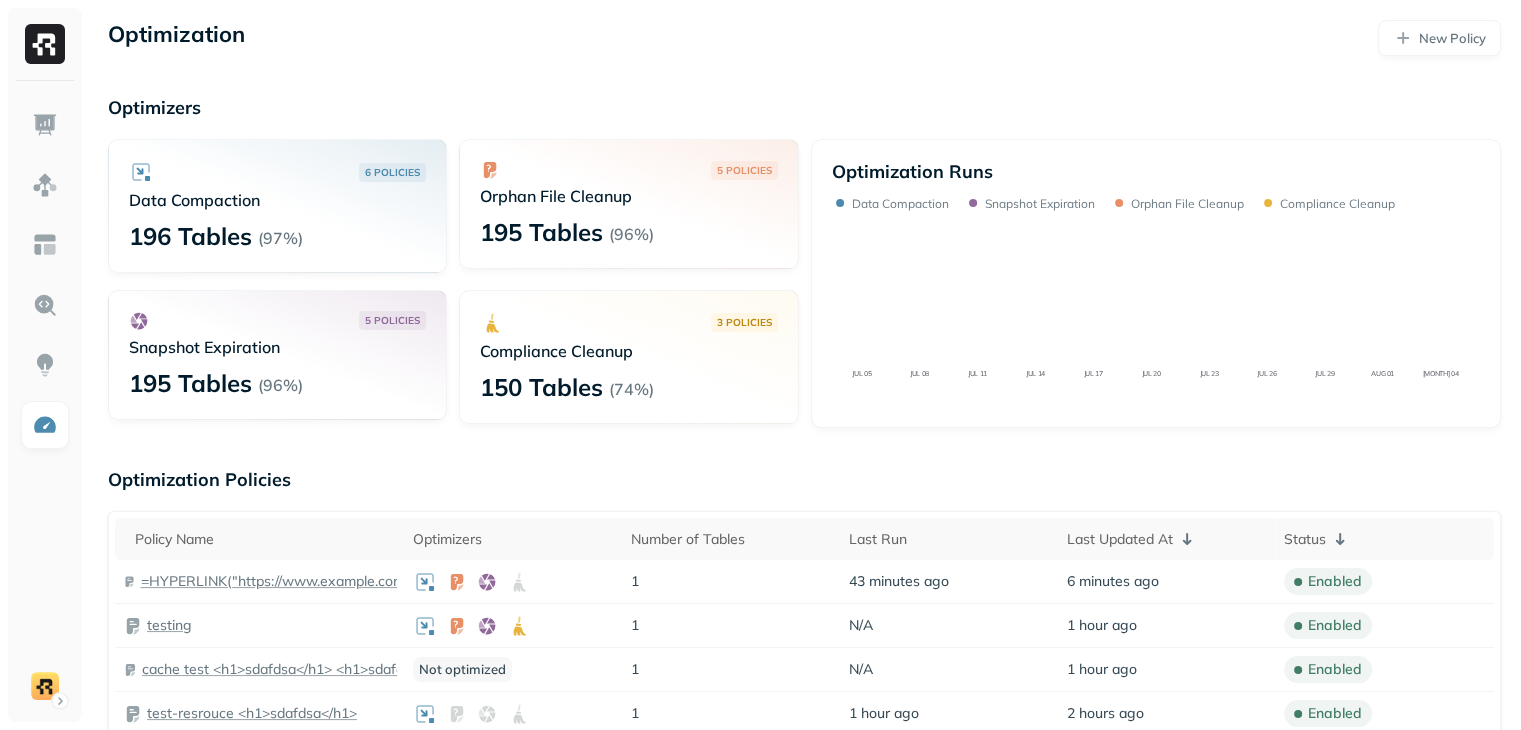 click on "enabled" at bounding box center [1385, 714] 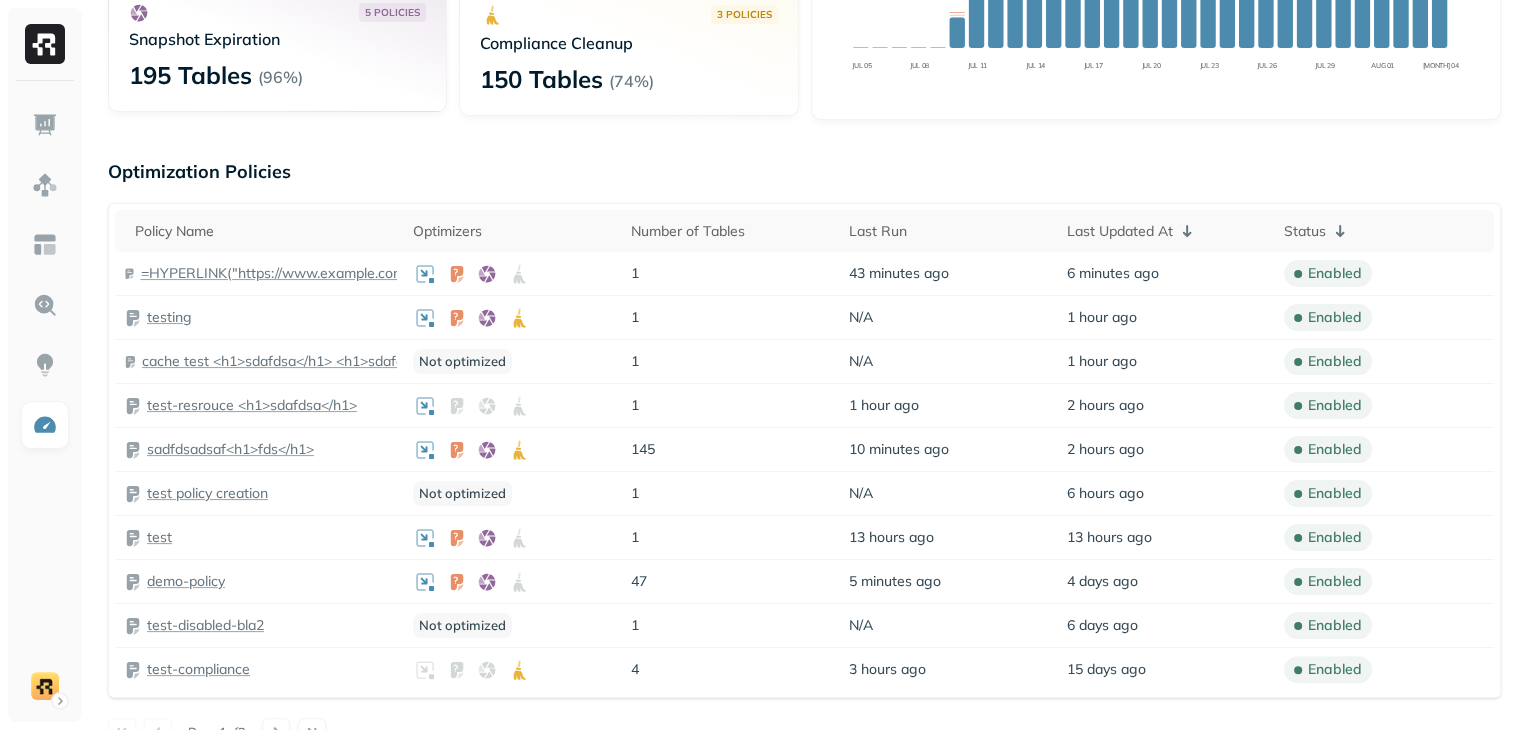 scroll, scrollTop: 400, scrollLeft: 0, axis: vertical 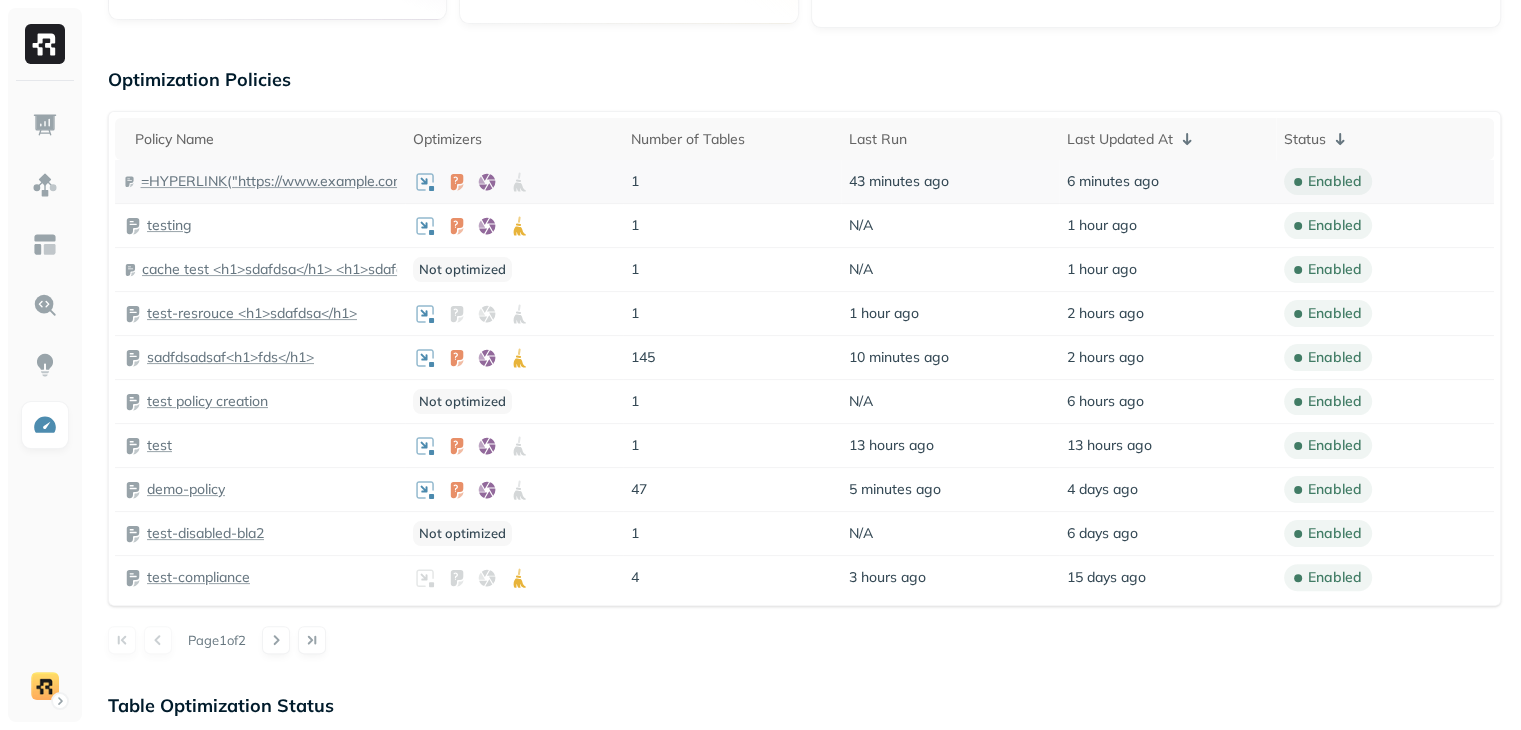 click on "=HYPERLINK("https://www.example.com", "Visit Example")" at bounding box center (268, 181) 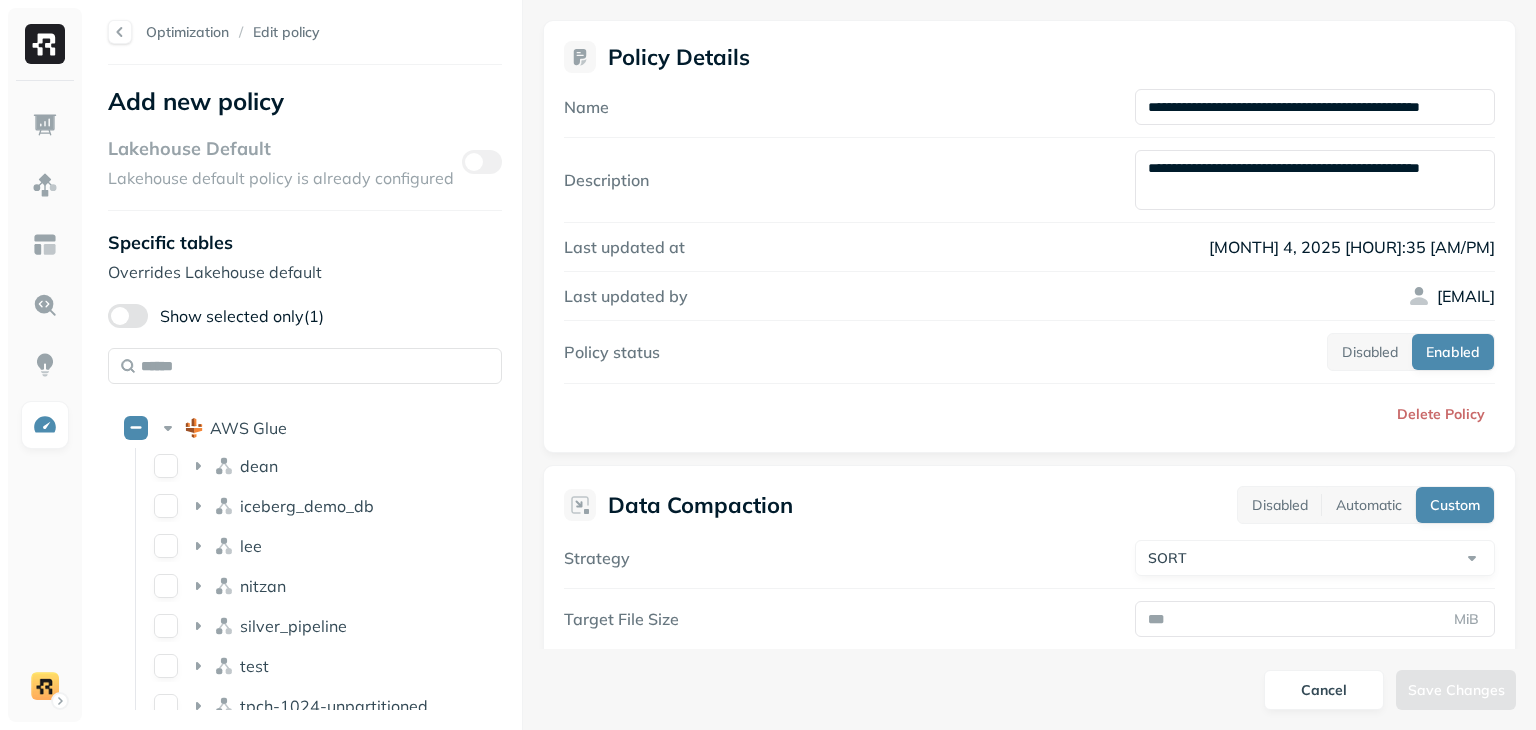 drag, startPoint x: 1305, startPoint y: 189, endPoint x: 909, endPoint y: 145, distance: 398.43695 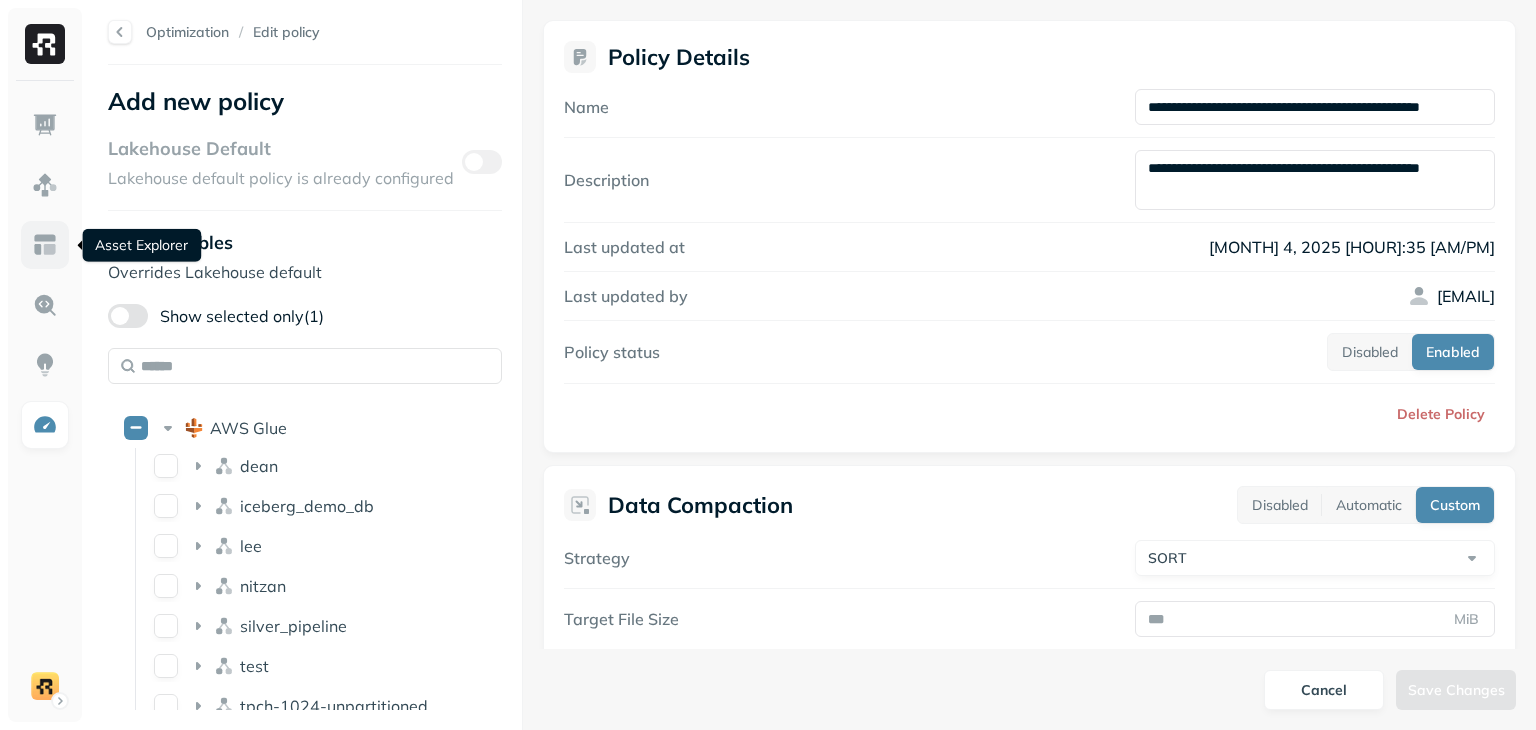 click at bounding box center [45, 245] 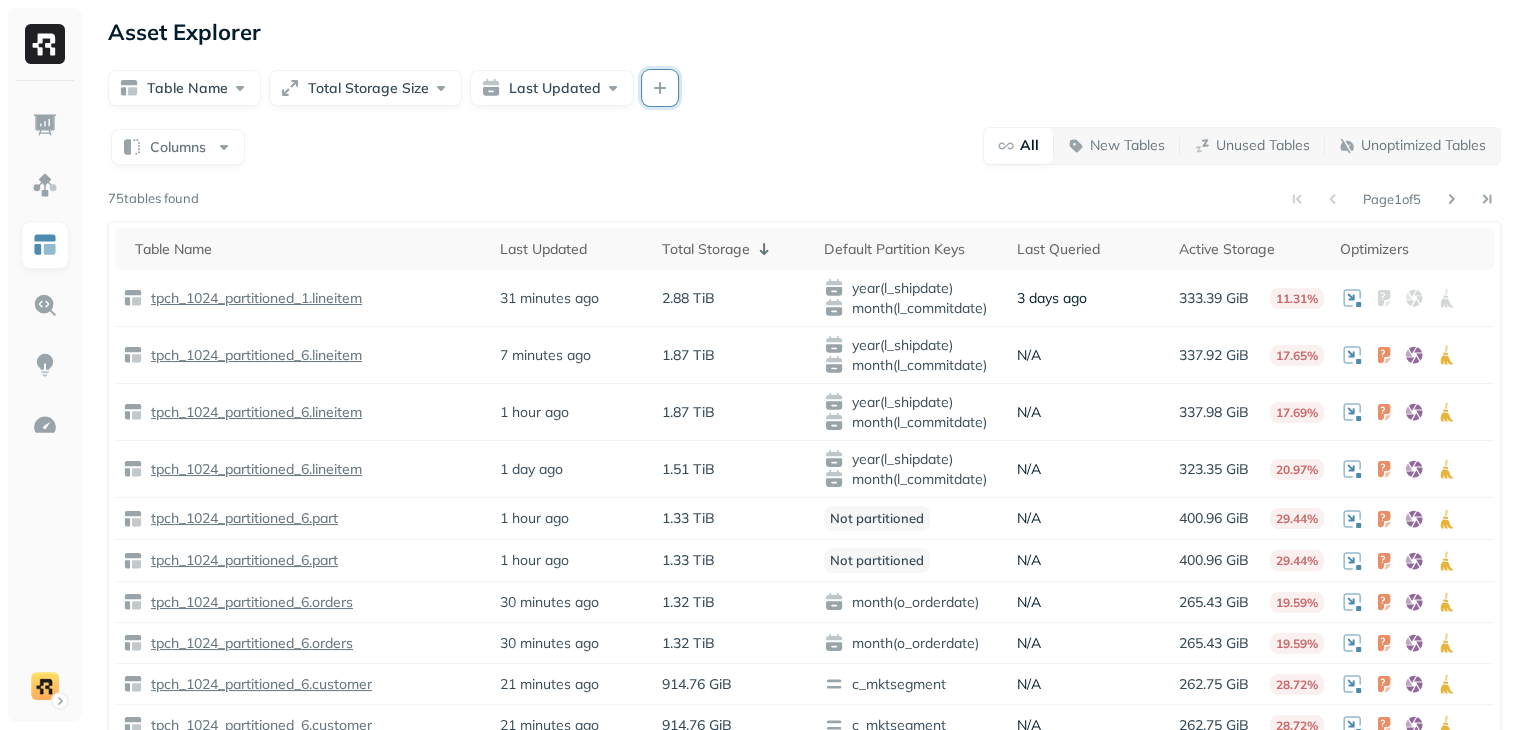 click at bounding box center [660, 88] 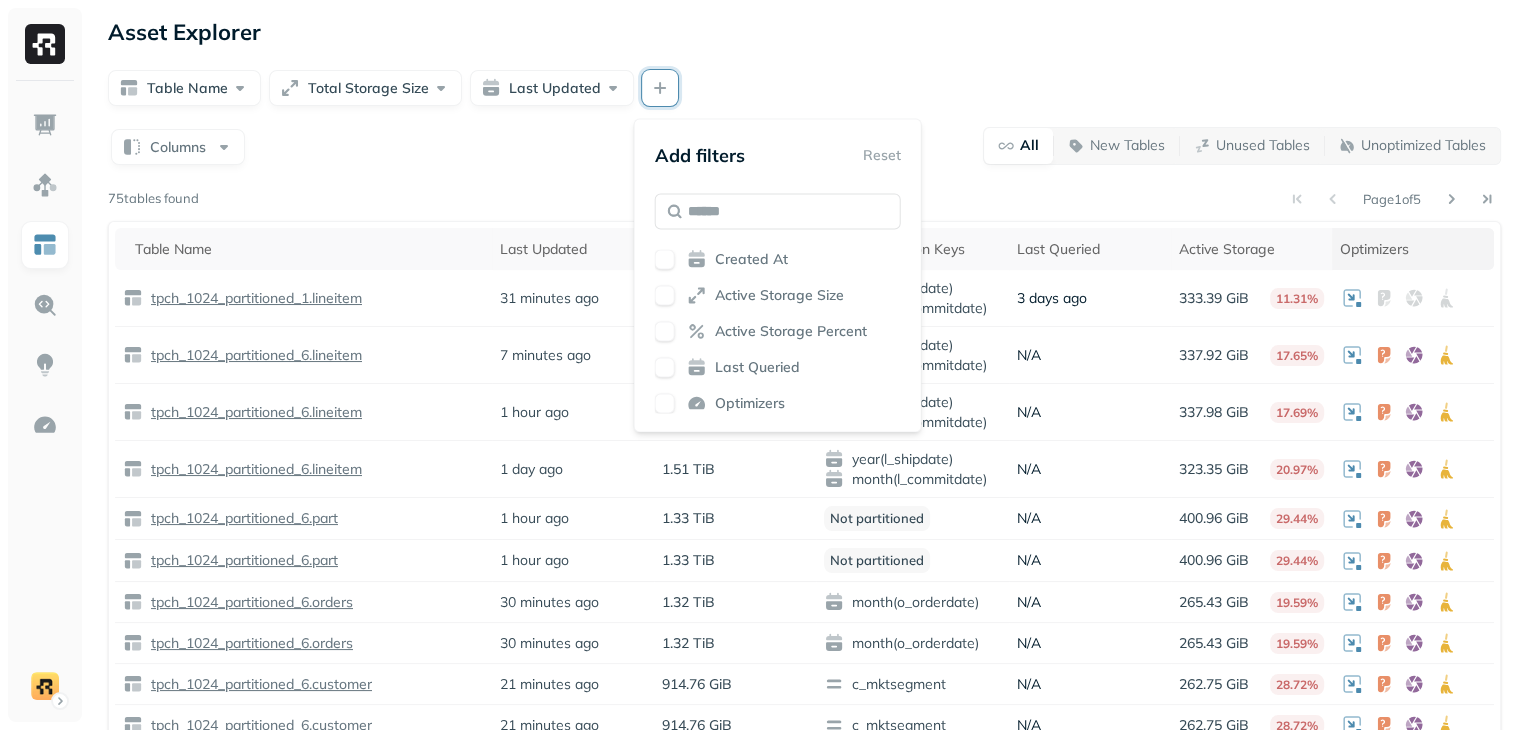 click on "Optimizers" at bounding box center [1413, 249] 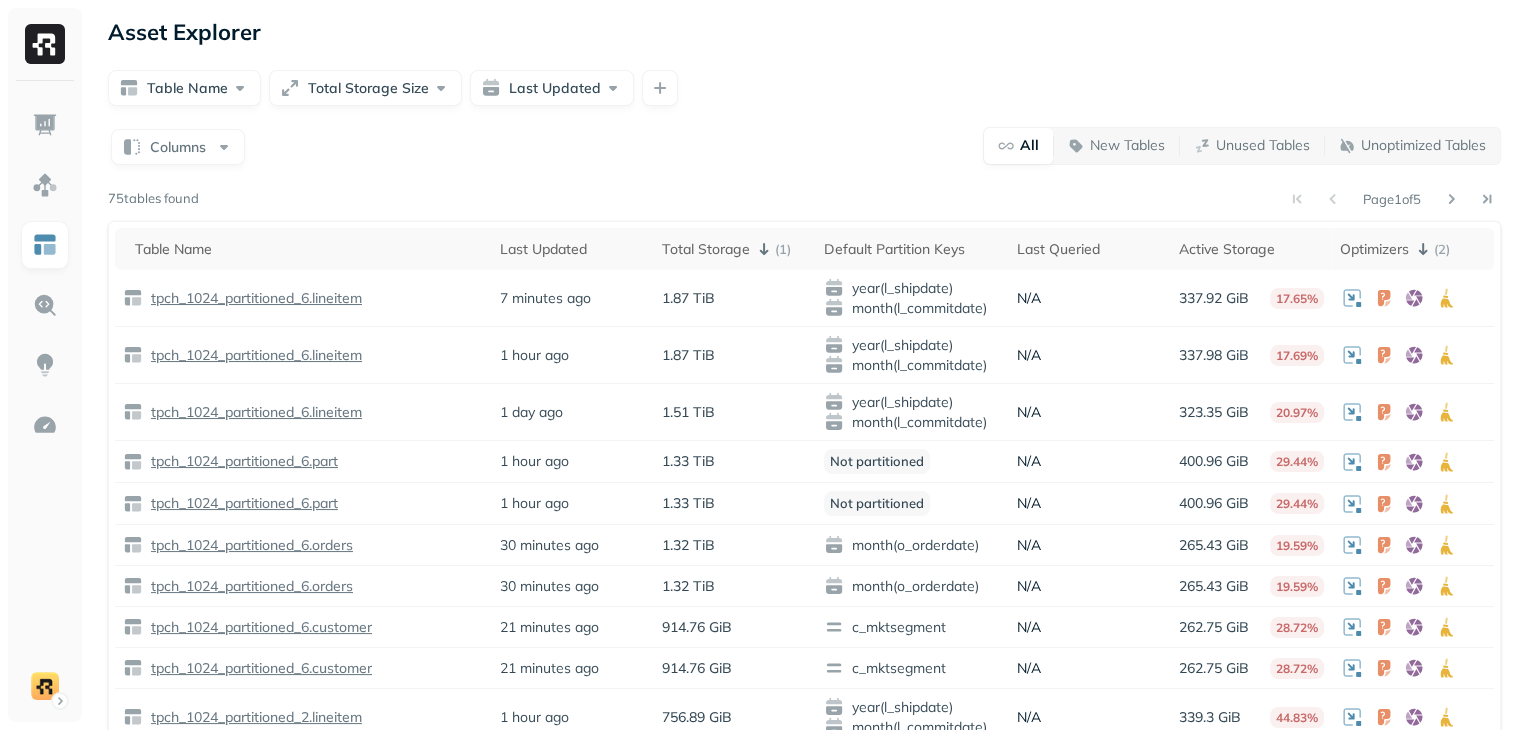 click on "Page  1  of  5" at bounding box center [1392, 199] 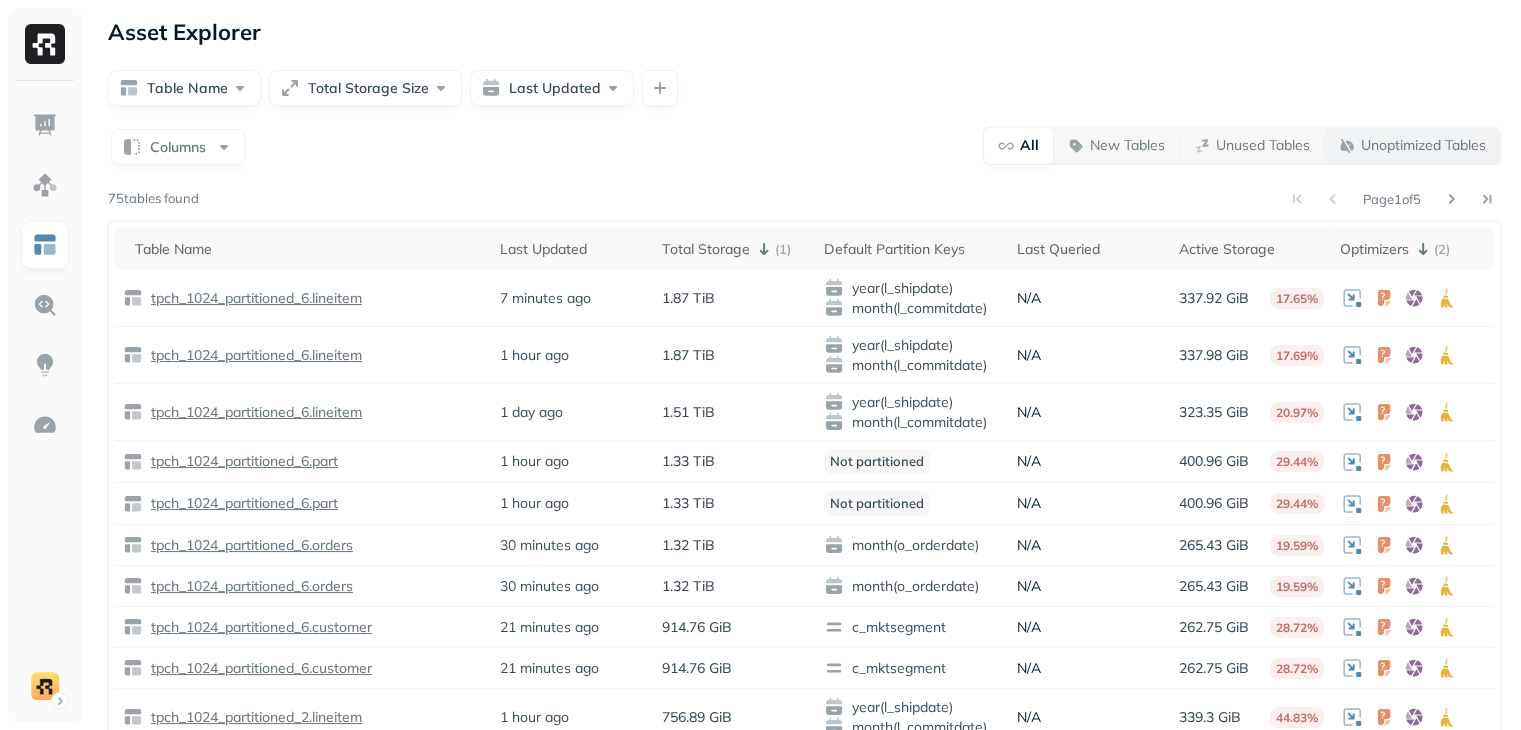 click on "Unoptimized Tables" at bounding box center (1423, 145) 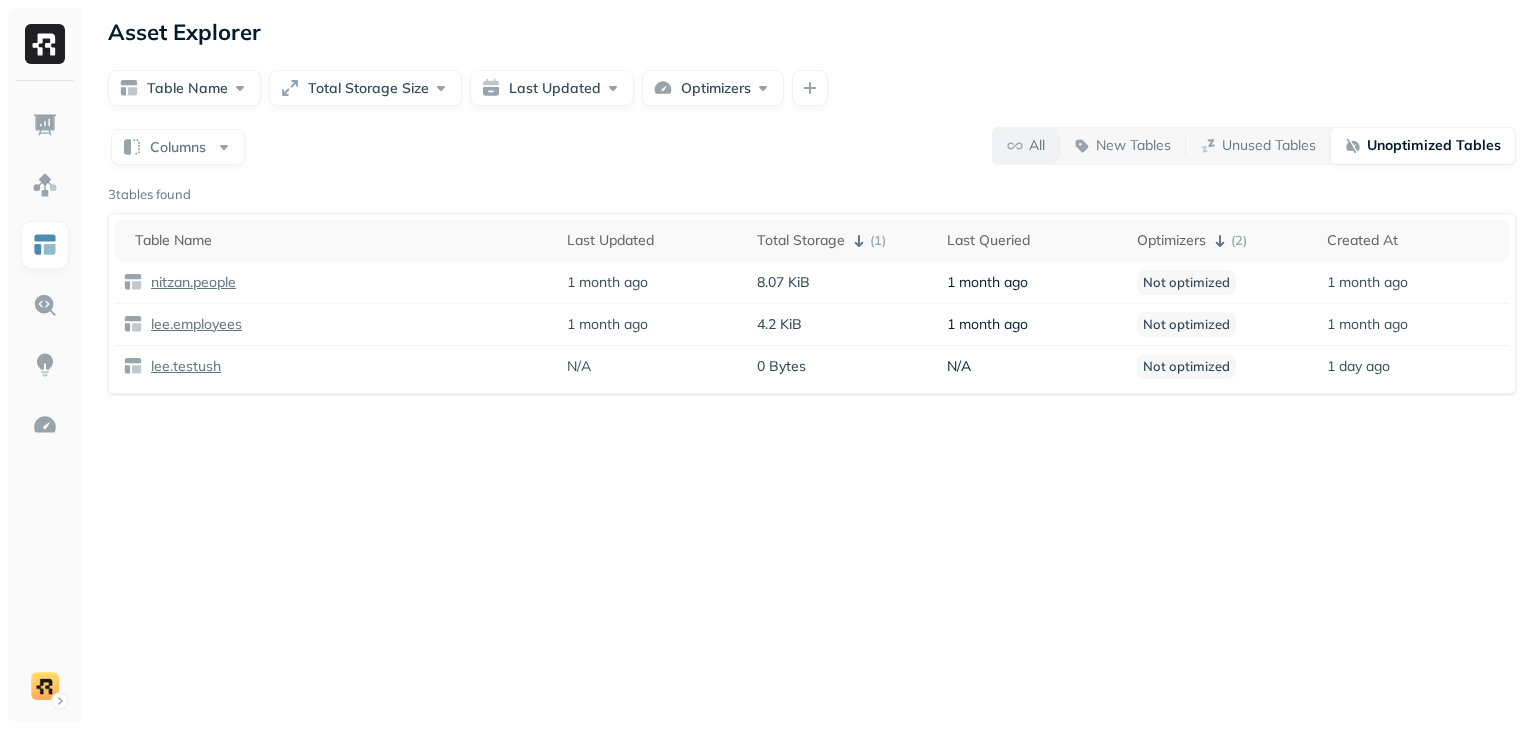 click on "All" at bounding box center [1037, 145] 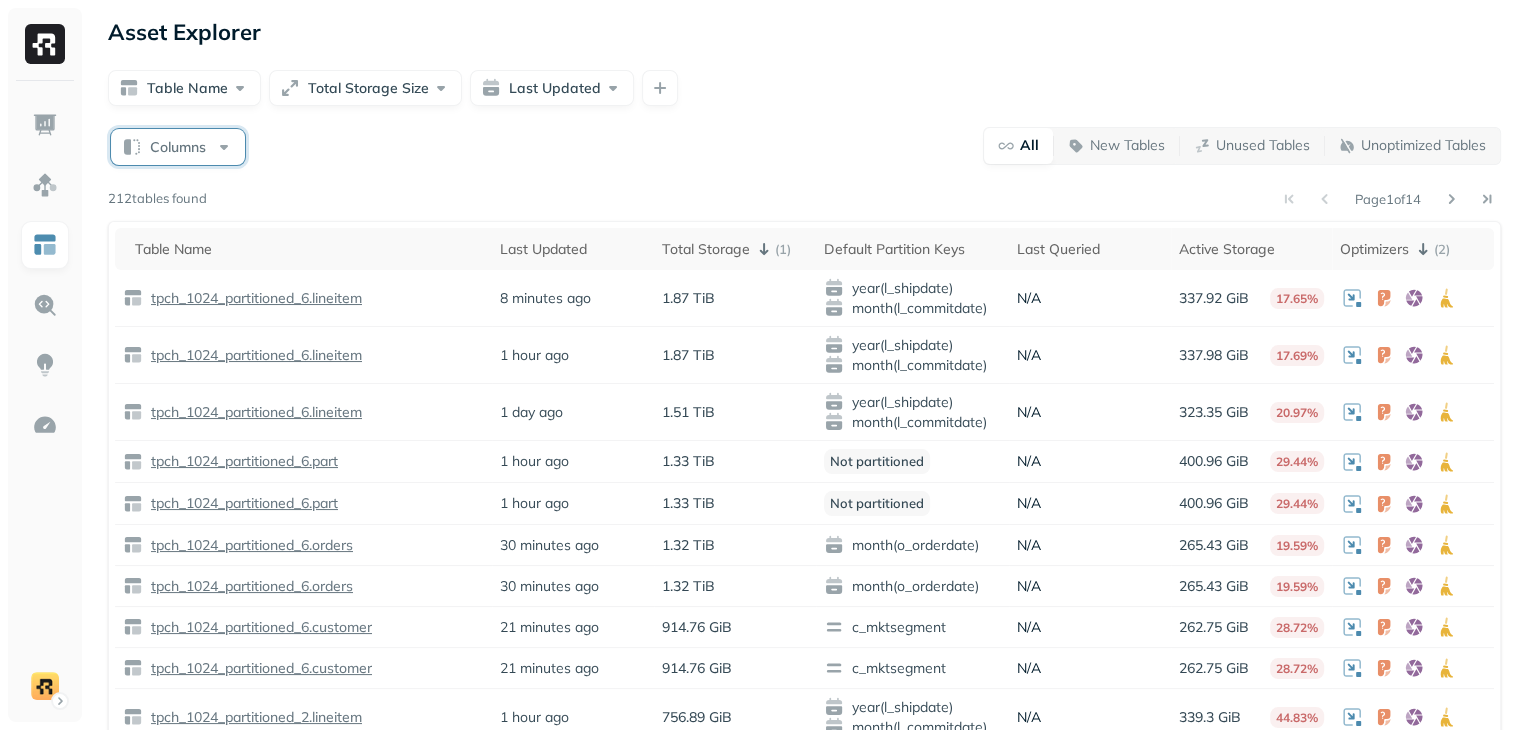 click on "Columns" at bounding box center (178, 147) 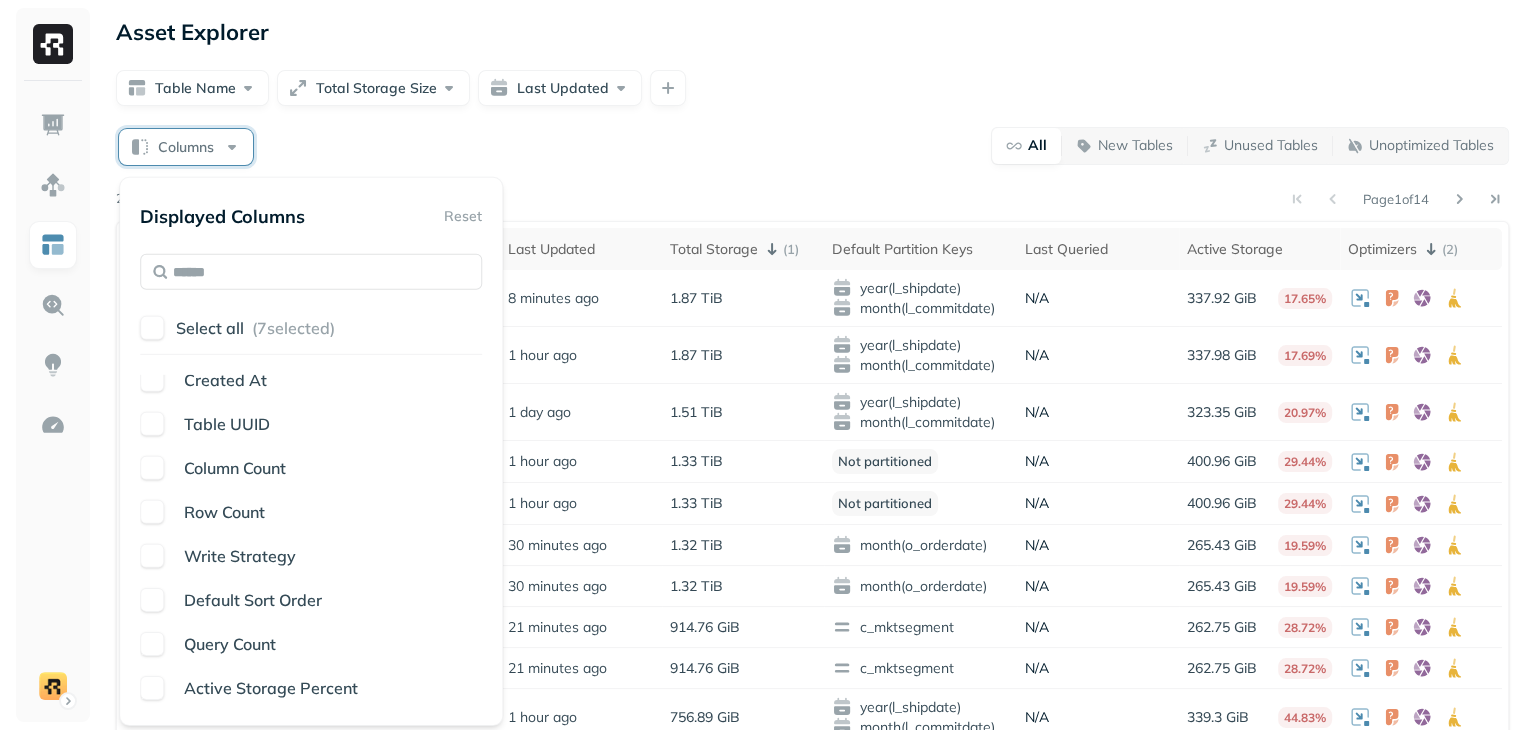 scroll, scrollTop: 445, scrollLeft: 0, axis: vertical 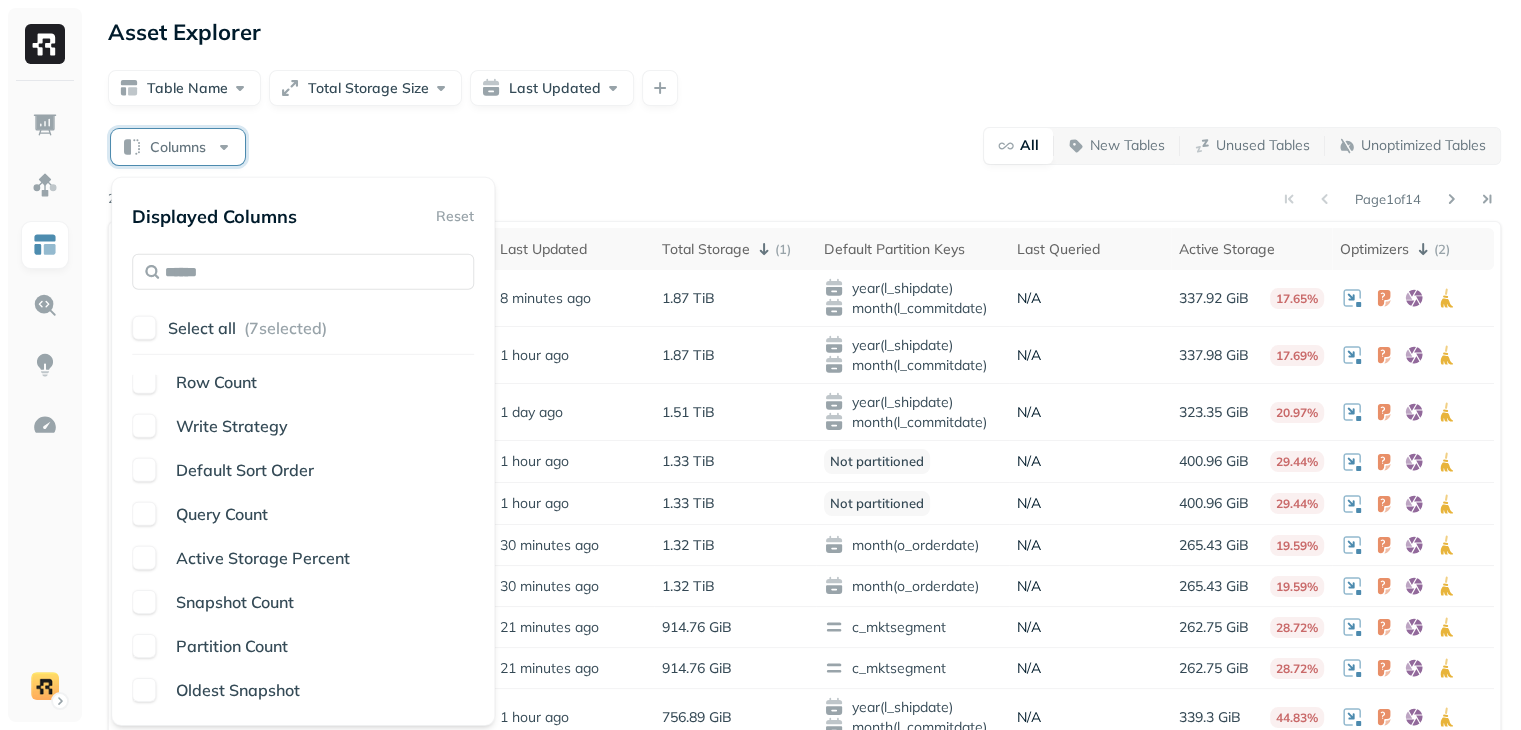 click on "Table Name Last Updated Total Storage Last Queried Optimizers Default Partition Keys Active Storage Created At Table UUID Column Count Row Count Write Strategy Default Sort Order Query Count Active Storage Percent Snapshot Count Partition Count Oldest Snapshot" at bounding box center (303, 540) 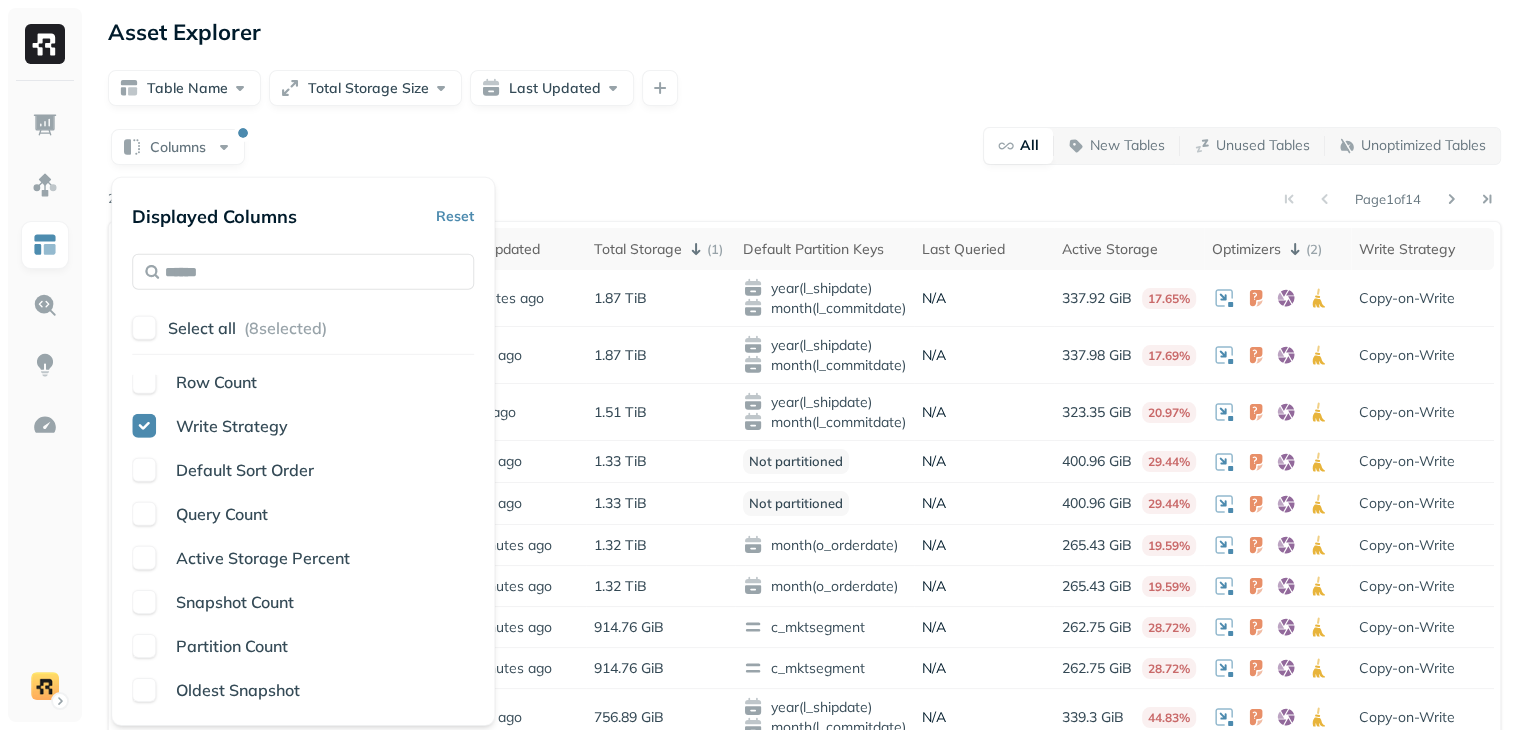 click on "Columns All New Tables Unused Tables Unoptimized Tables" at bounding box center [804, 145] 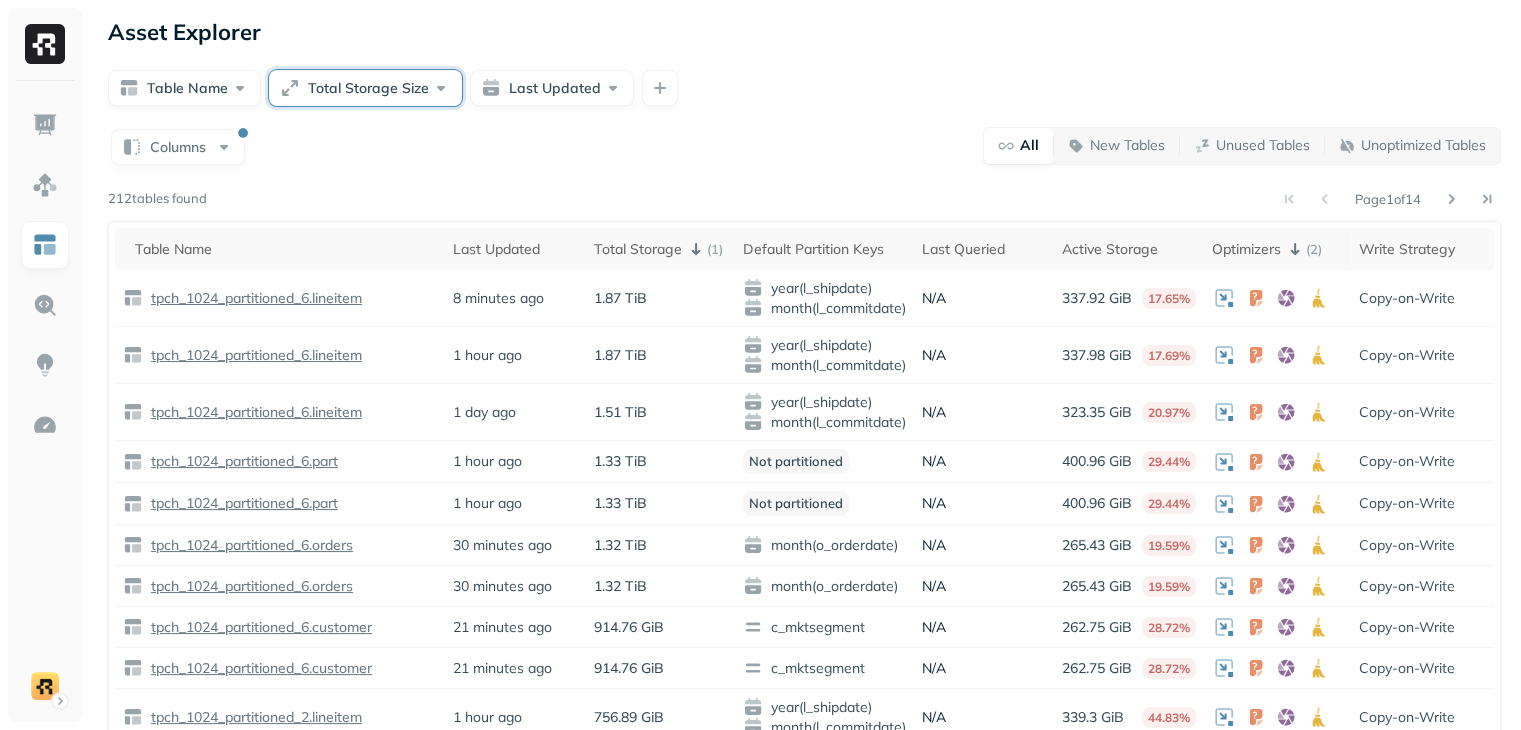 click on "Total Storage Size" at bounding box center (365, 88) 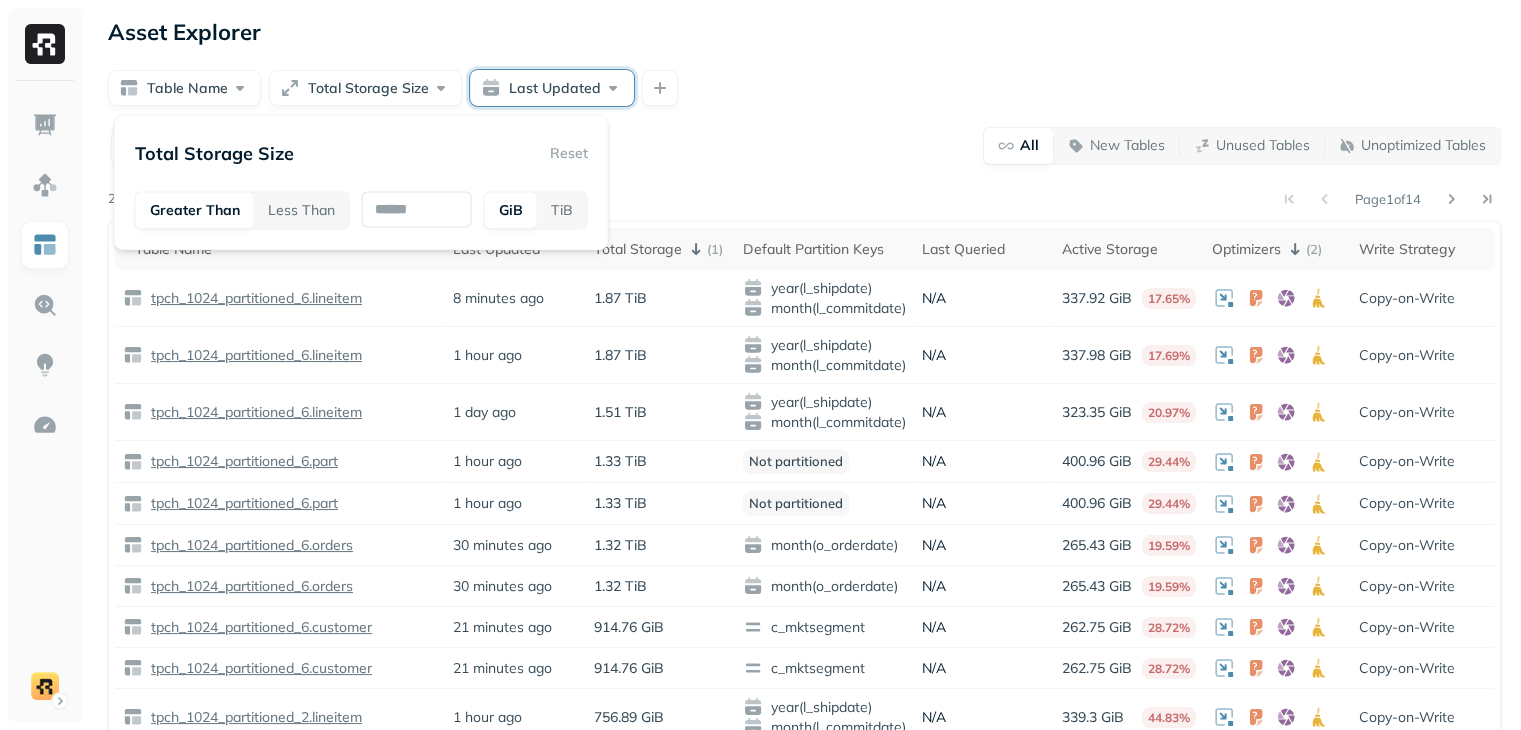 click on "Last Updated" at bounding box center (552, 88) 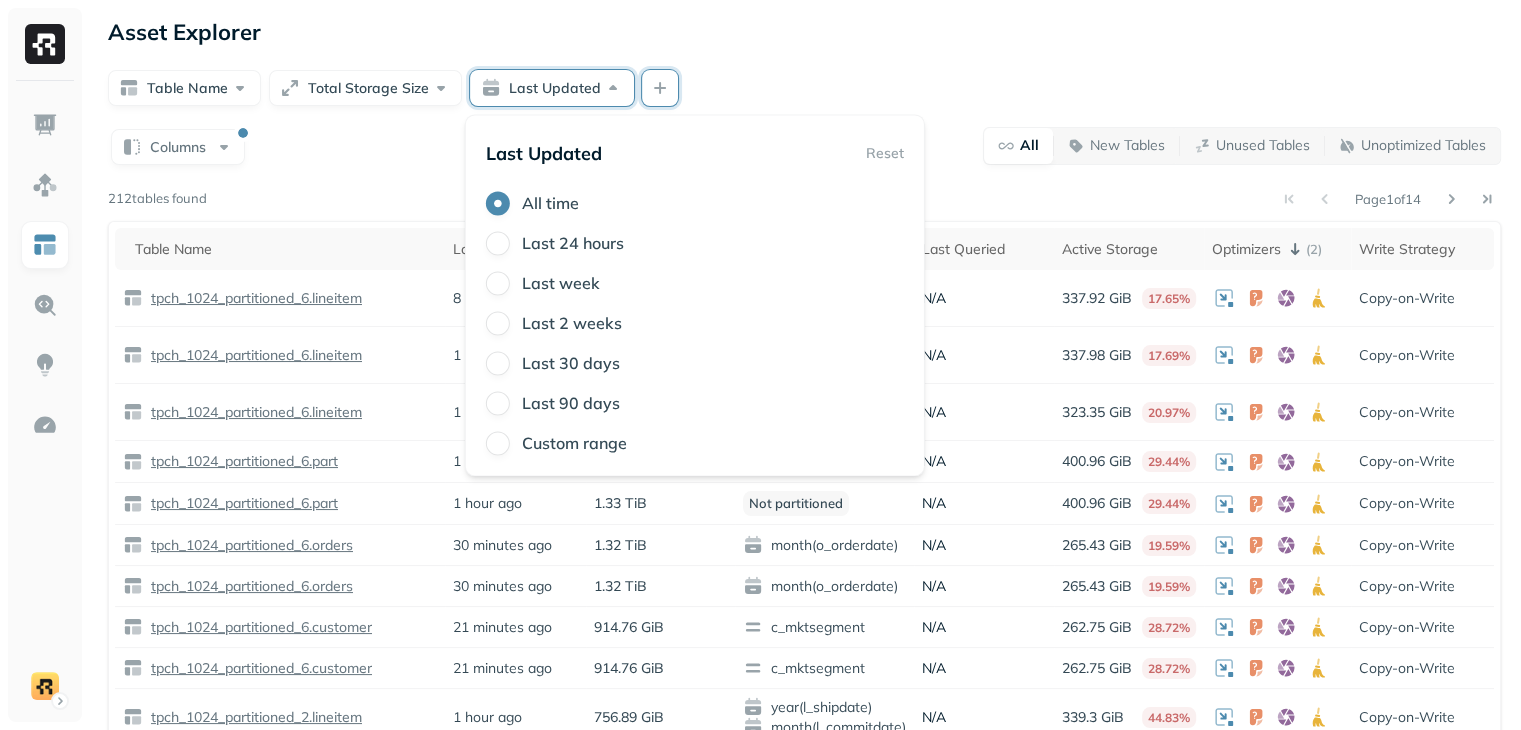 click at bounding box center [660, 88] 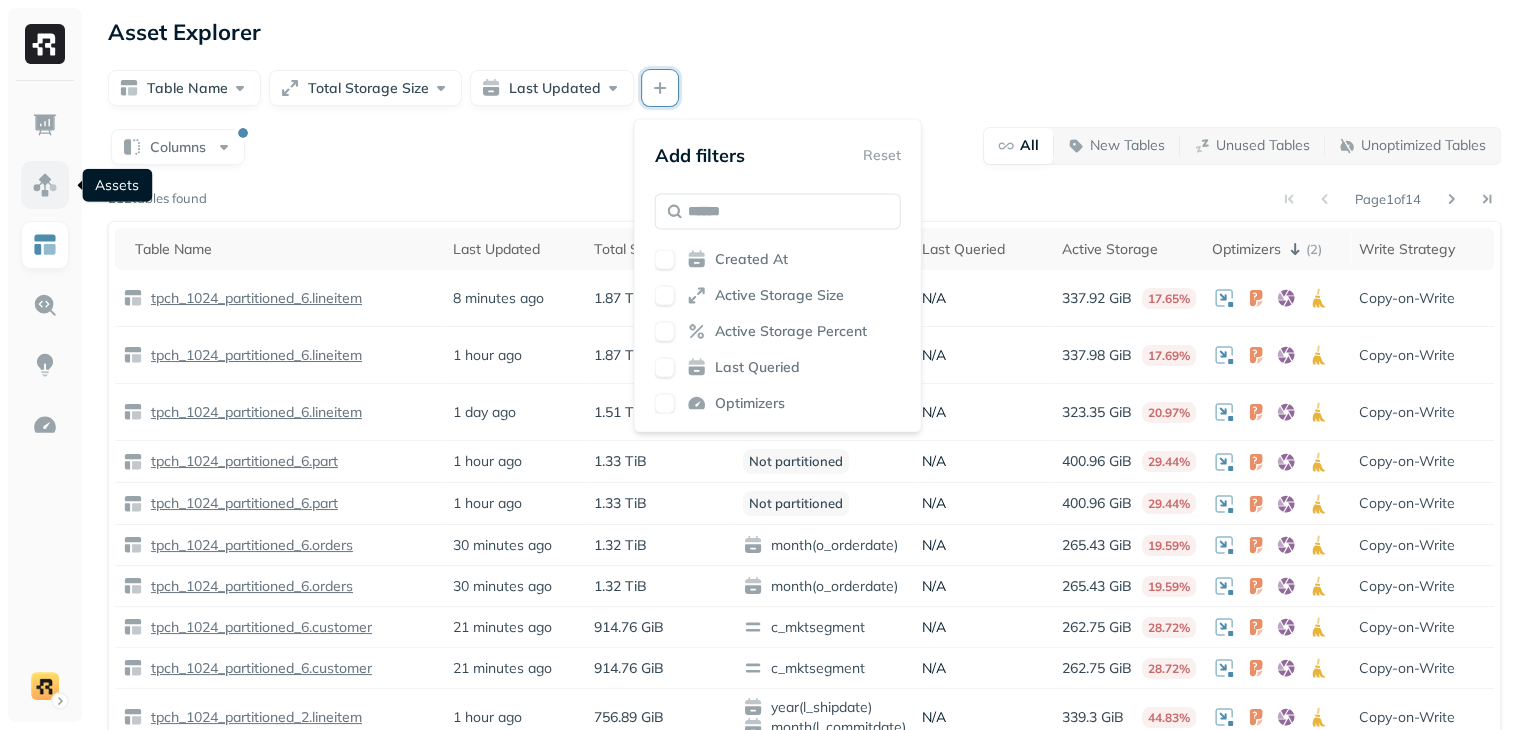 click at bounding box center (45, 185) 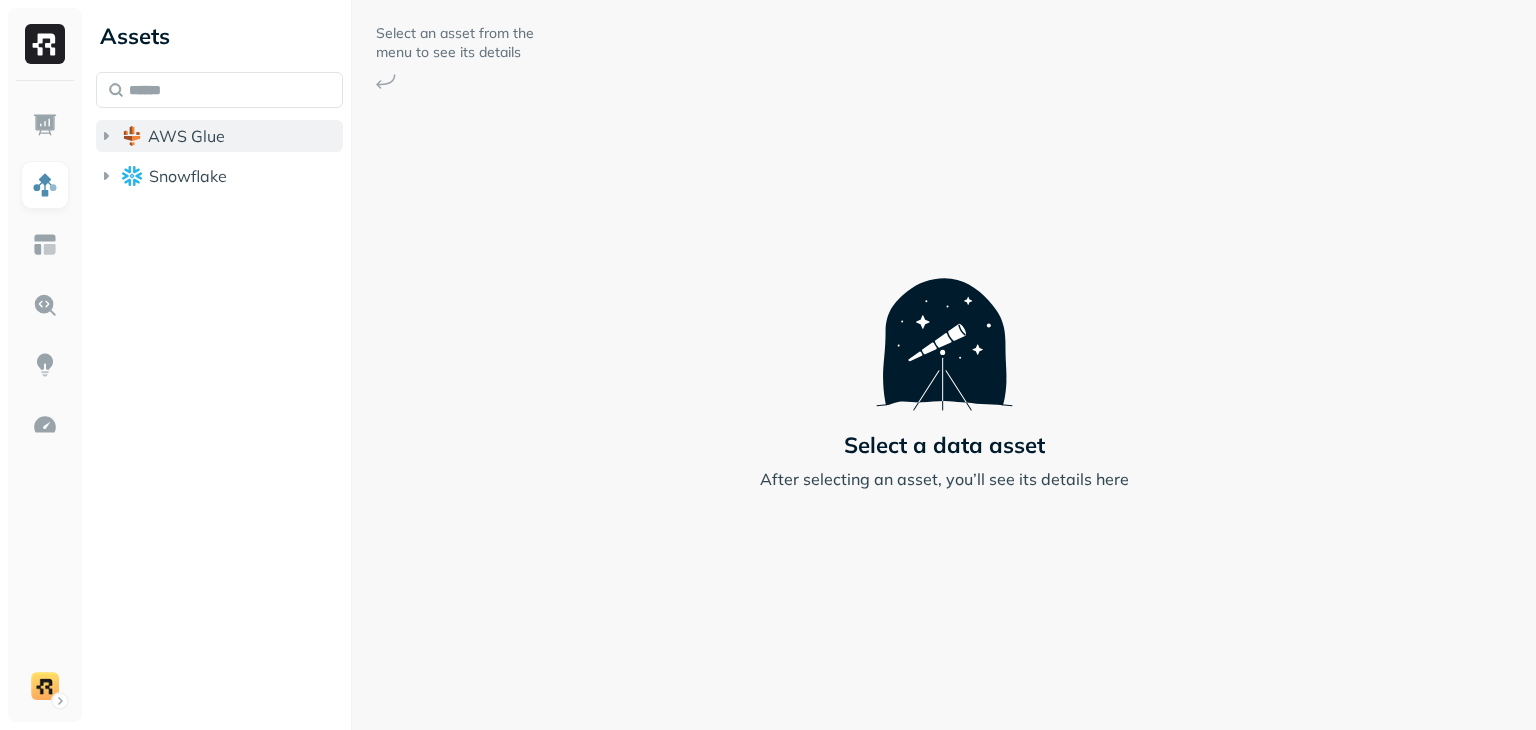 click 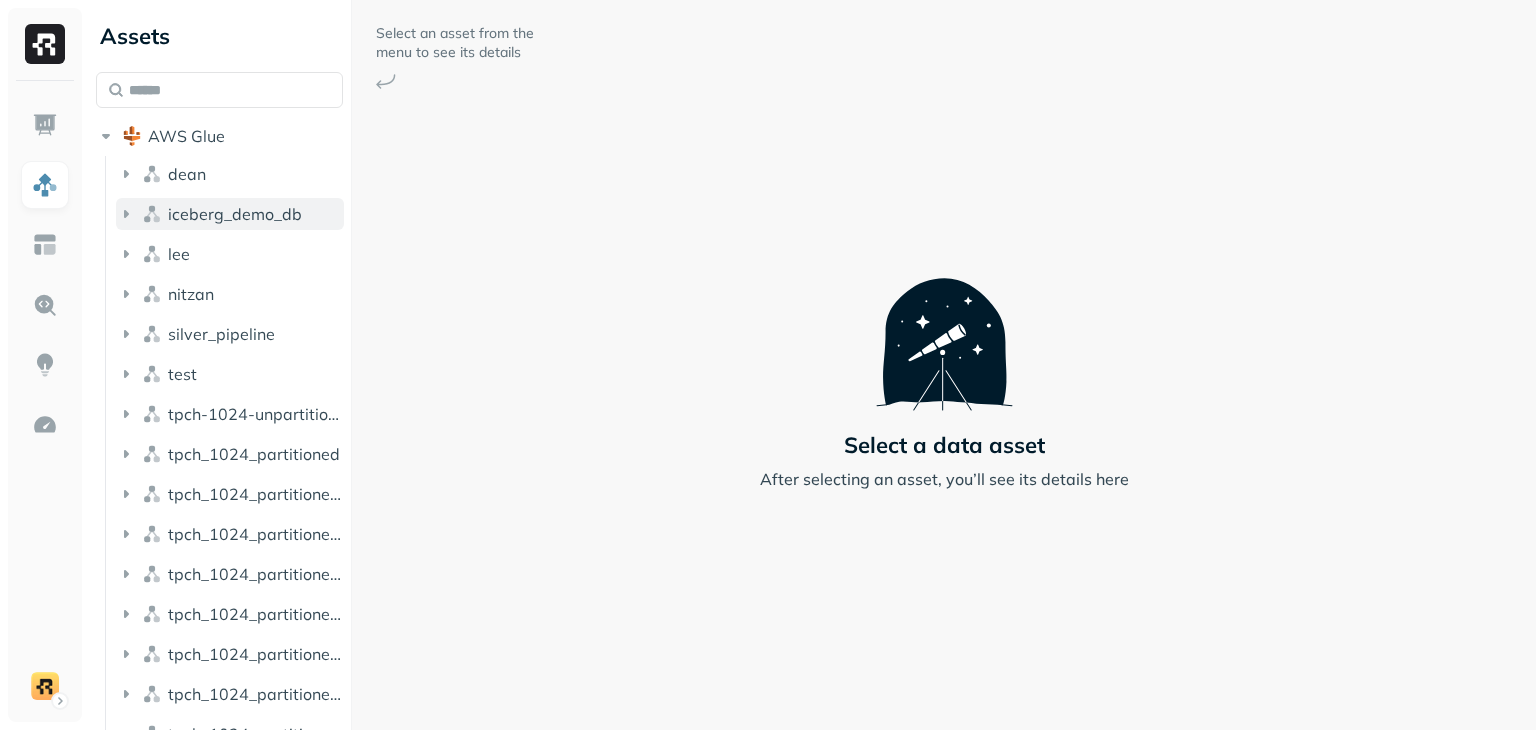 click on "iceberg_demo_db" at bounding box center (235, 214) 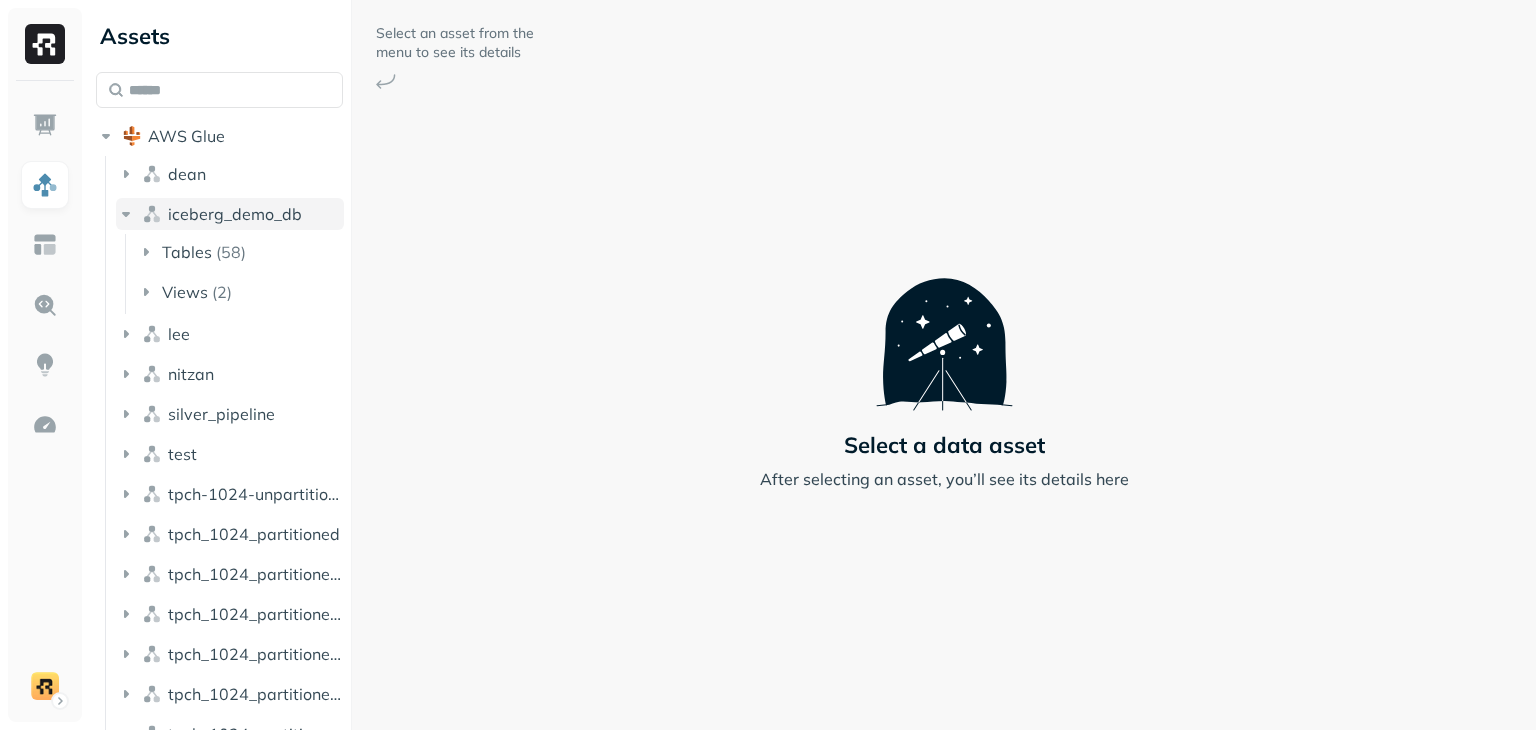 click on "iceberg_demo_db" at bounding box center (235, 214) 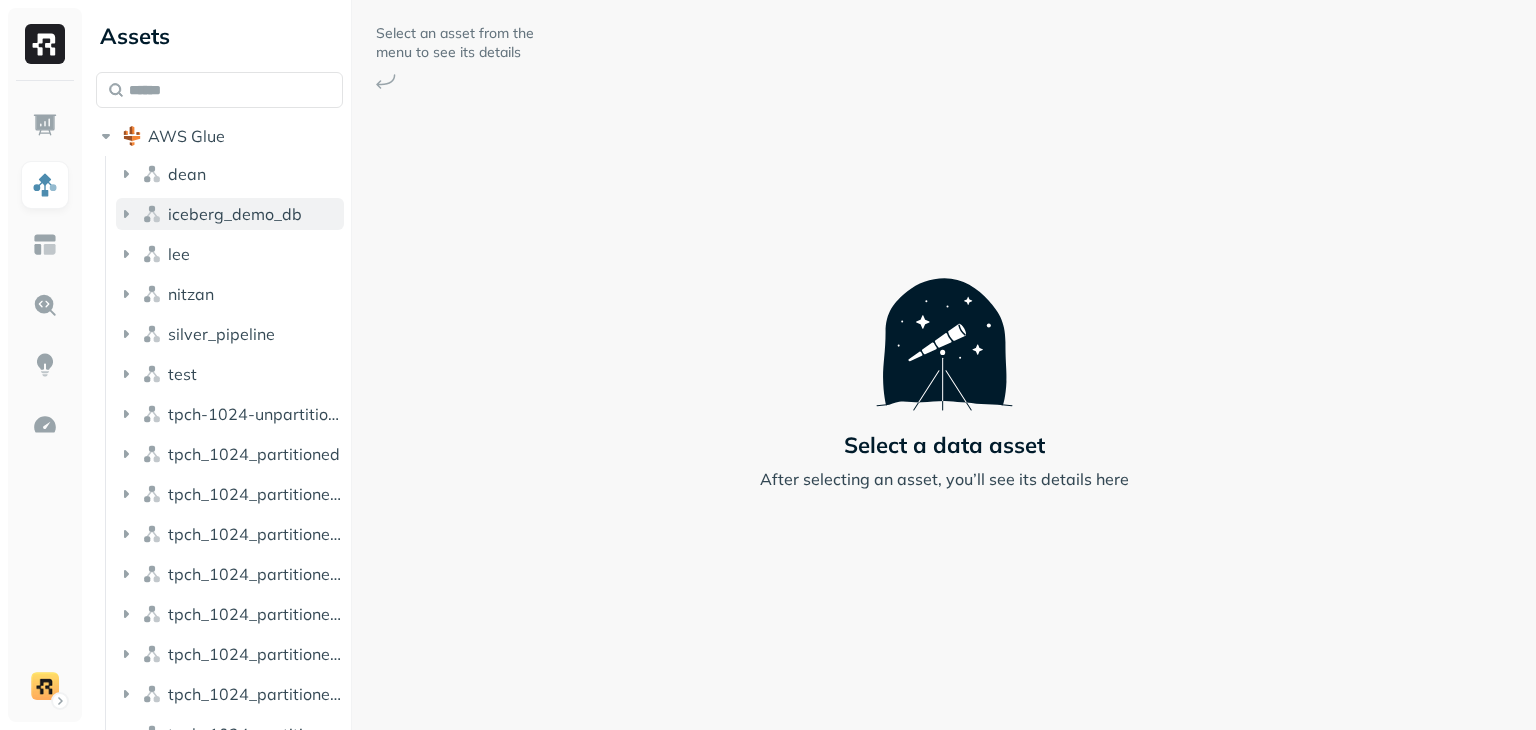 click on "iceberg_demo_db" at bounding box center [235, 214] 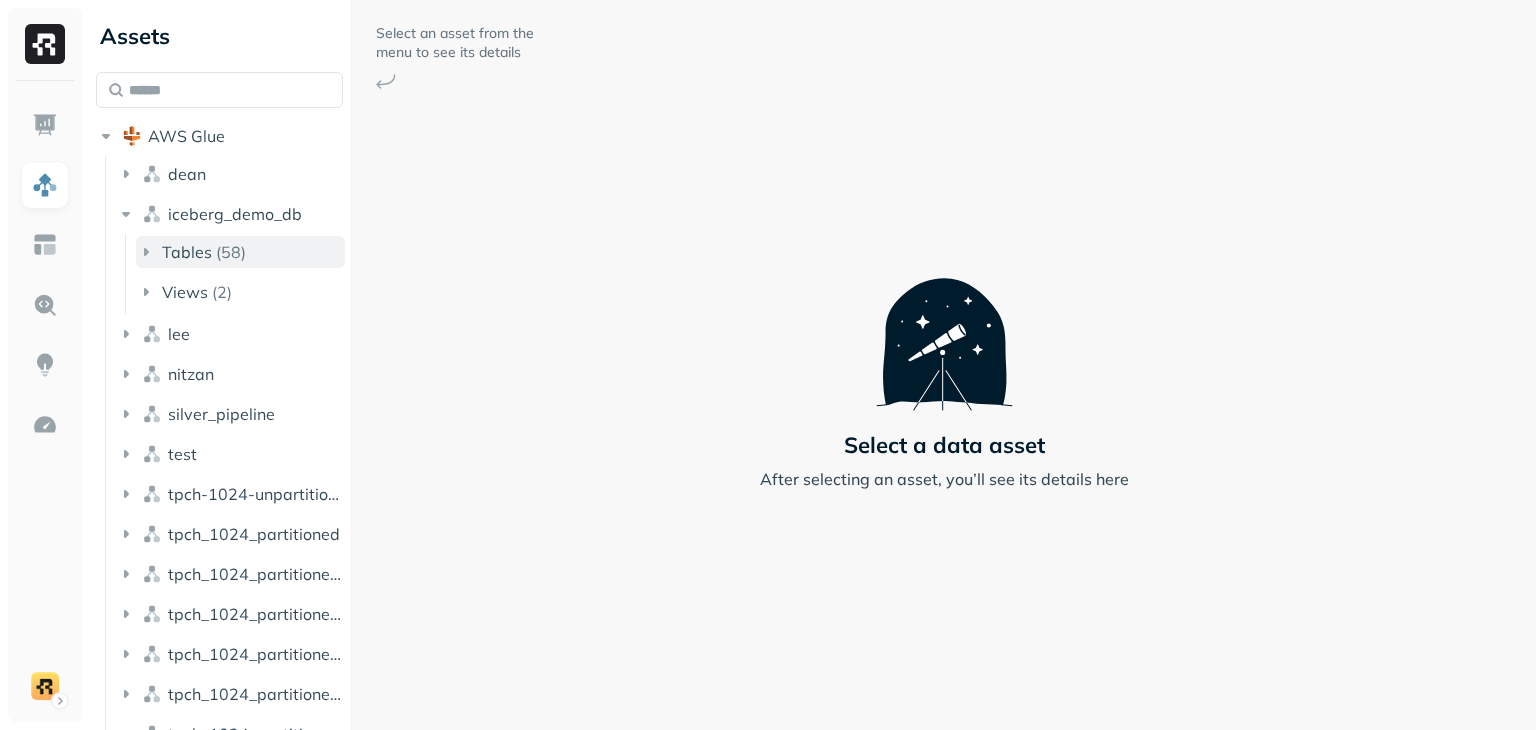 click on "Tables ( 58 )" at bounding box center (240, 252) 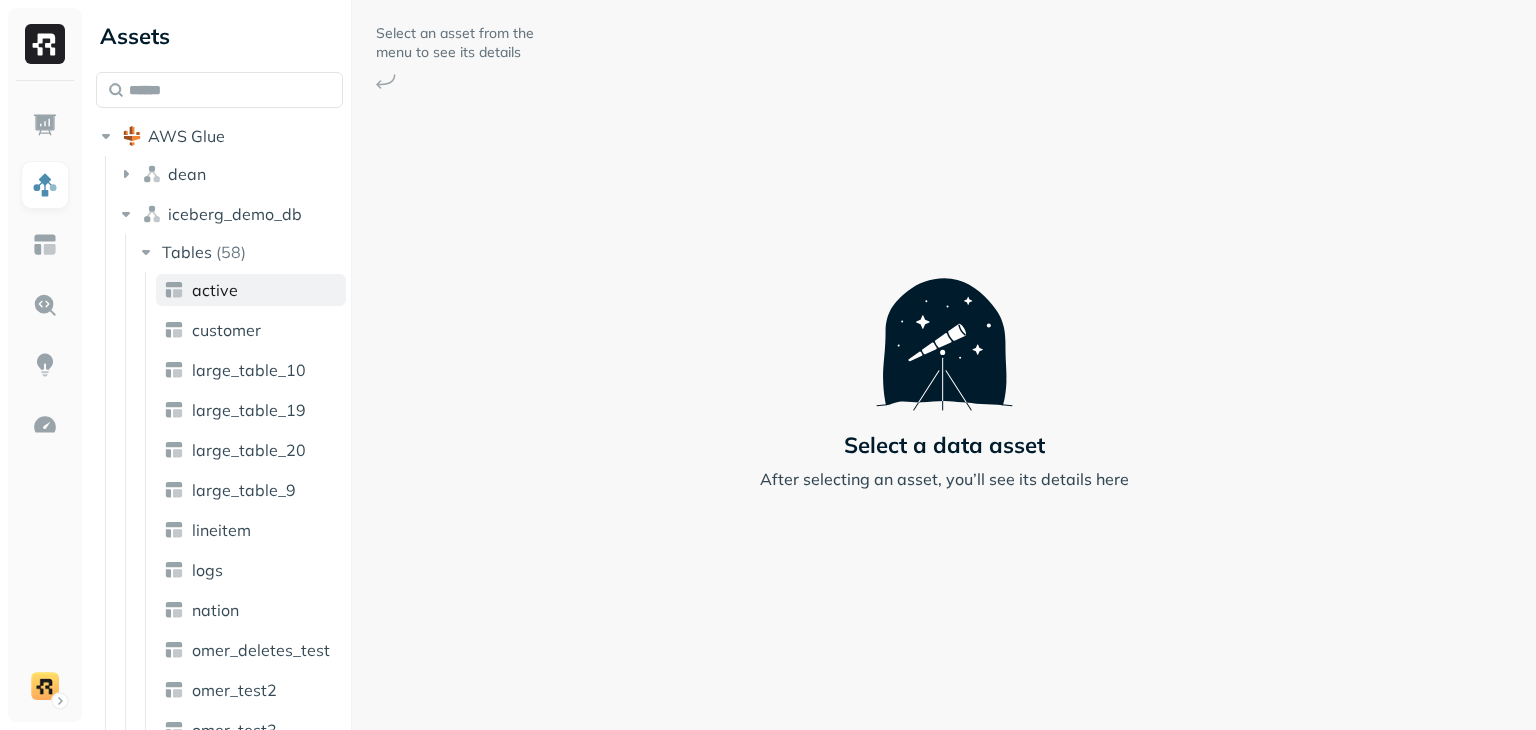 click on "active" at bounding box center [215, 290] 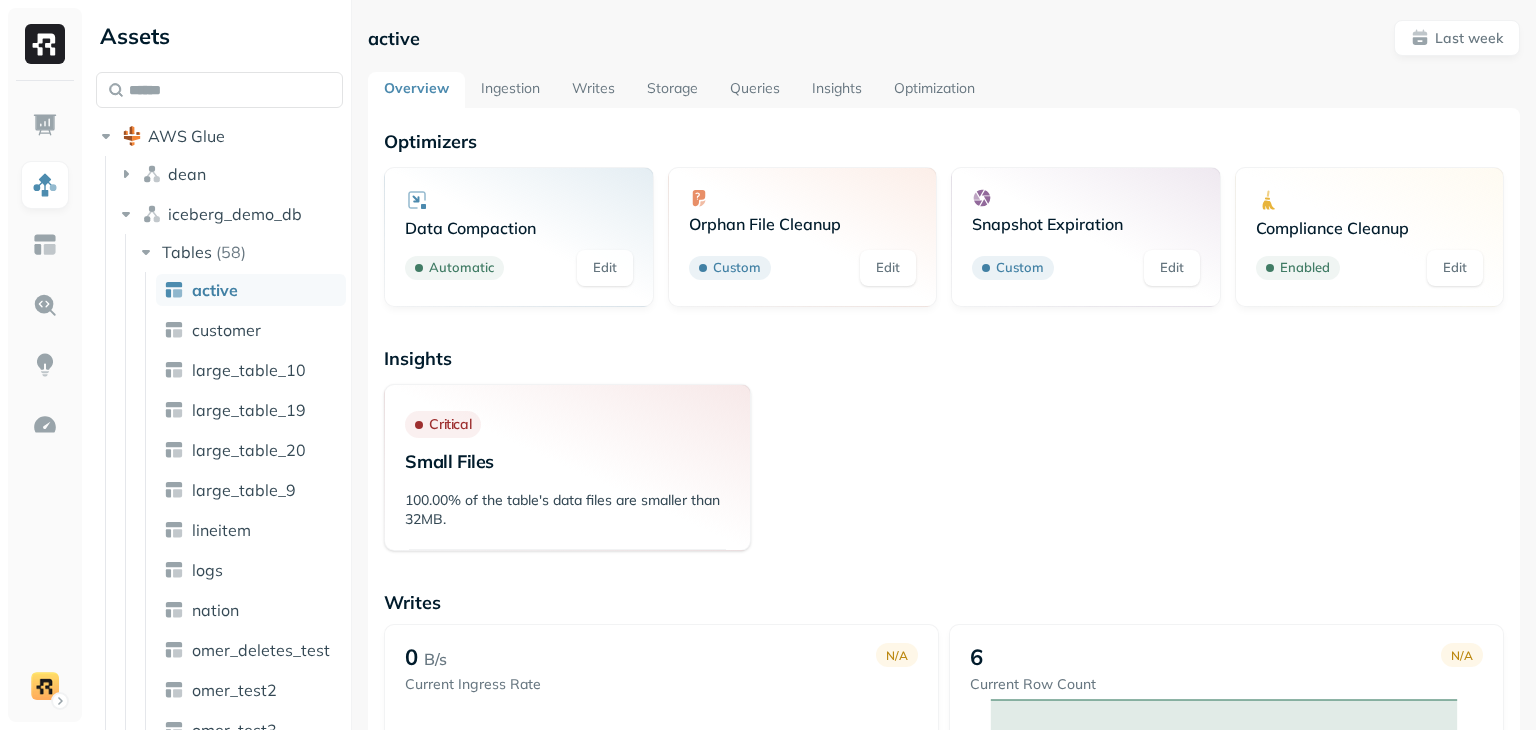 click on "Edit" at bounding box center (605, 268) 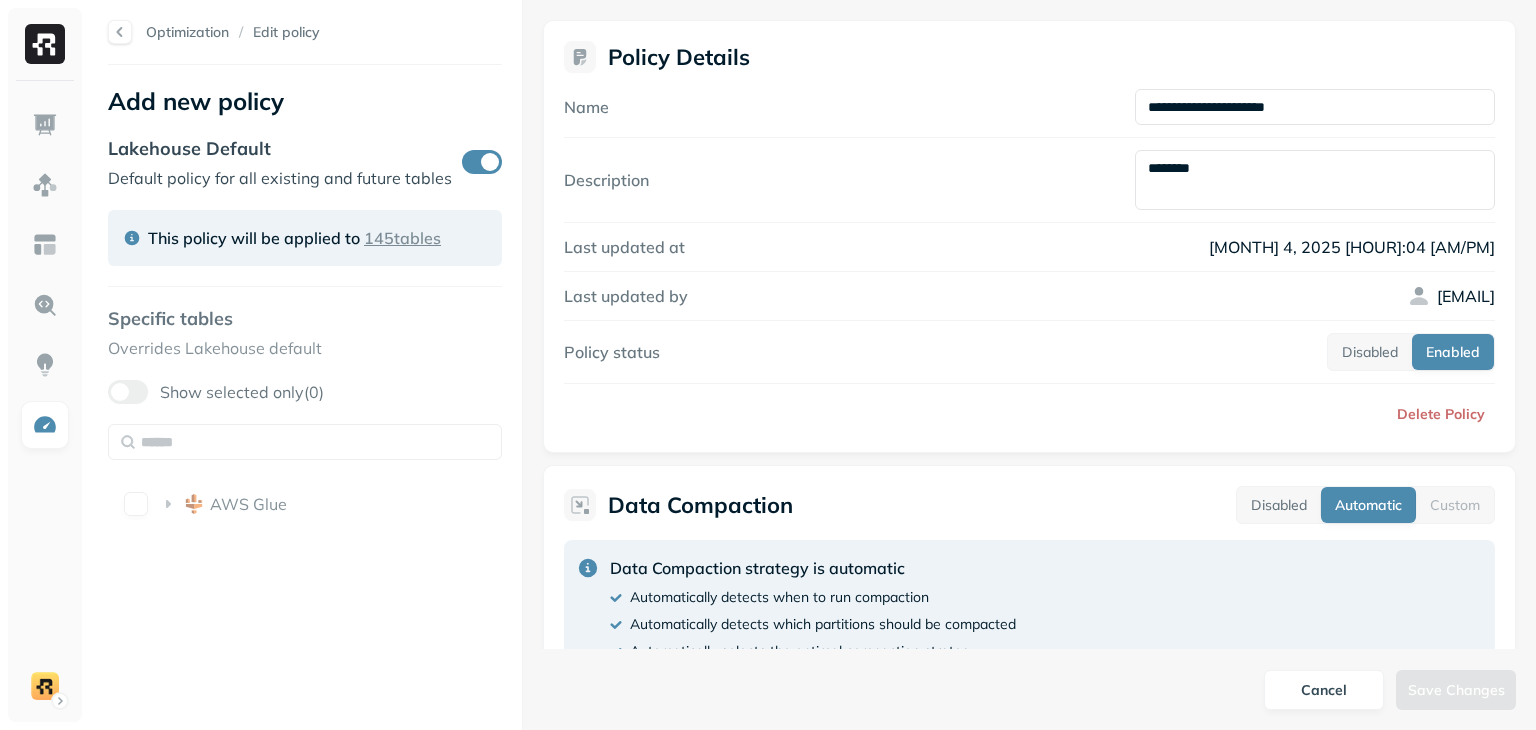 drag, startPoint x: 1359, startPoint y: 105, endPoint x: 1049, endPoint y: 130, distance: 311.00644 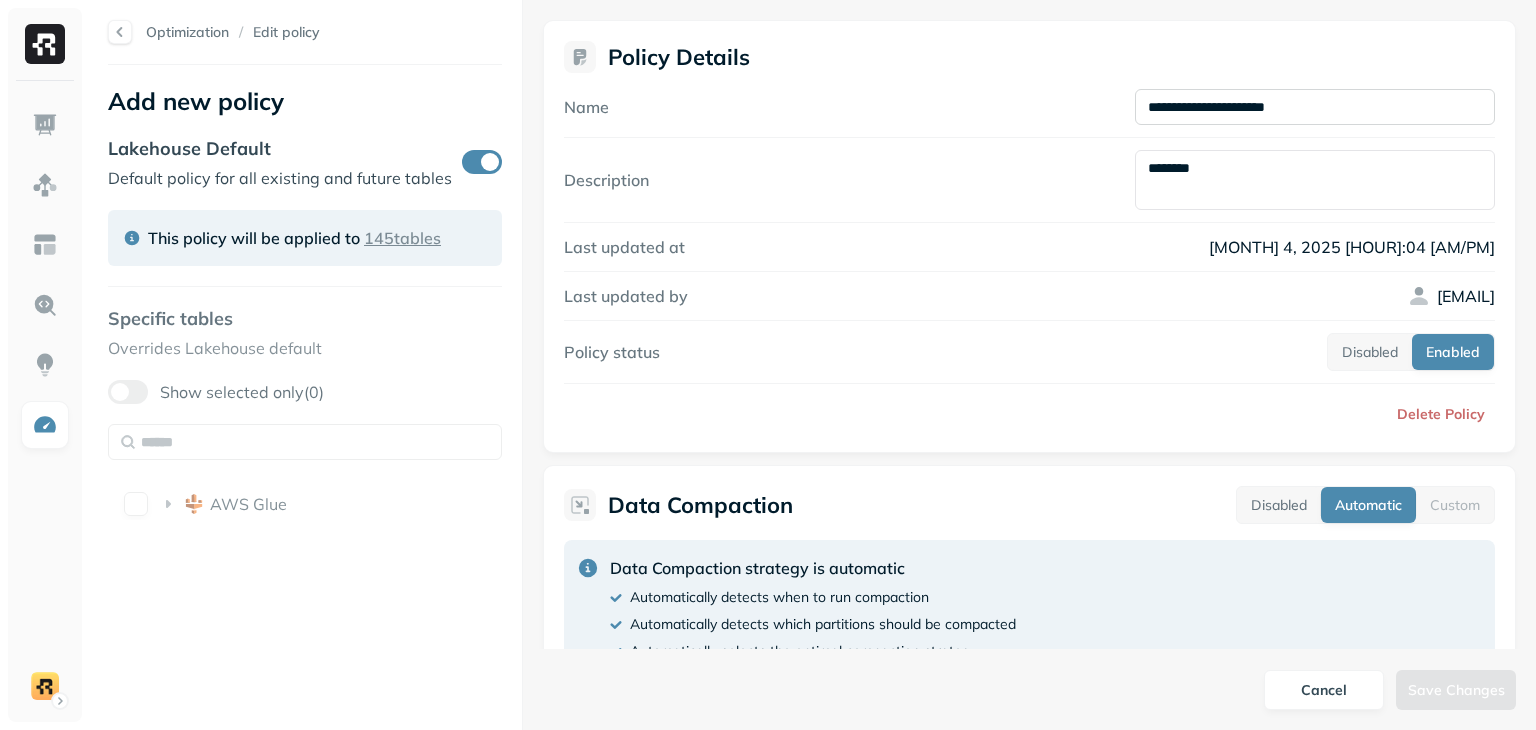 paste on "**********" 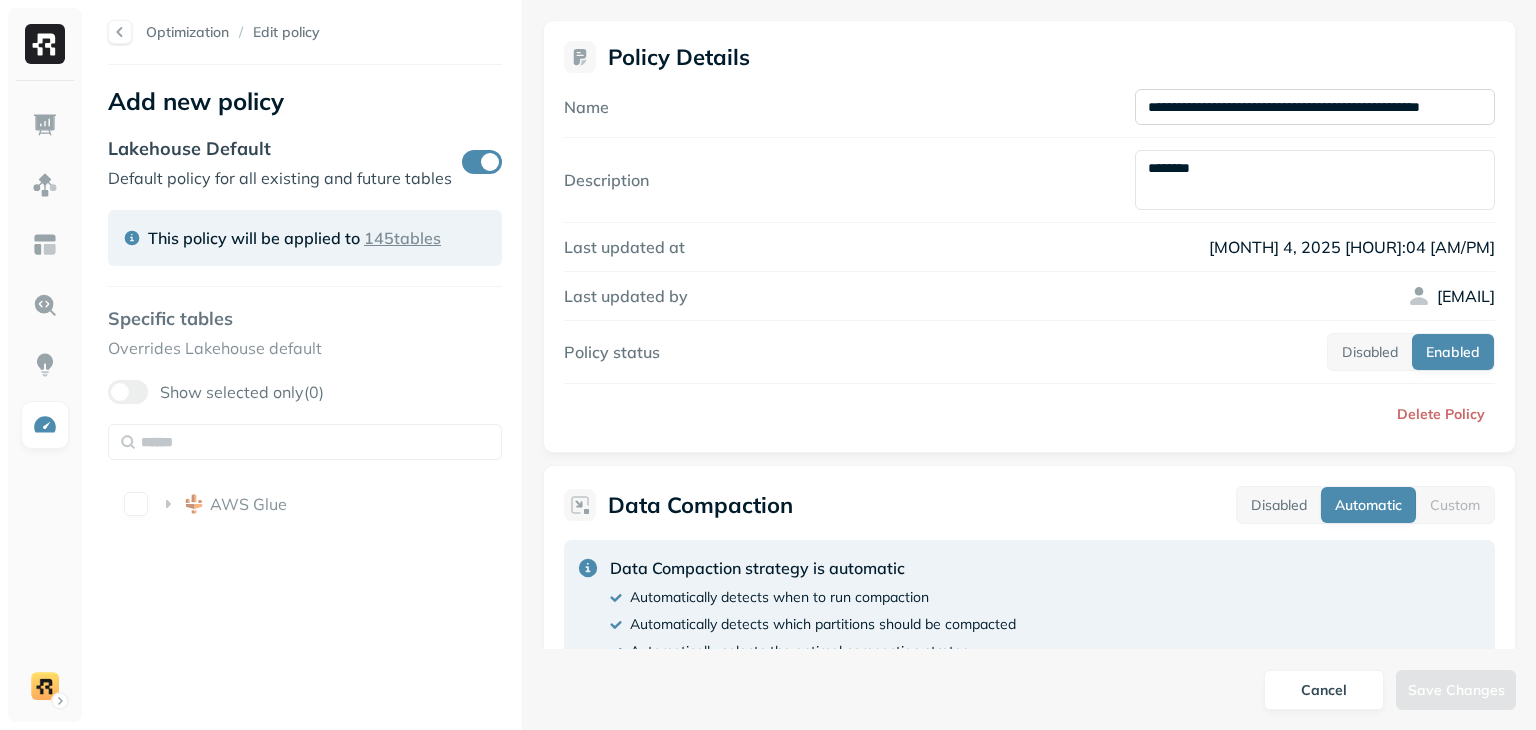 scroll, scrollTop: 0, scrollLeft: 48, axis: horizontal 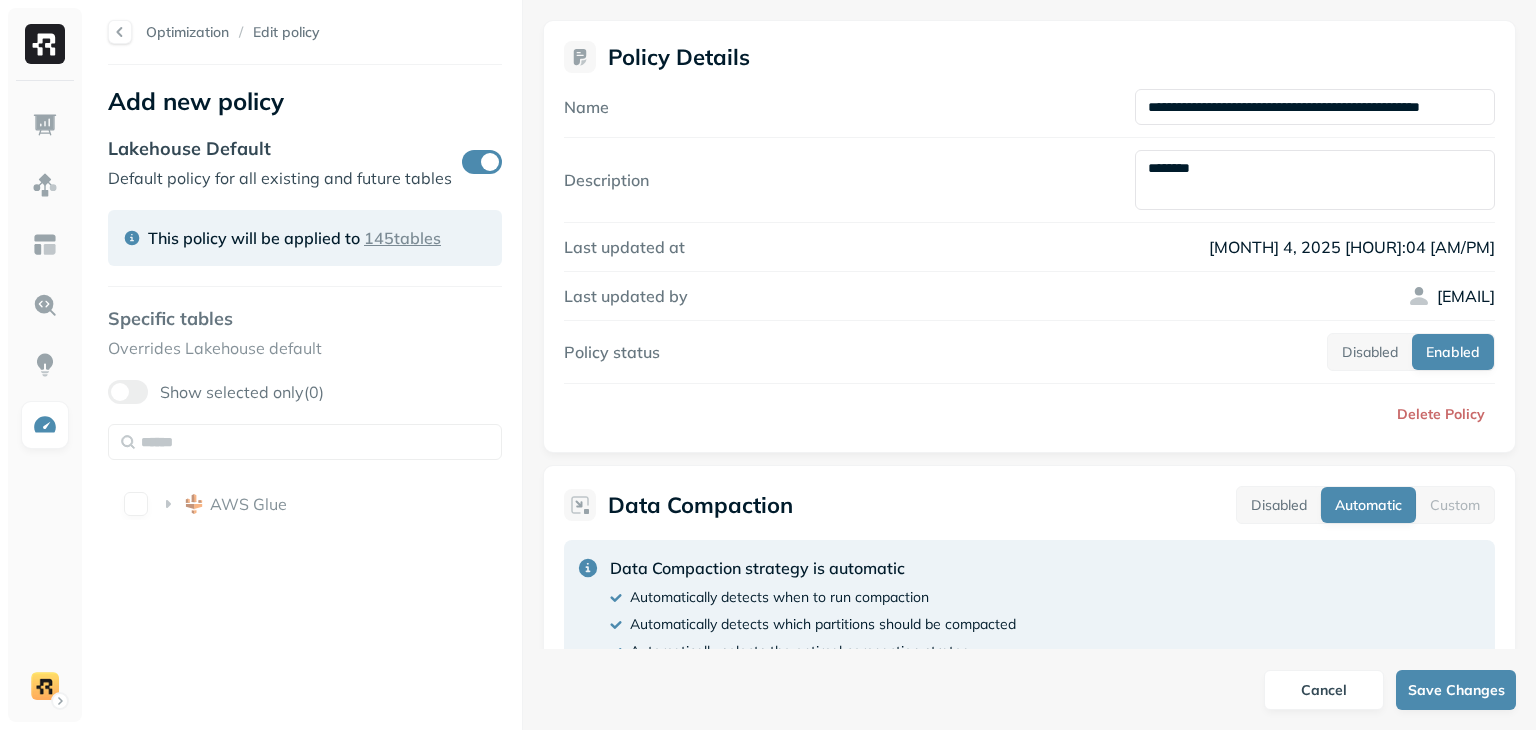 type on "**********" 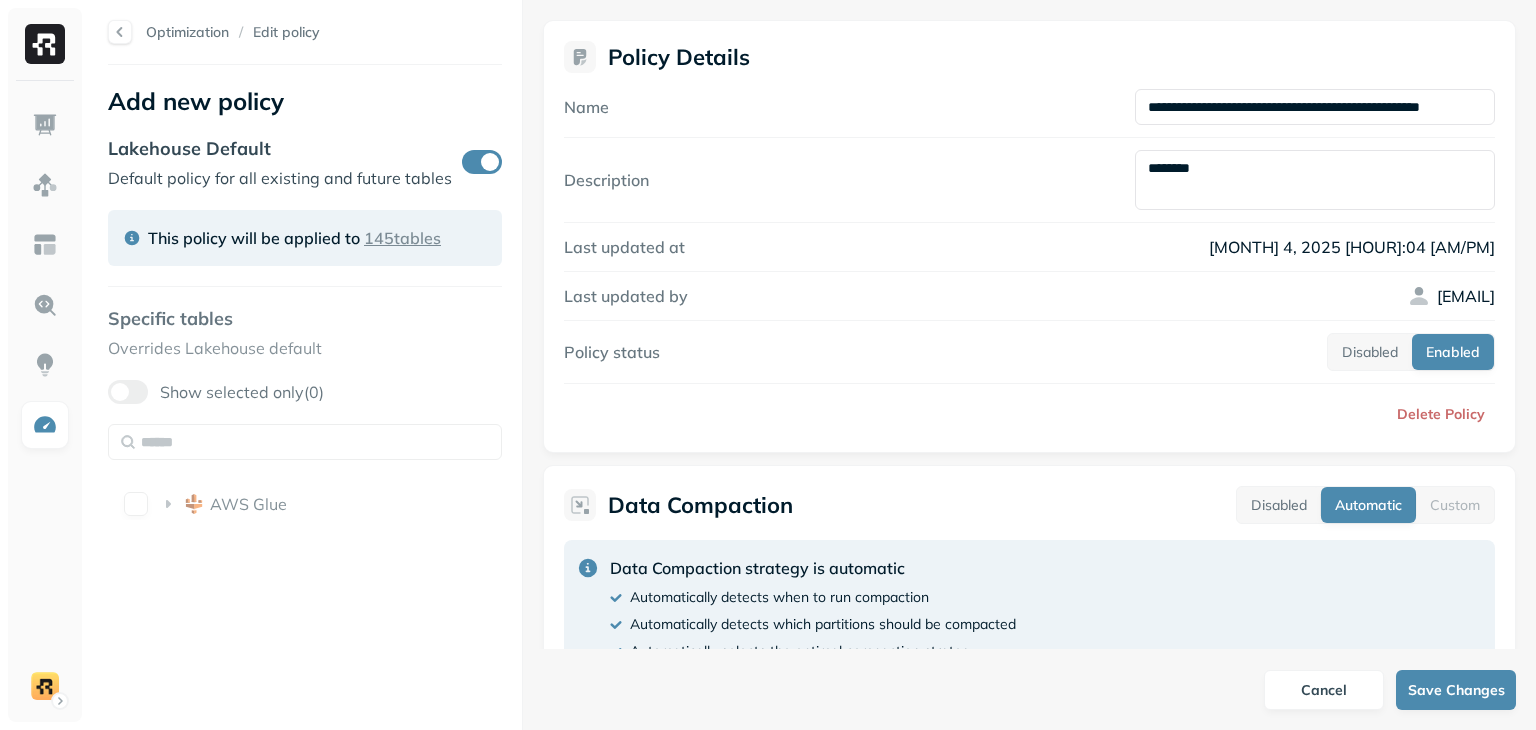 paste on "**********" 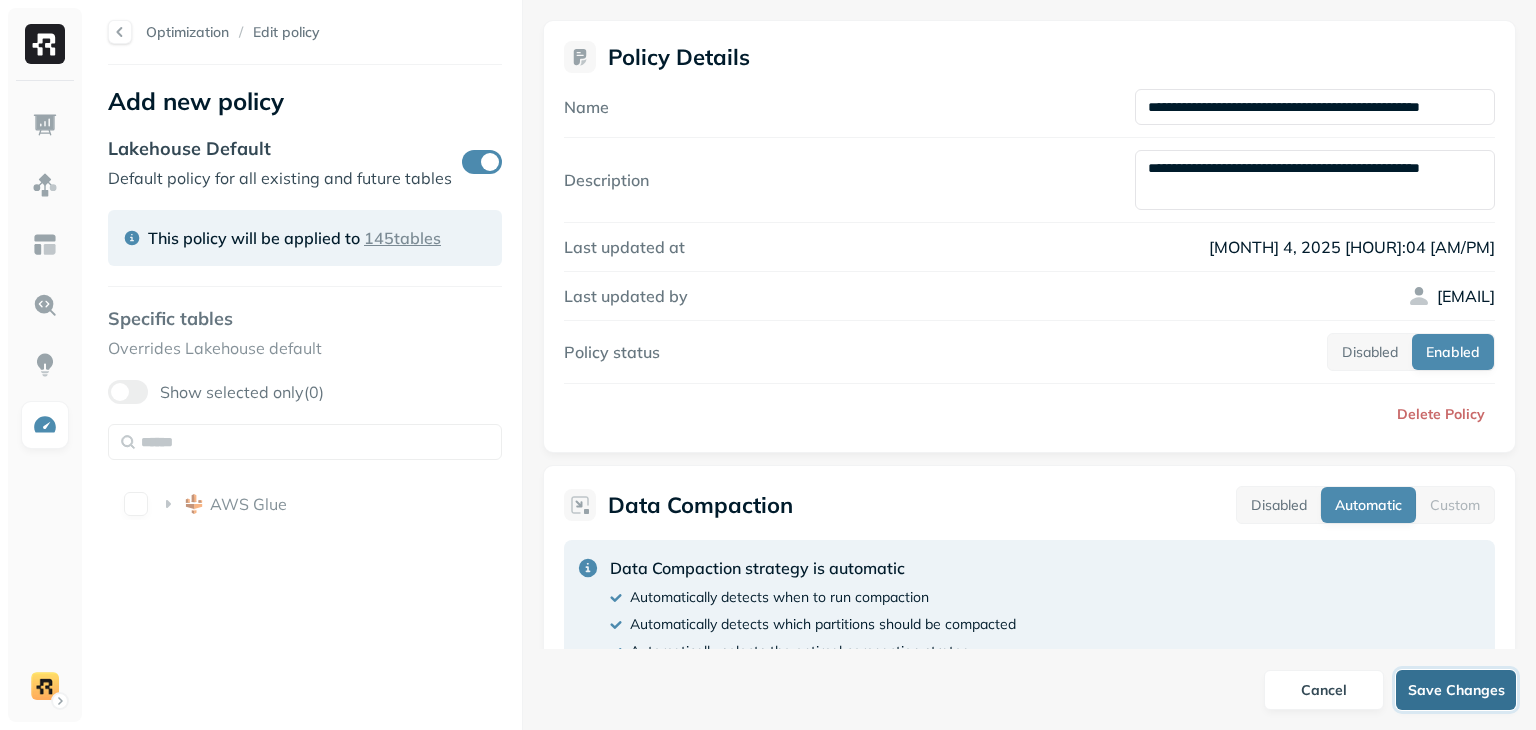 click on "Save Changes" at bounding box center [1456, 690] 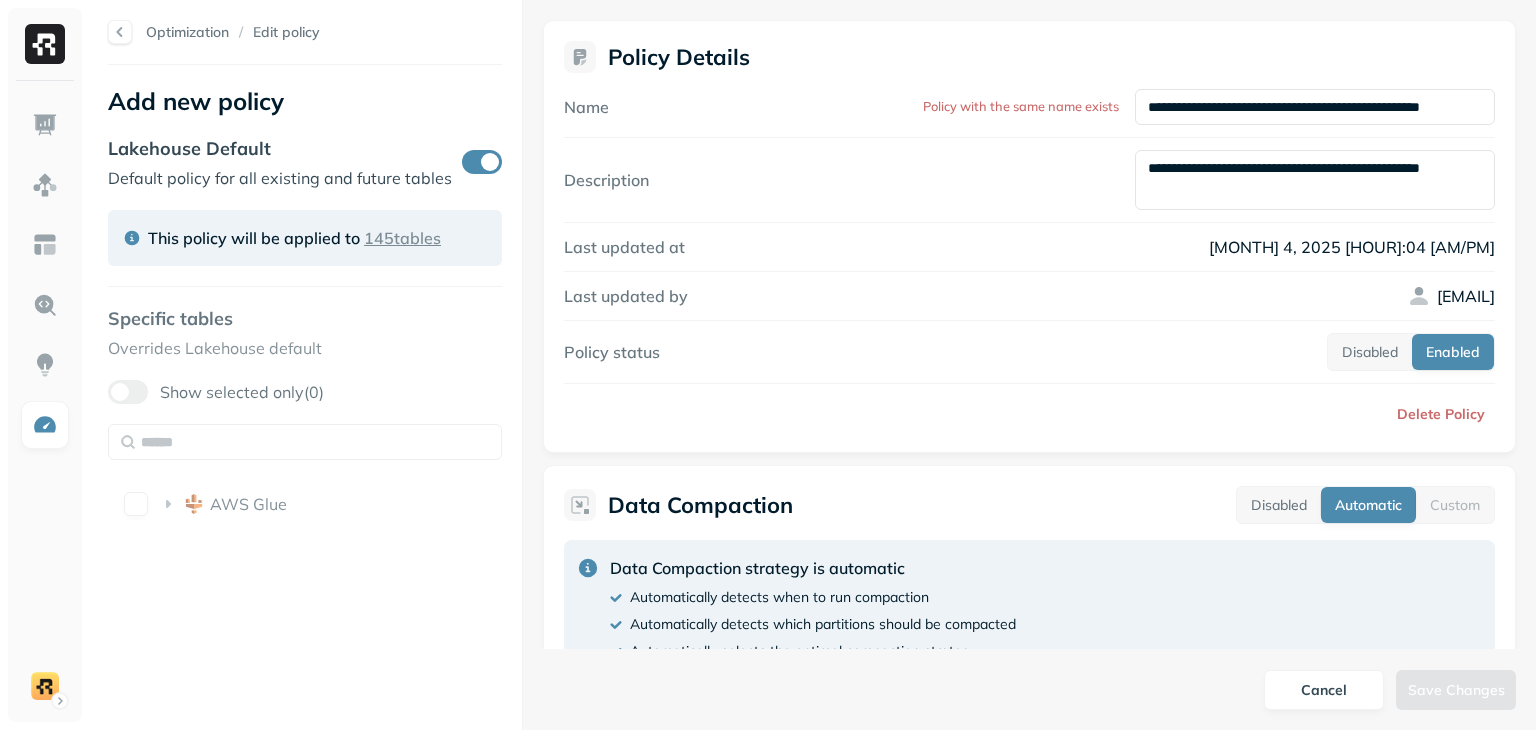 click on "**********" at bounding box center [1315, 180] 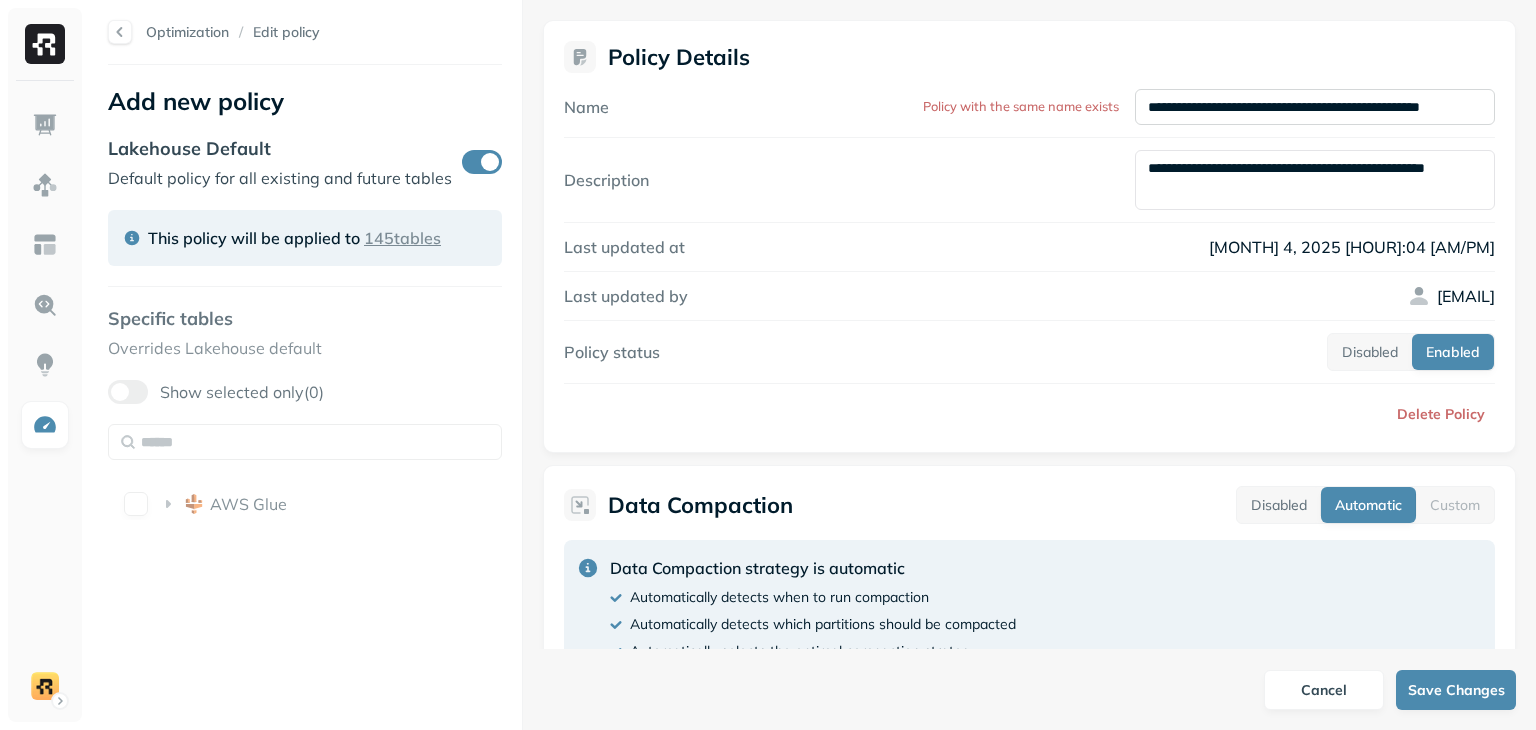 type on "**********" 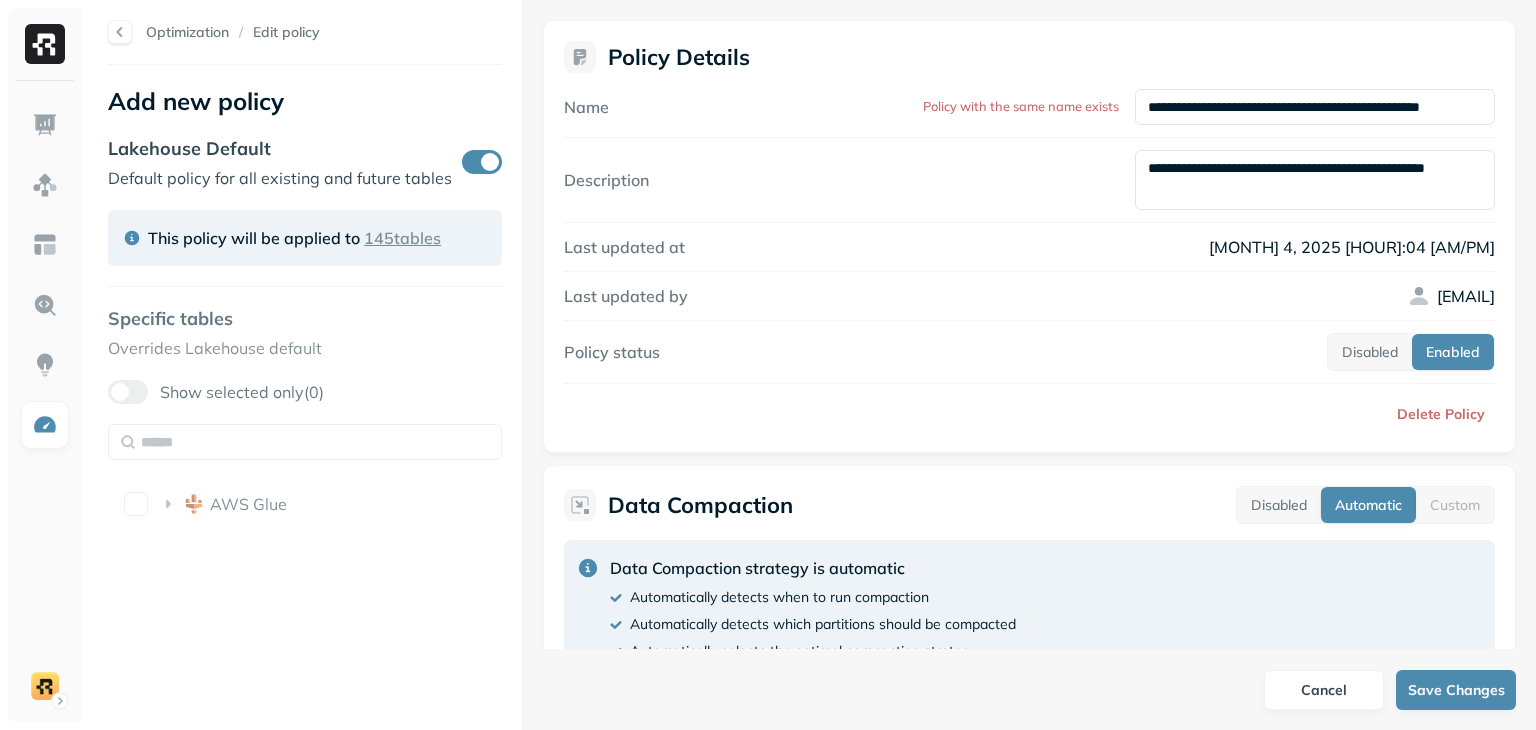 scroll, scrollTop: 0, scrollLeft: 48, axis: horizontal 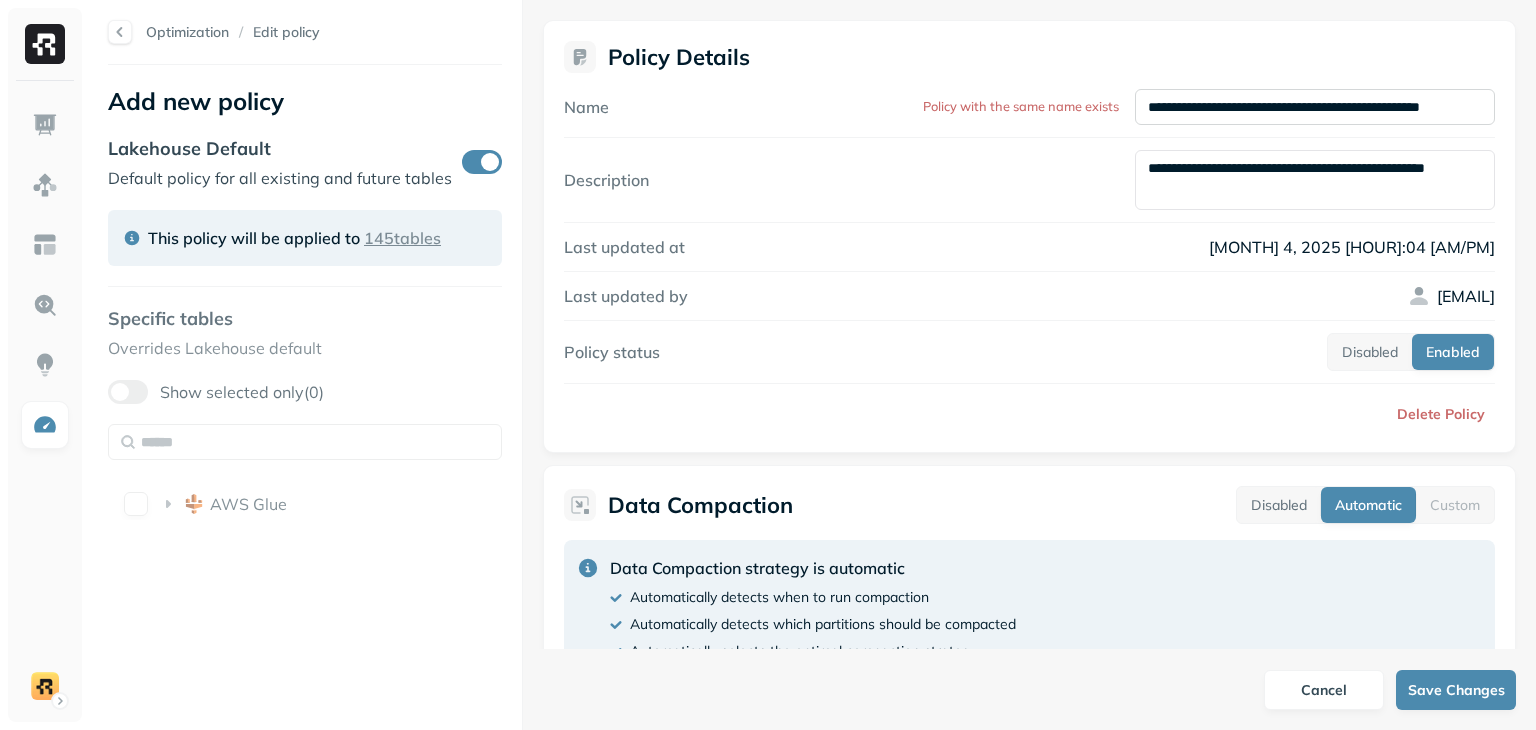 click on "**********" at bounding box center [1315, 107] 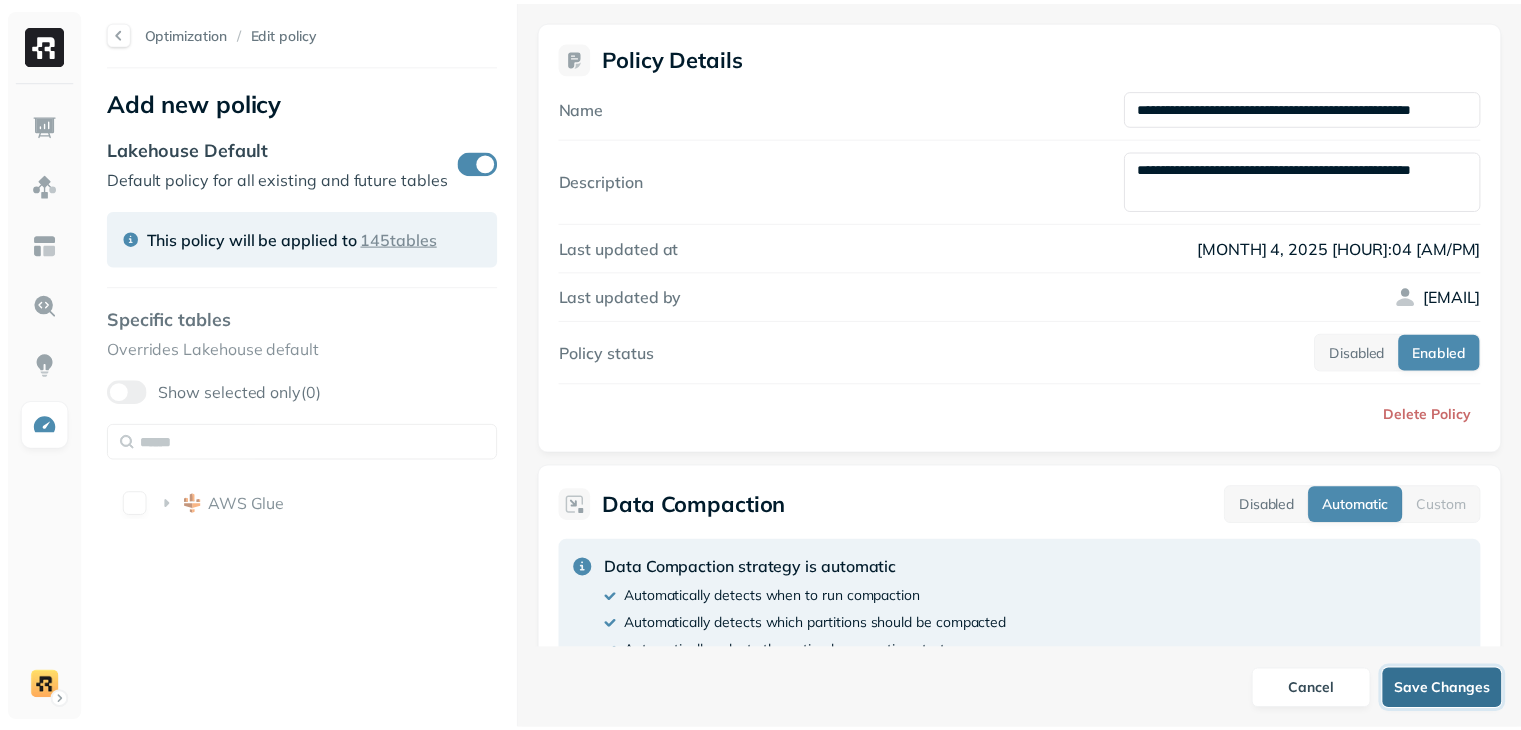 scroll, scrollTop: 0, scrollLeft: 0, axis: both 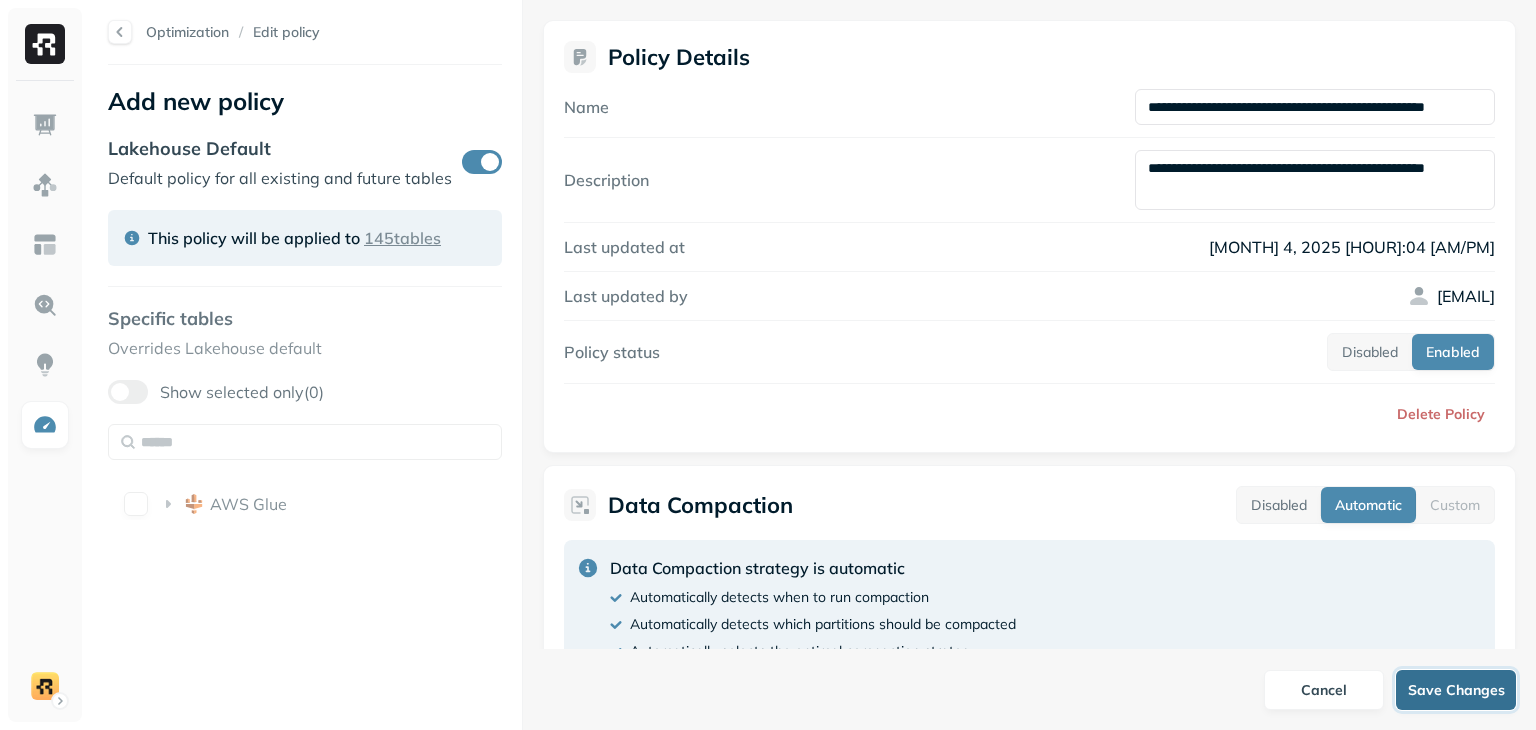 click on "Save Changes" at bounding box center [1456, 690] 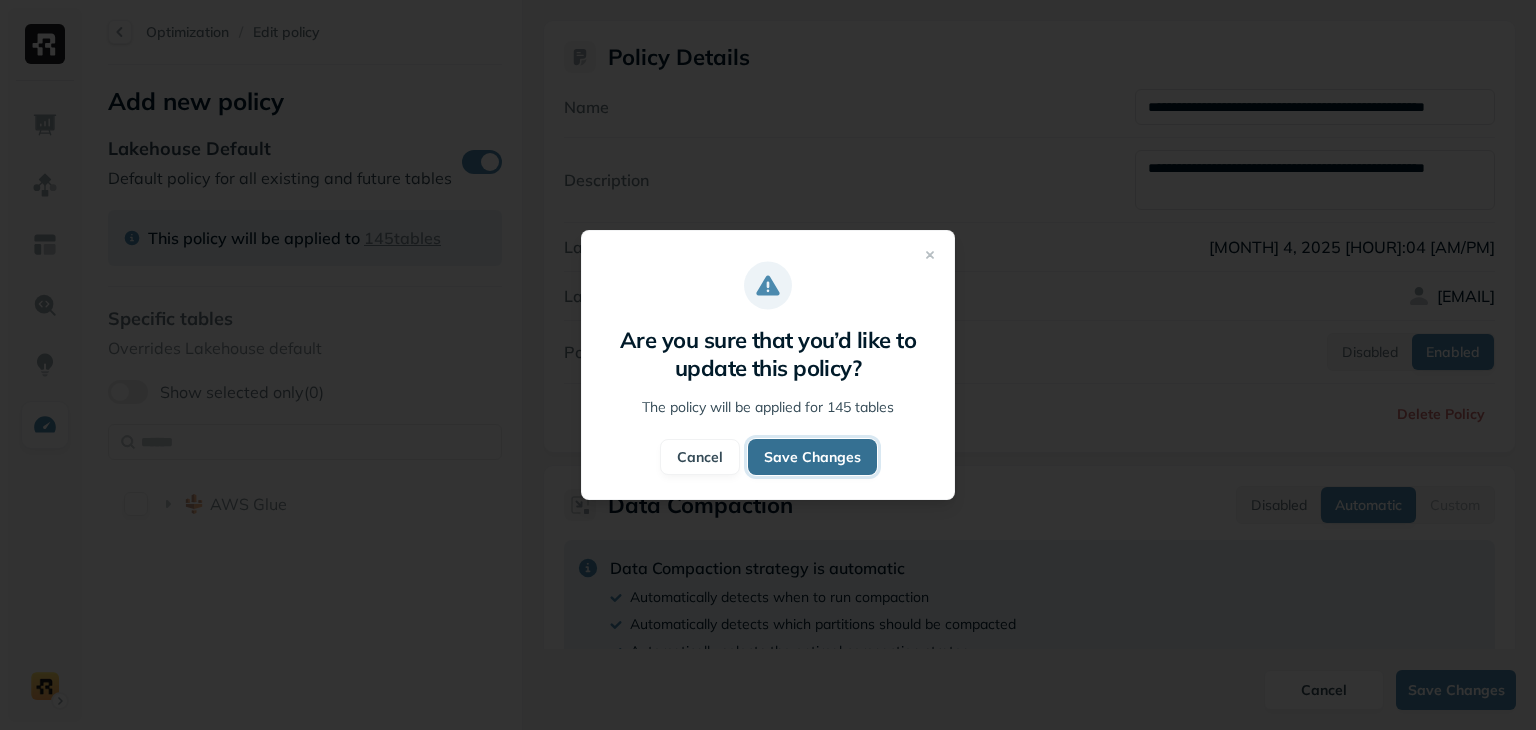 click on "Save Changes" at bounding box center [812, 457] 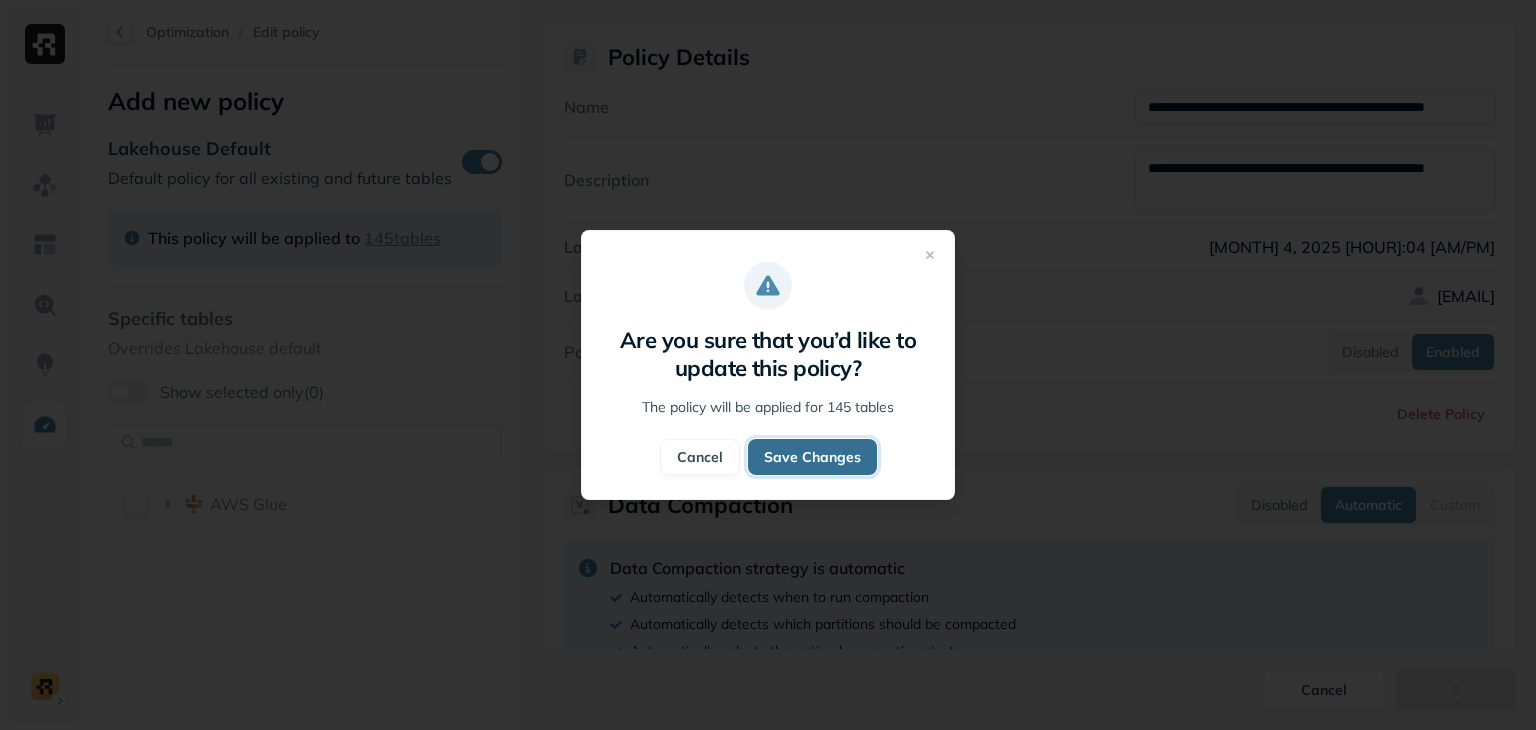 type on "**********" 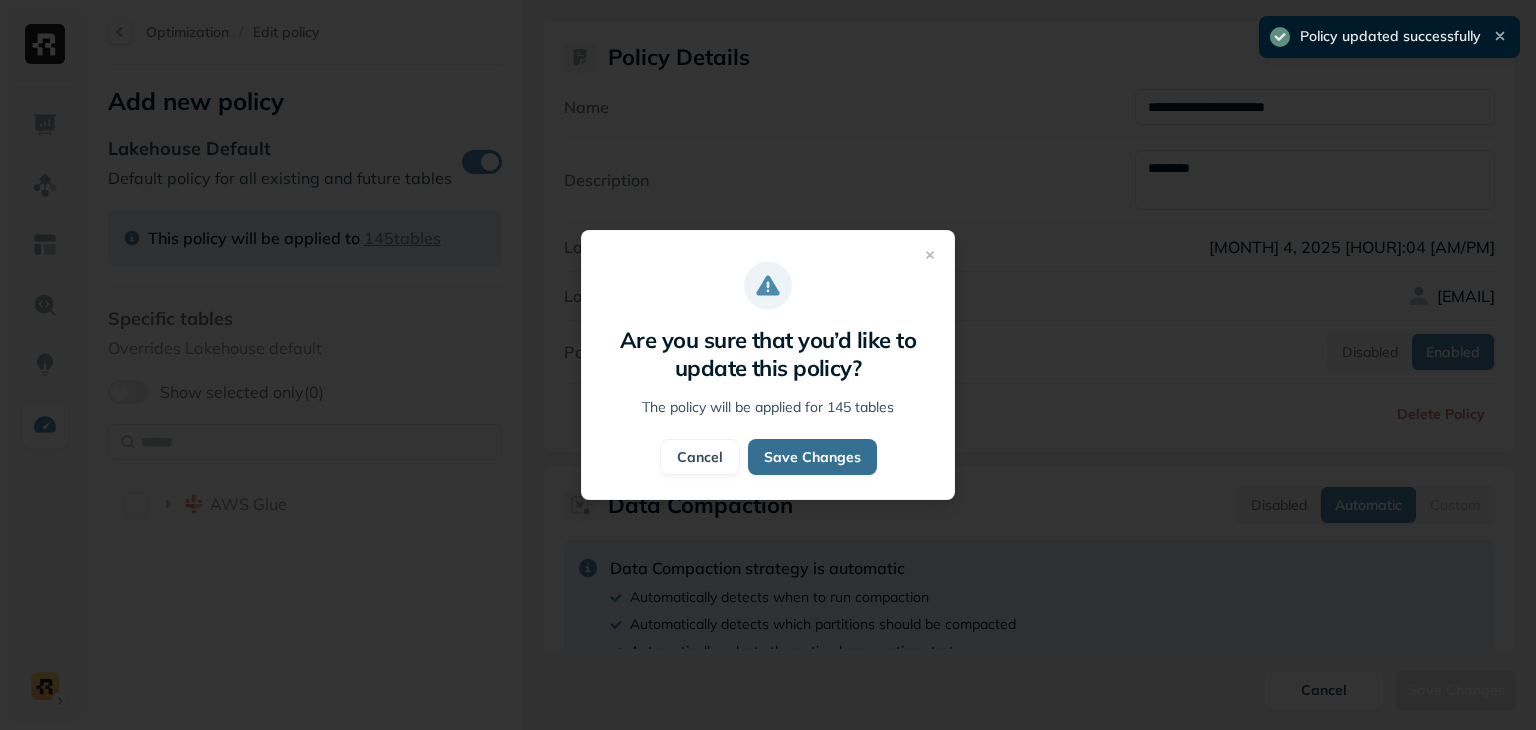 type on "**********" 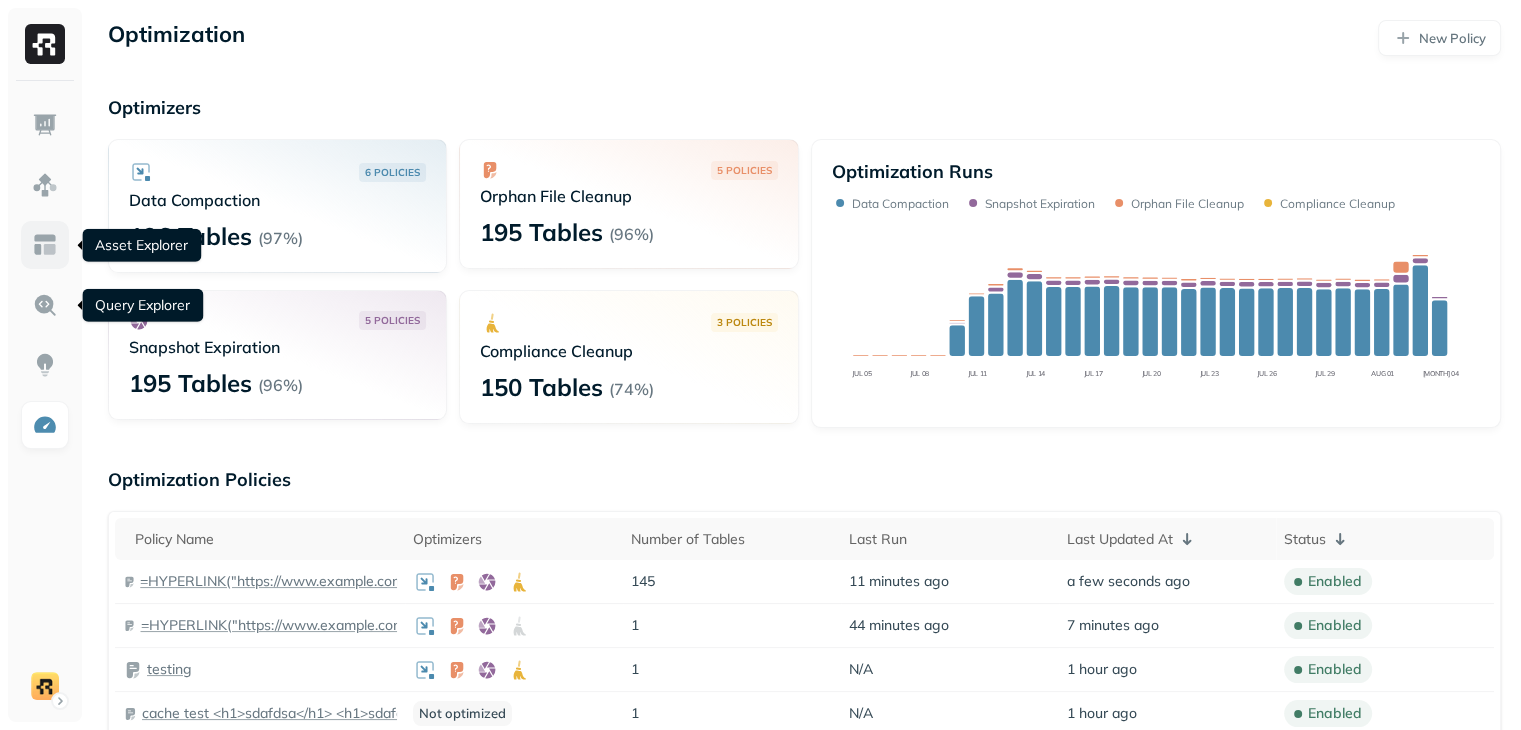click at bounding box center [45, 245] 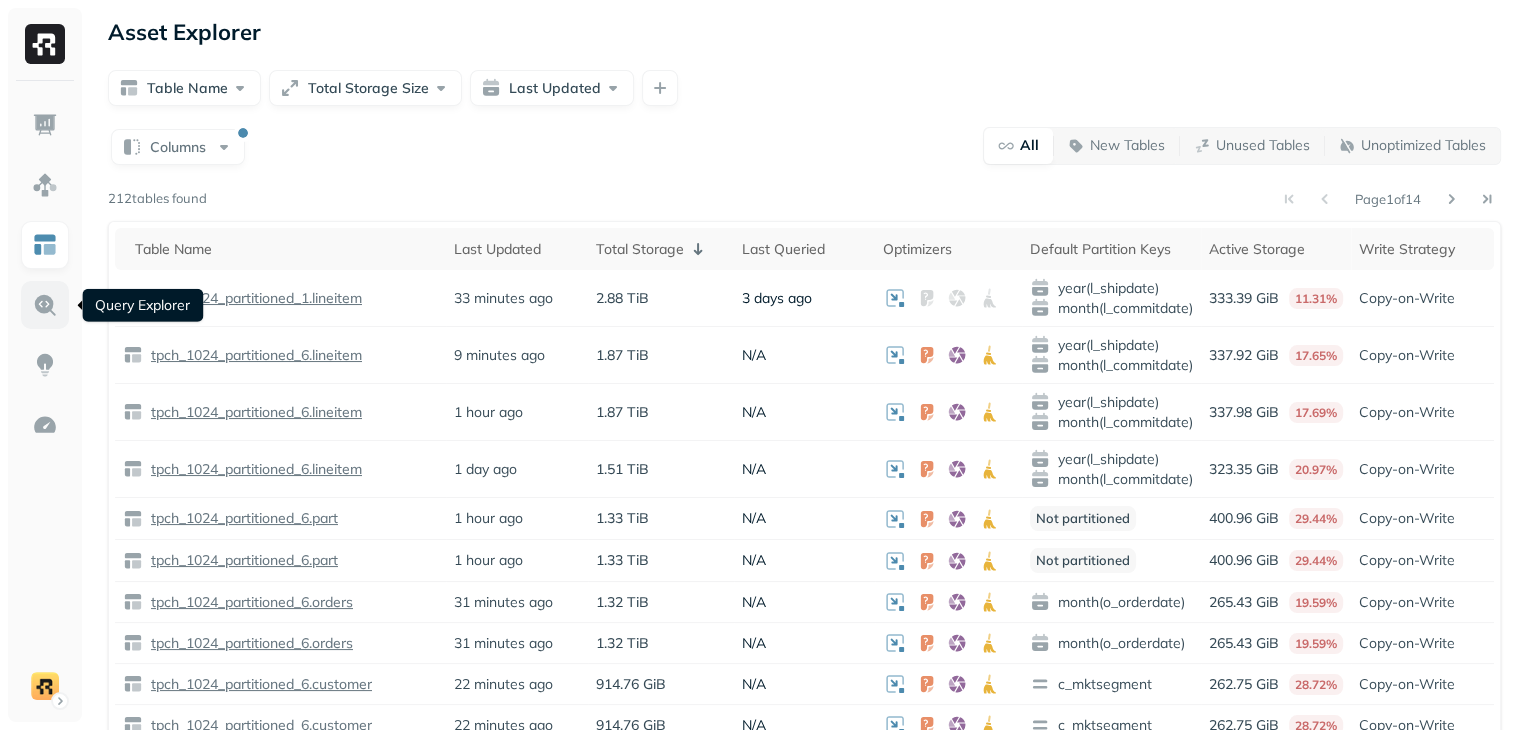 click at bounding box center [45, 305] 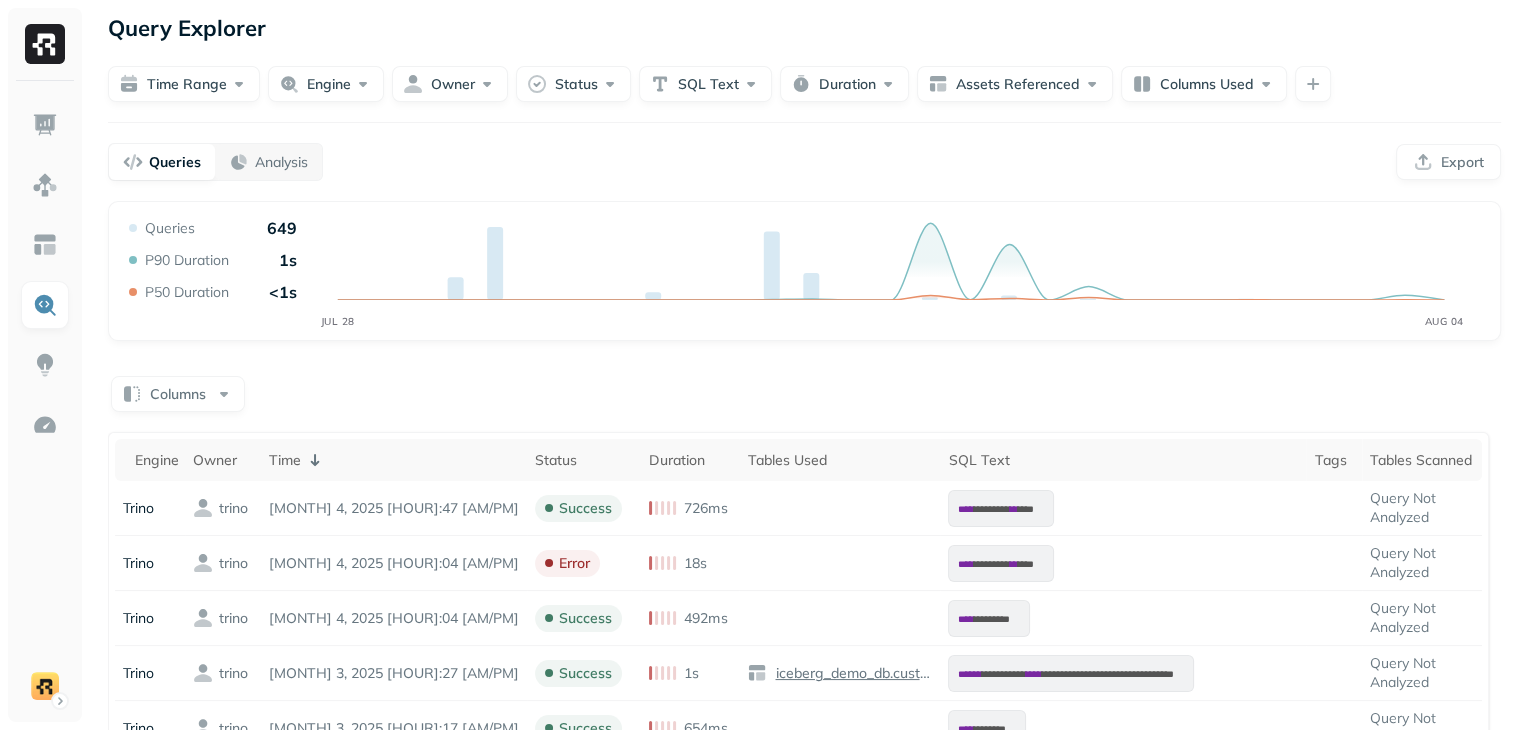 scroll, scrollTop: 0, scrollLeft: 0, axis: both 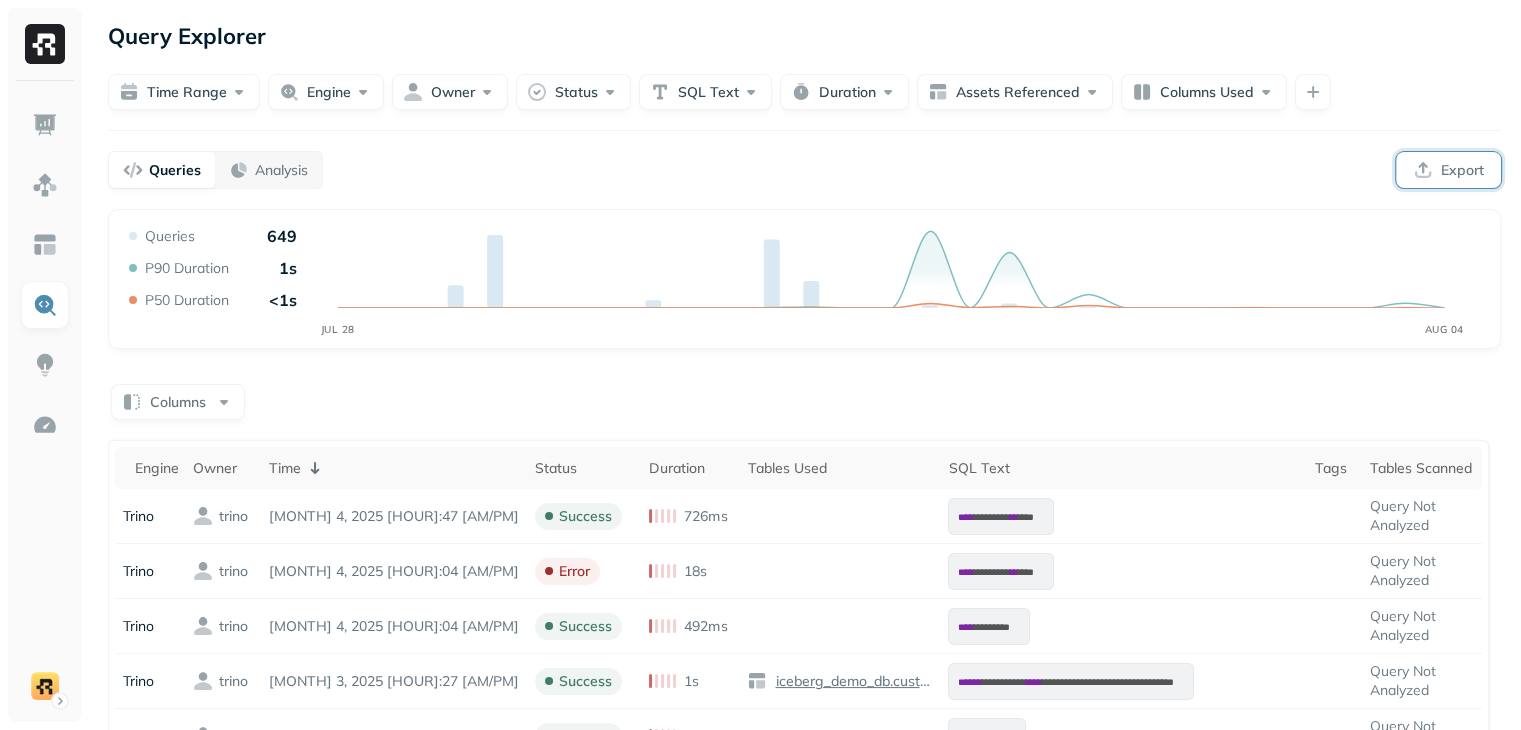 click on "Export" at bounding box center (1448, 170) 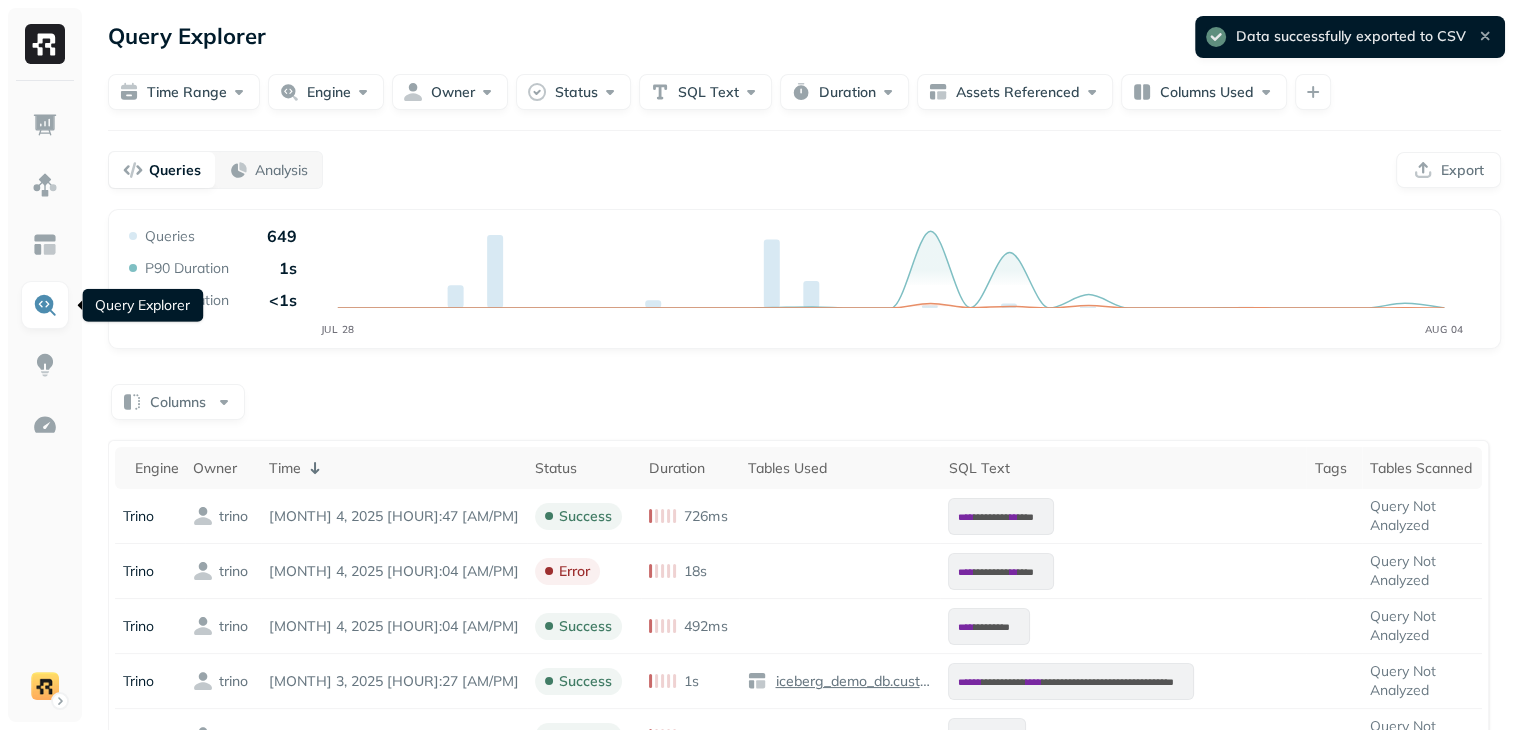 click at bounding box center [45, 305] 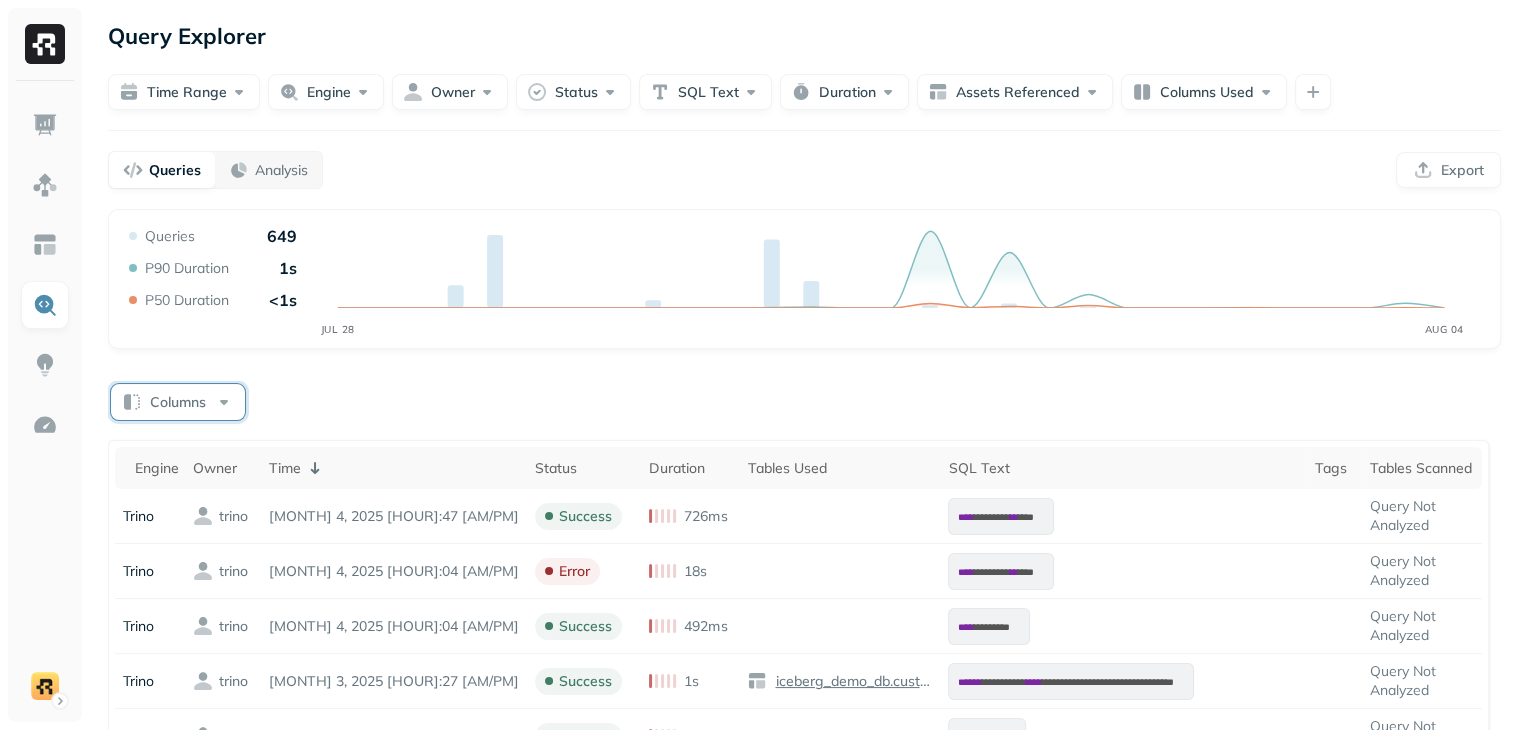 click on "Columns" at bounding box center (178, 402) 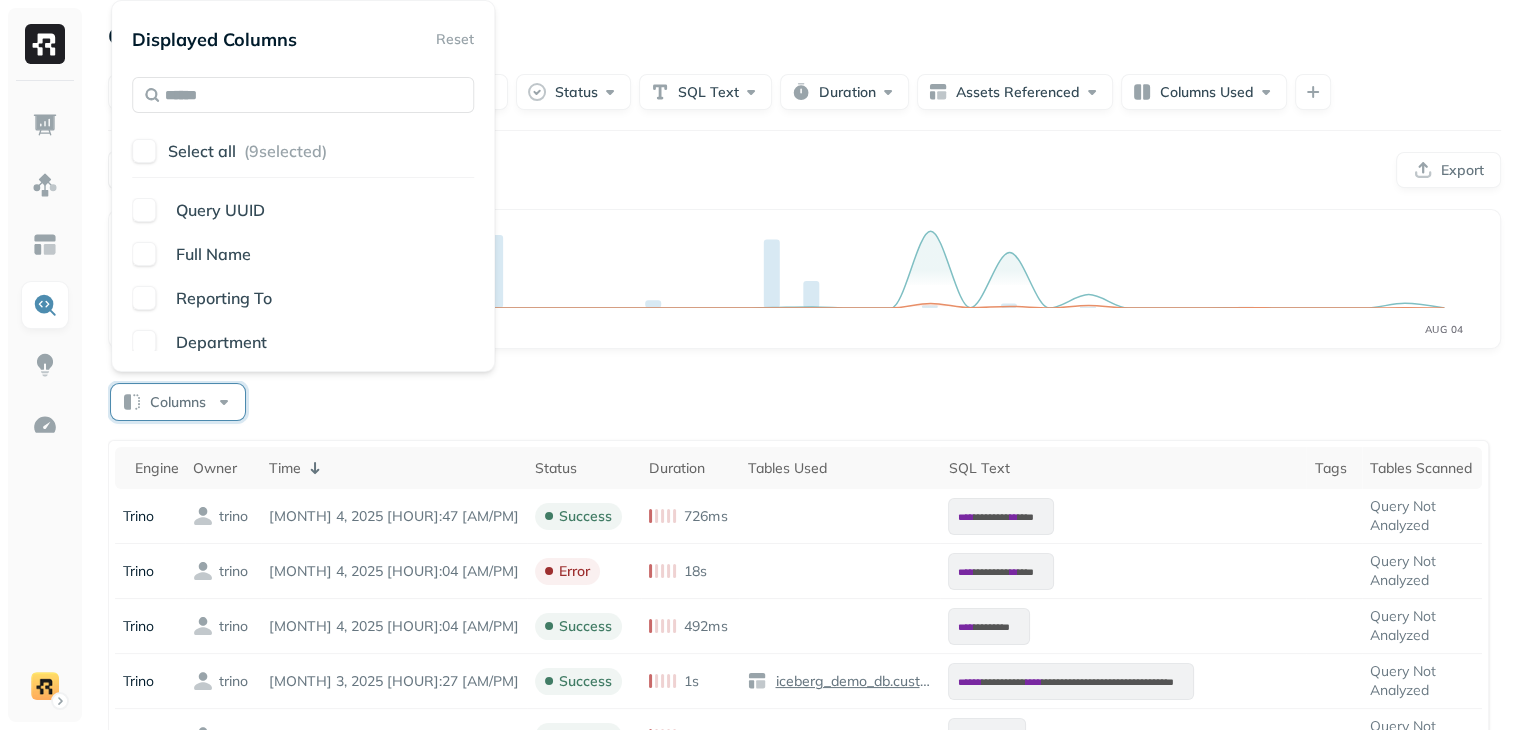 scroll, scrollTop: 500, scrollLeft: 0, axis: vertical 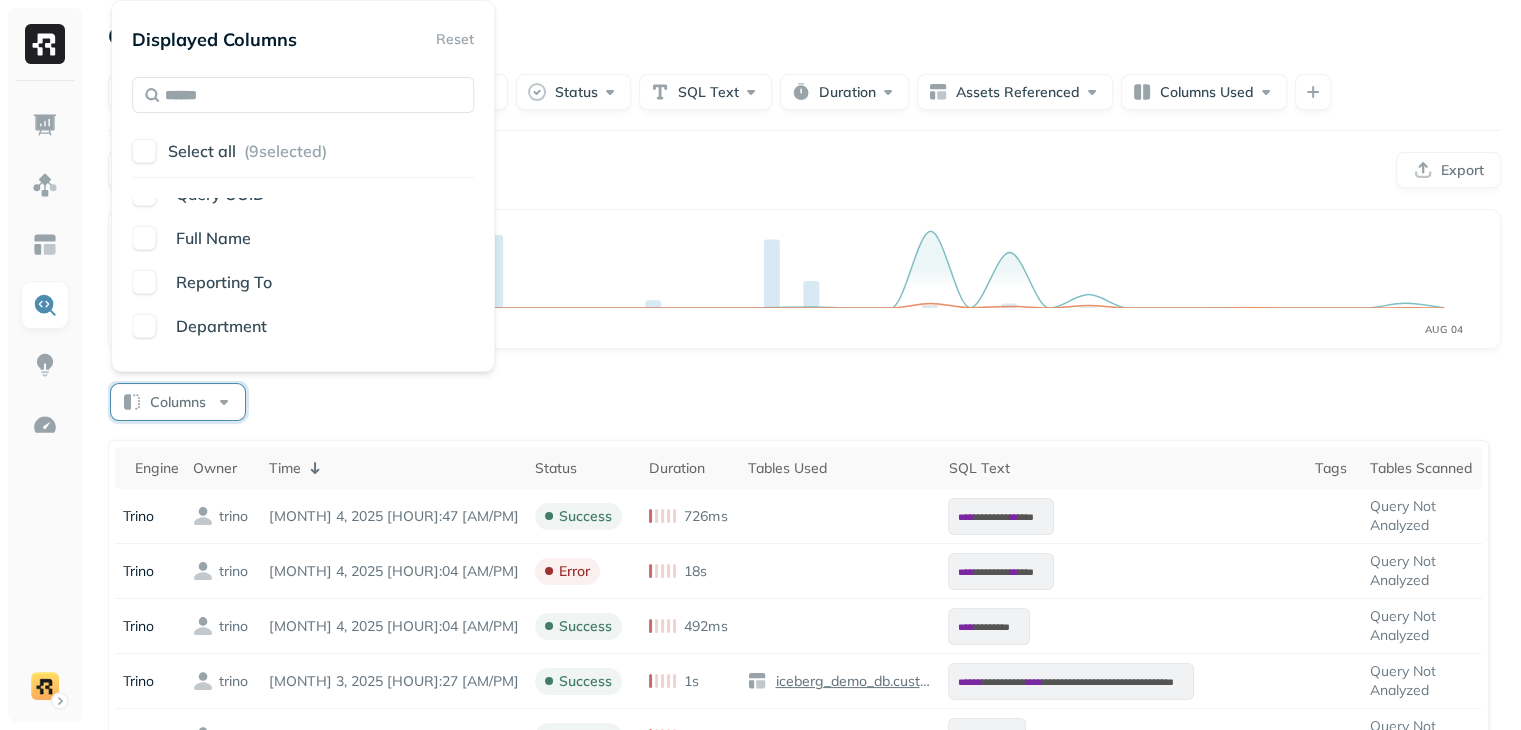 click on "Full Name" at bounding box center (303, 238) 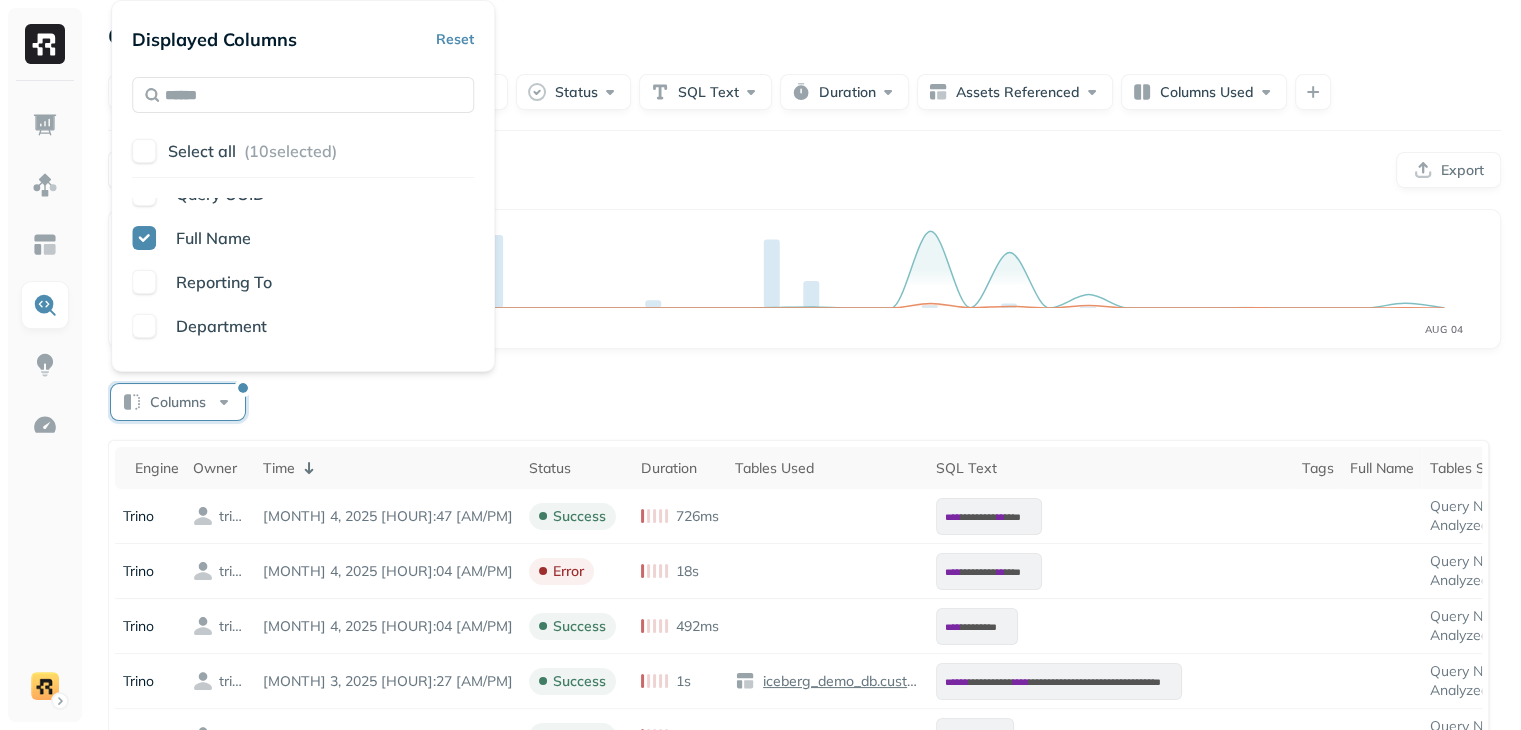 click at bounding box center (144, 282) 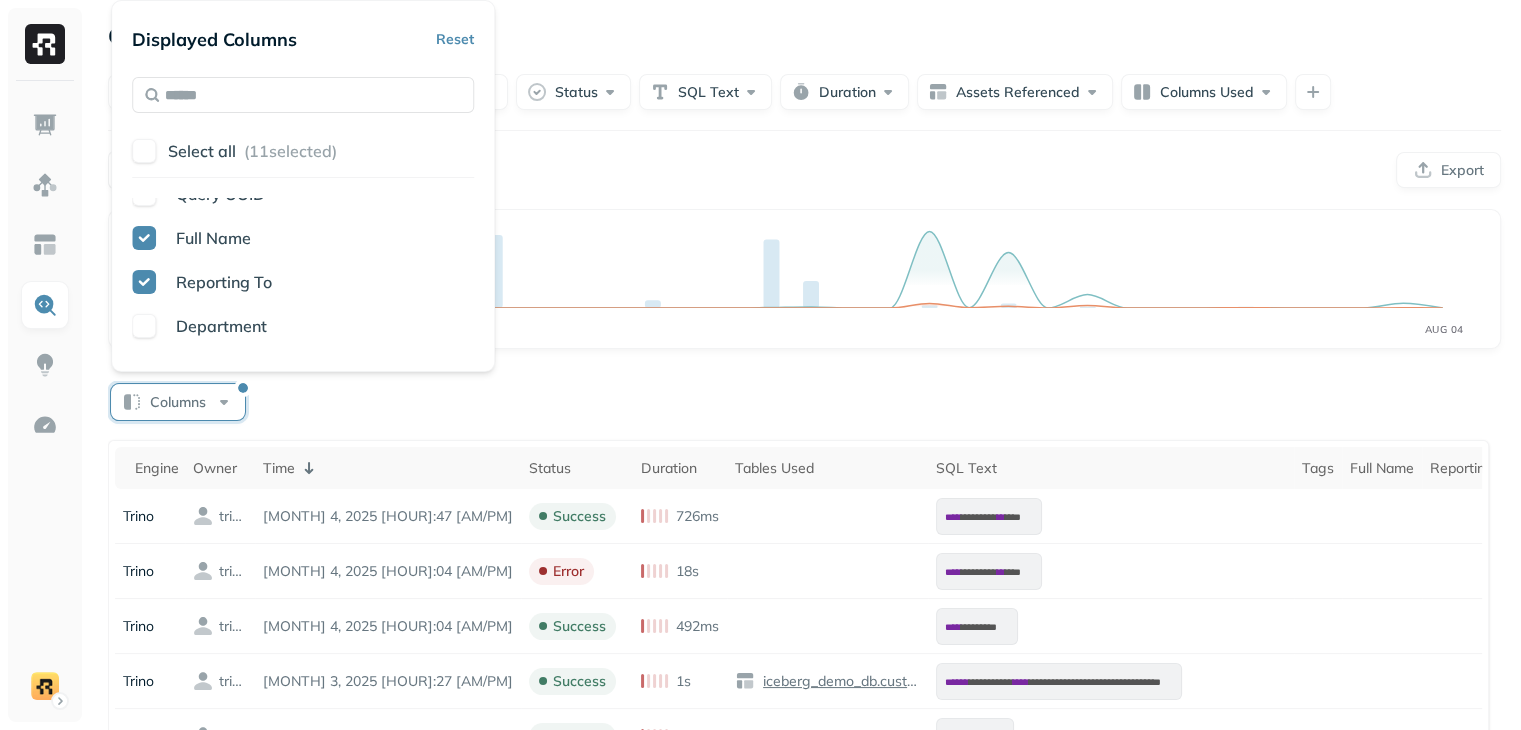 click at bounding box center [144, 326] 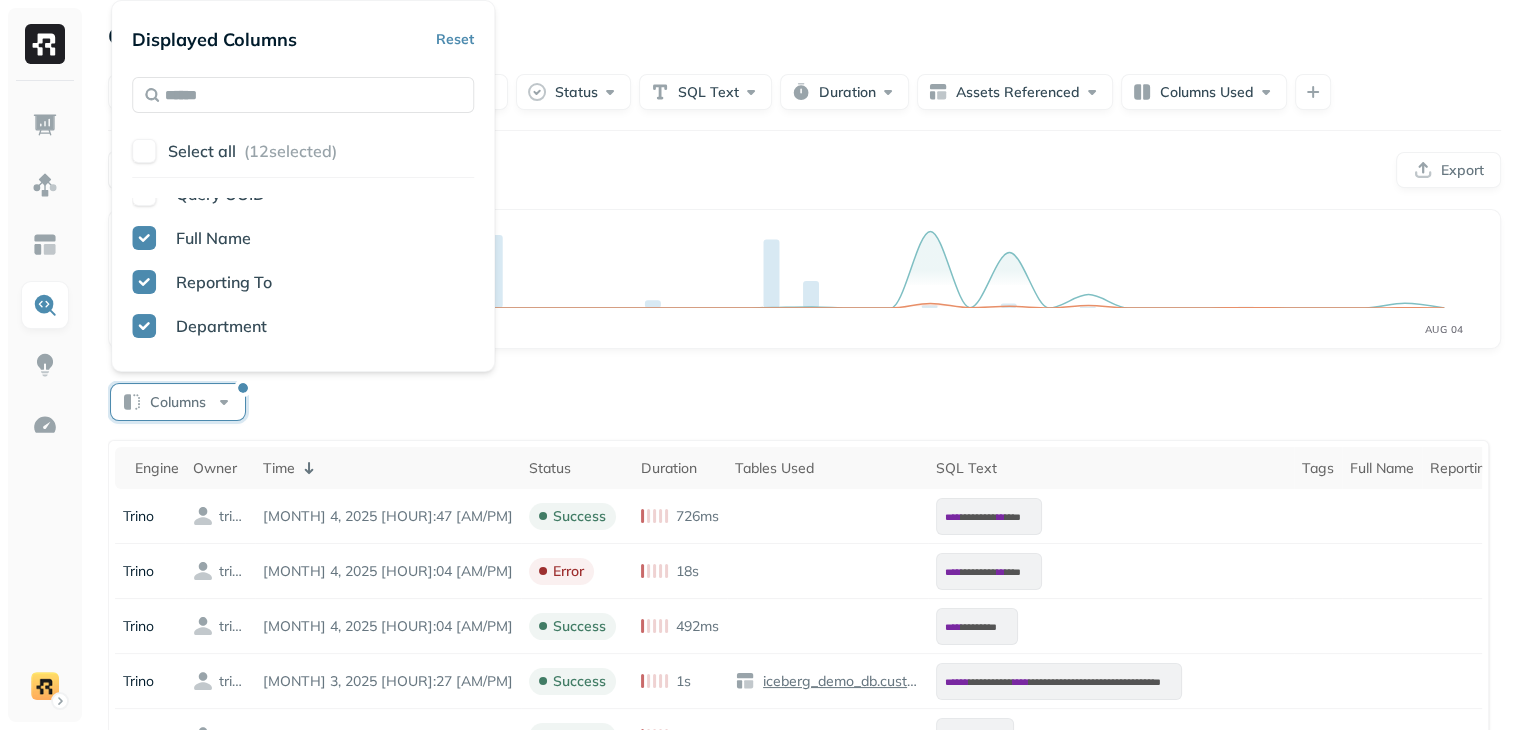 scroll, scrollTop: 578, scrollLeft: 0, axis: vertical 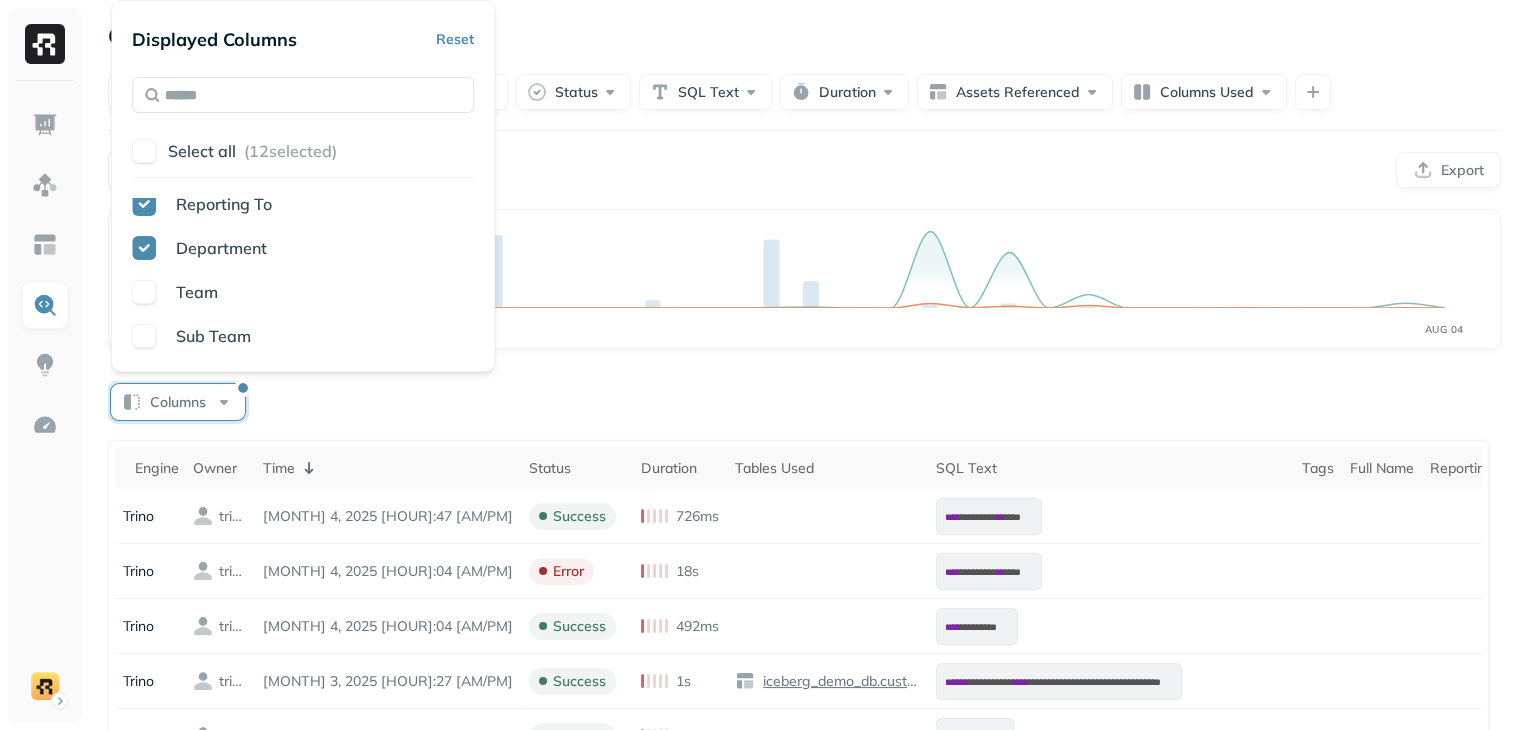 click at bounding box center [144, 151] 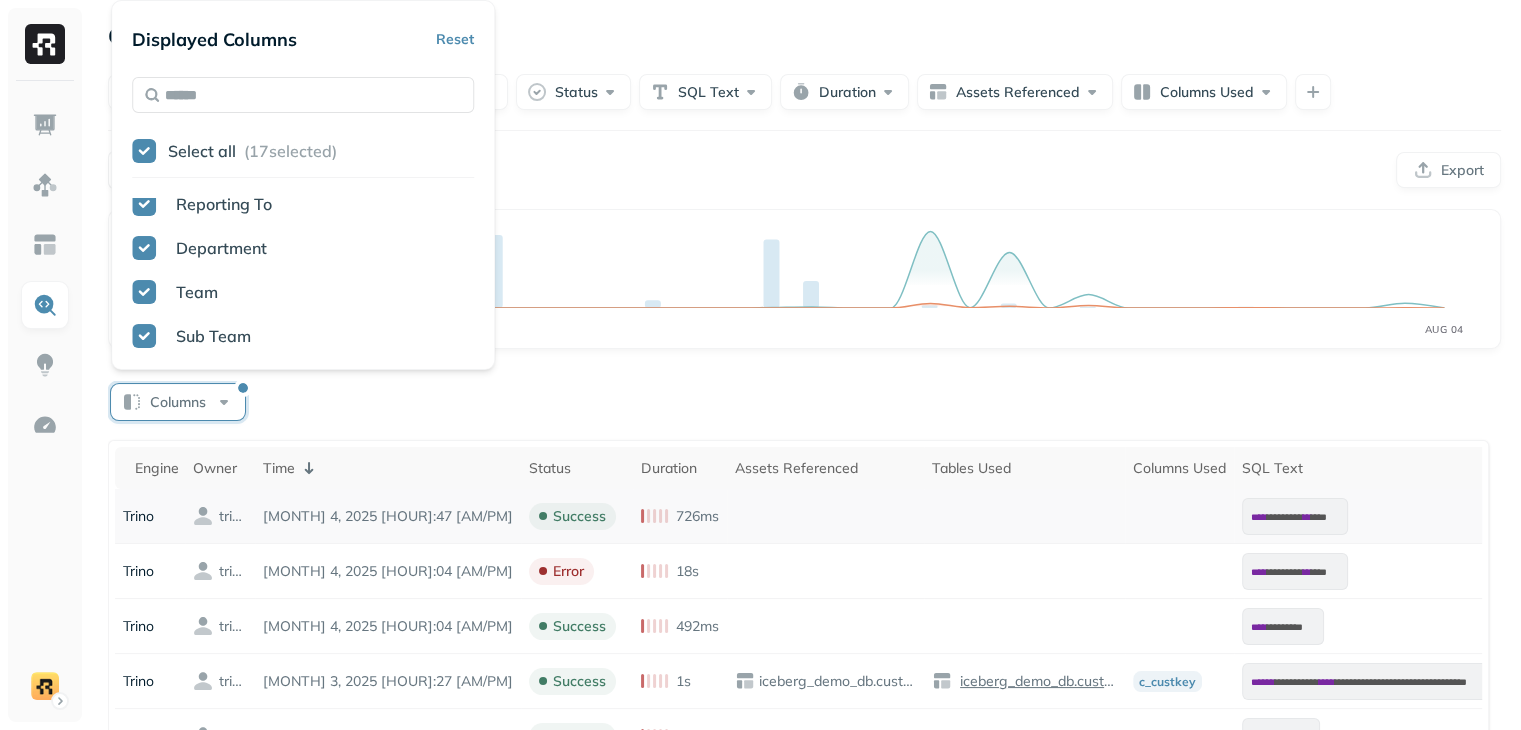 scroll, scrollTop: 386, scrollLeft: 0, axis: vertical 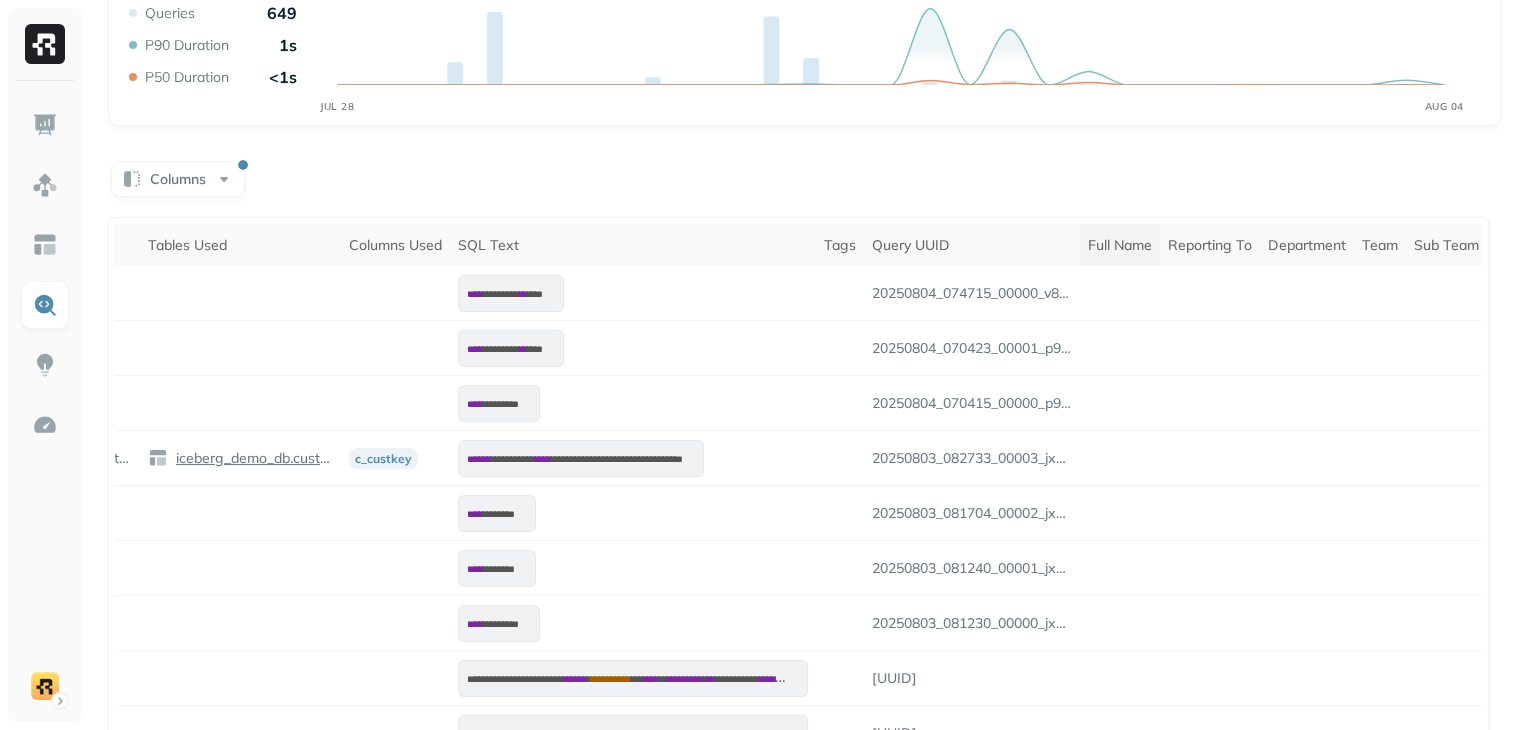click on "Full Name" at bounding box center (1120, 245) 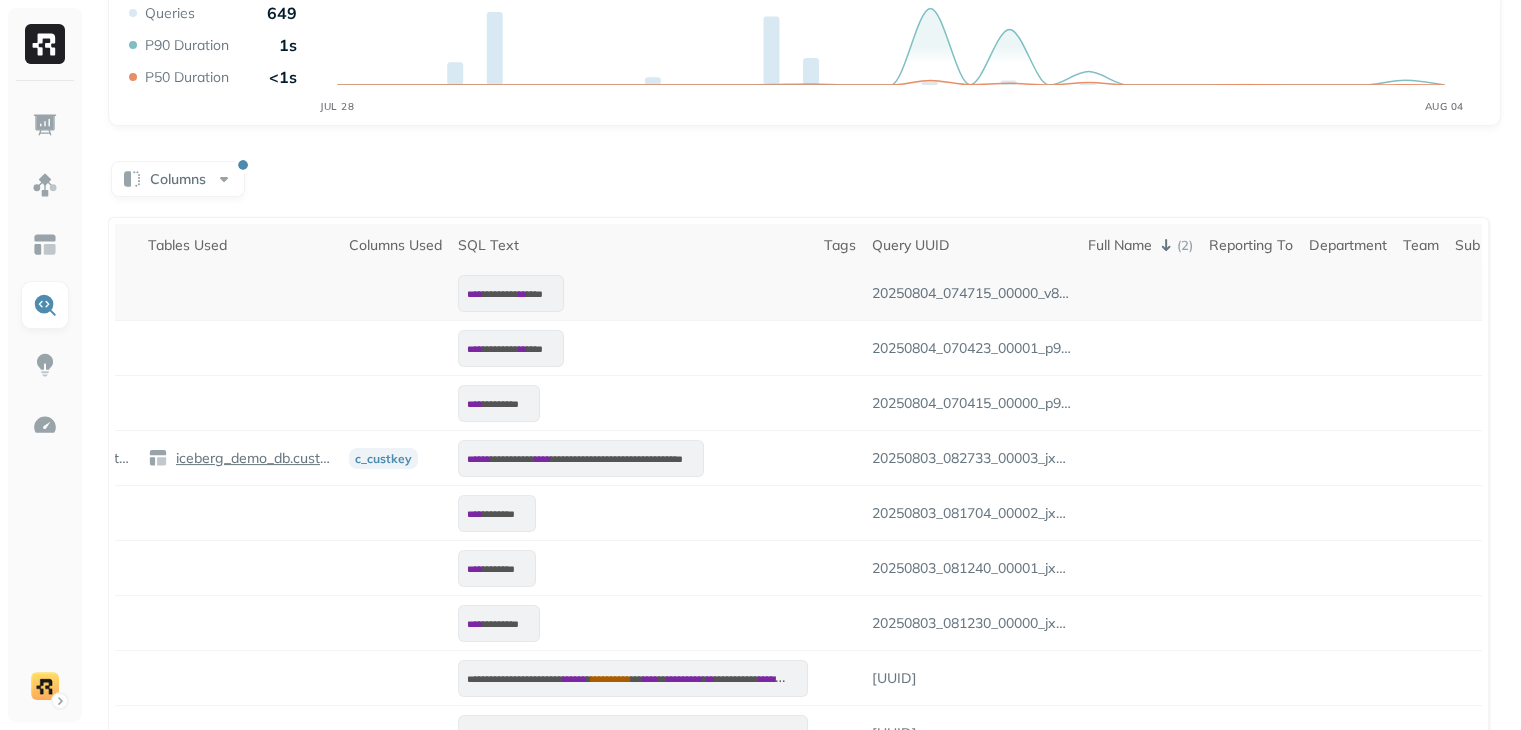 click at bounding box center (1140, 293) 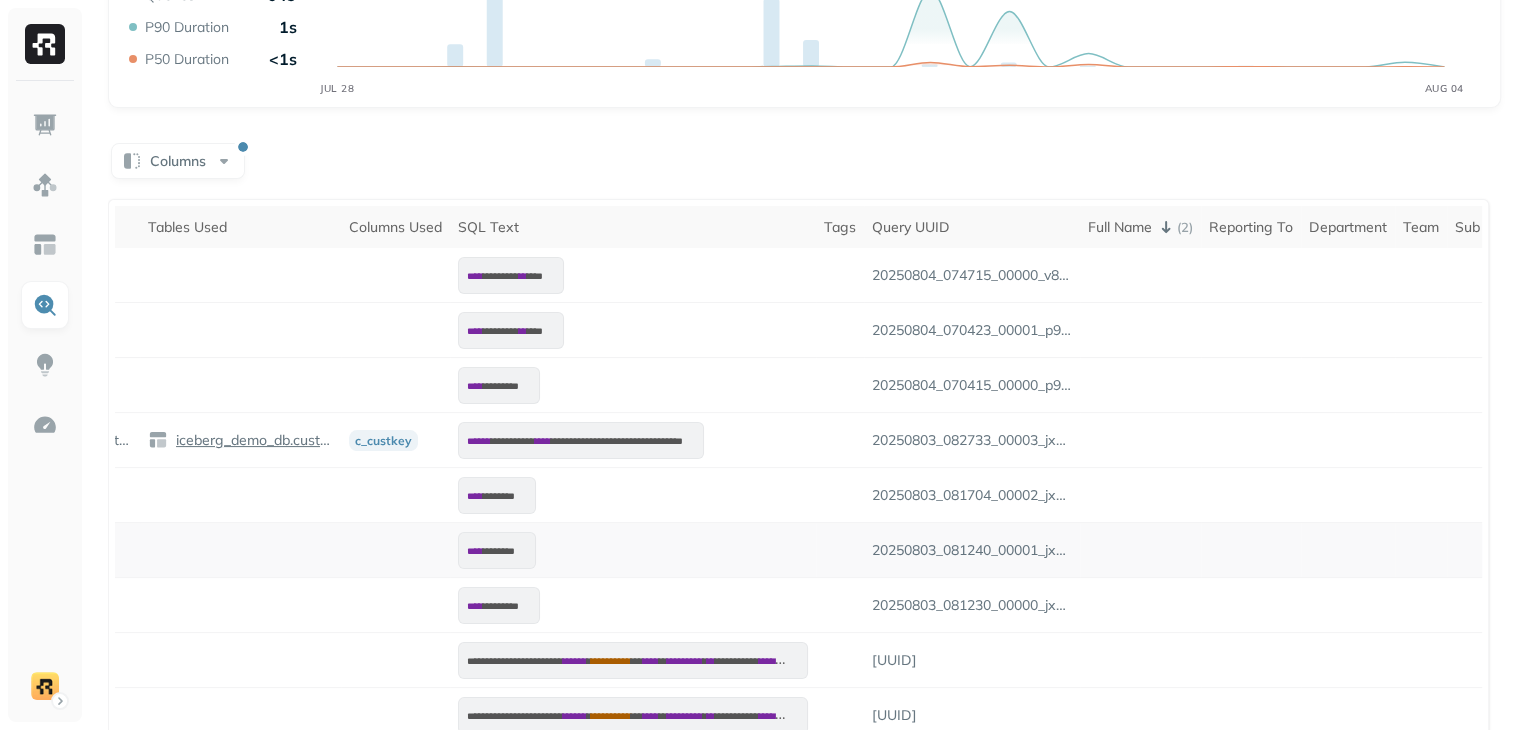 scroll, scrollTop: 223, scrollLeft: 0, axis: vertical 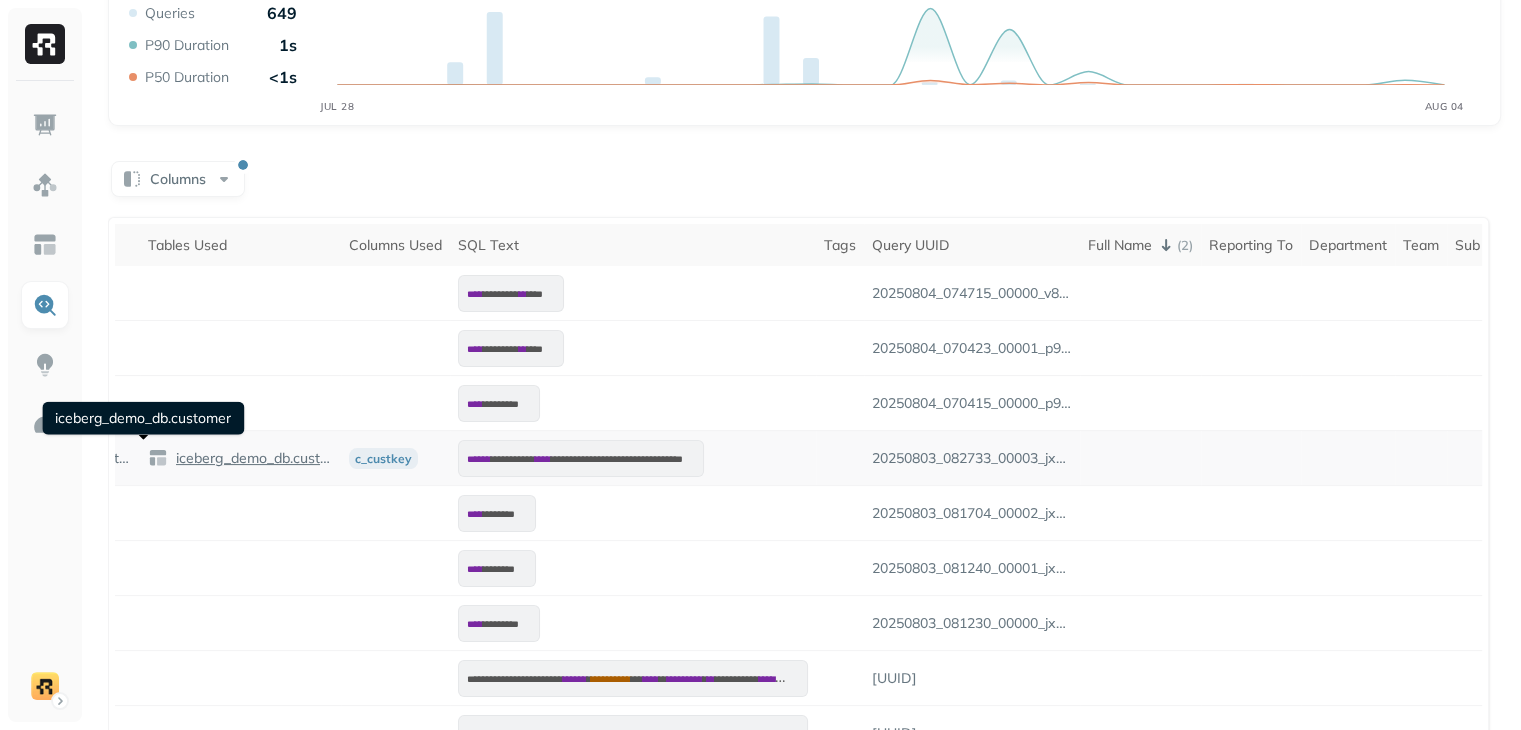 click on "iceberg_demo_db.customer" at bounding box center (252, 458) 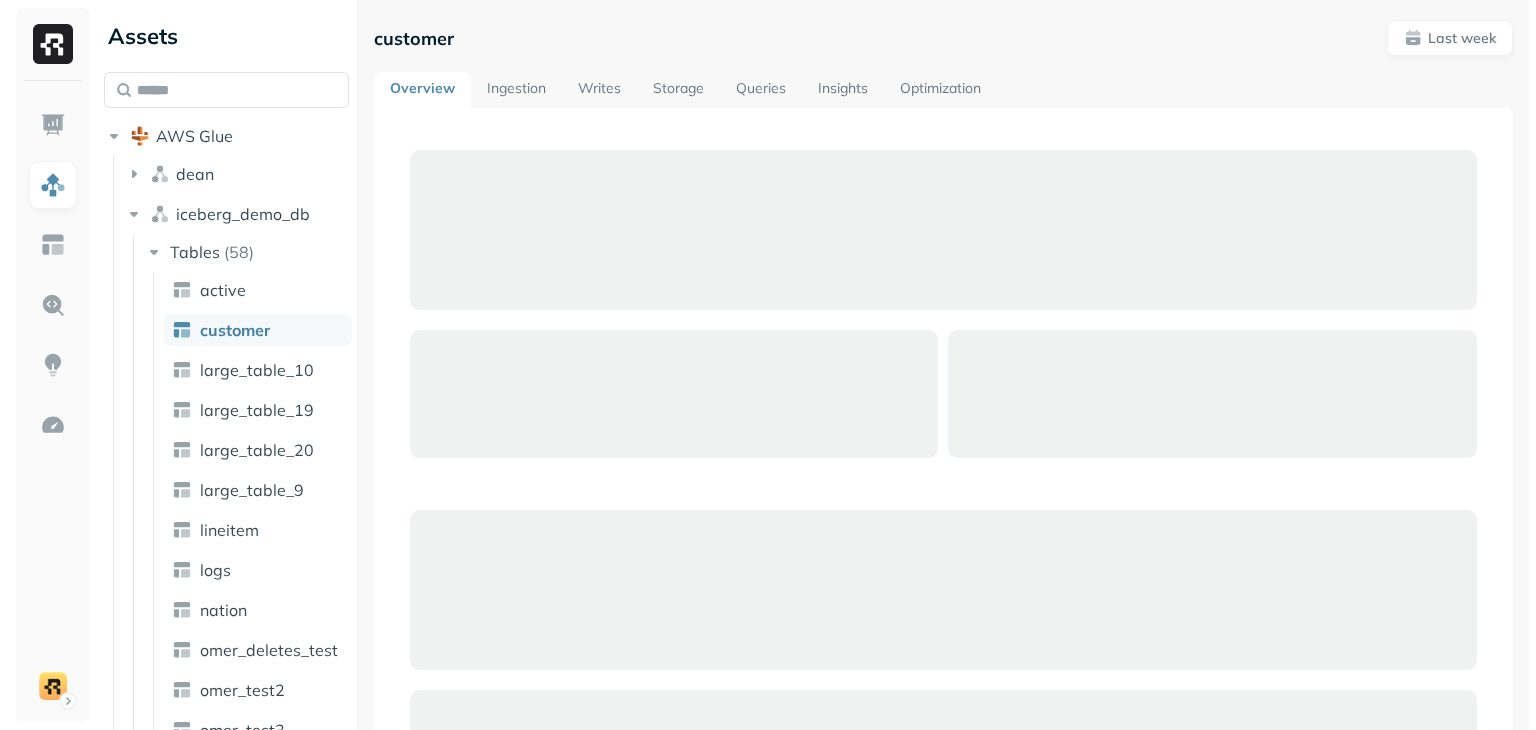 scroll, scrollTop: 0, scrollLeft: 0, axis: both 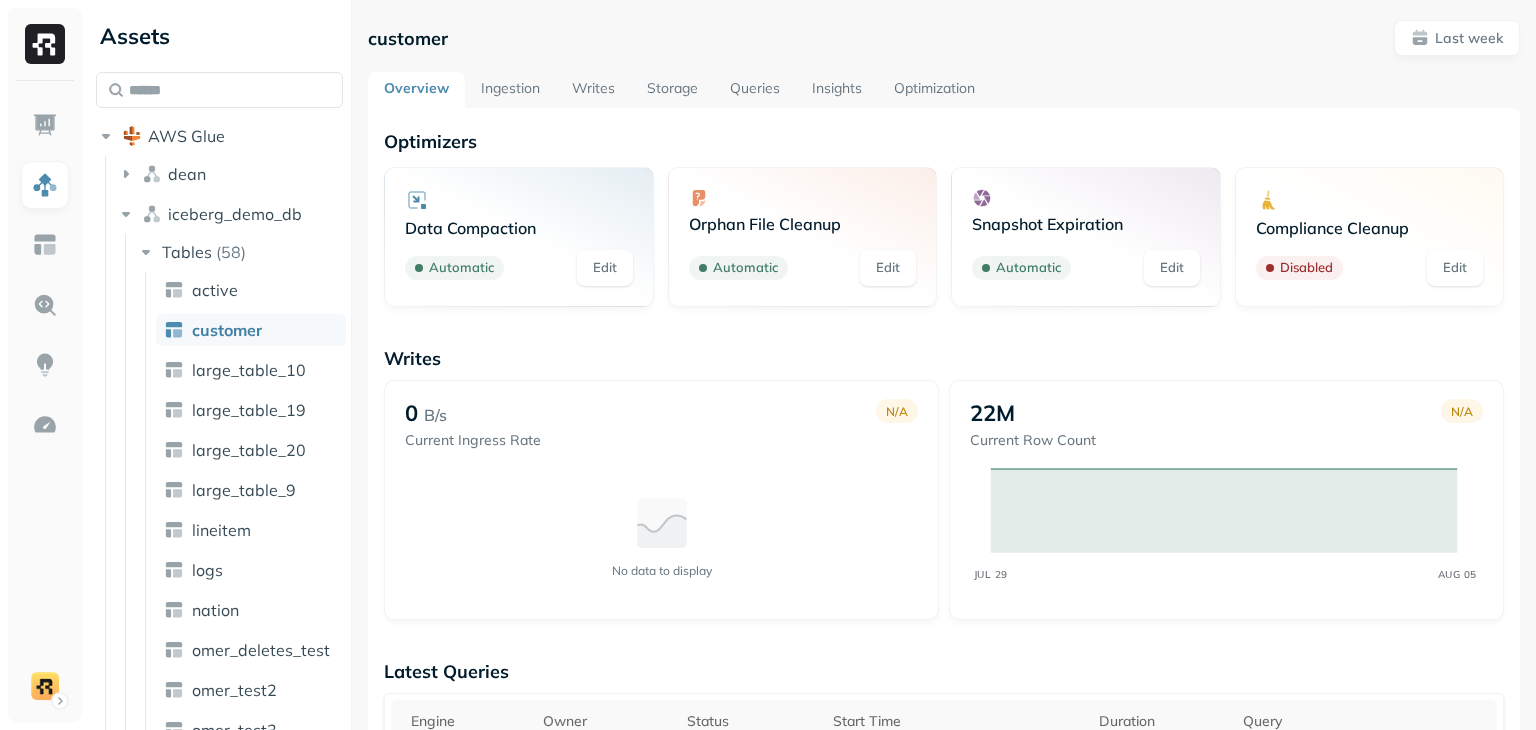 click on "Optimization" at bounding box center (934, 90) 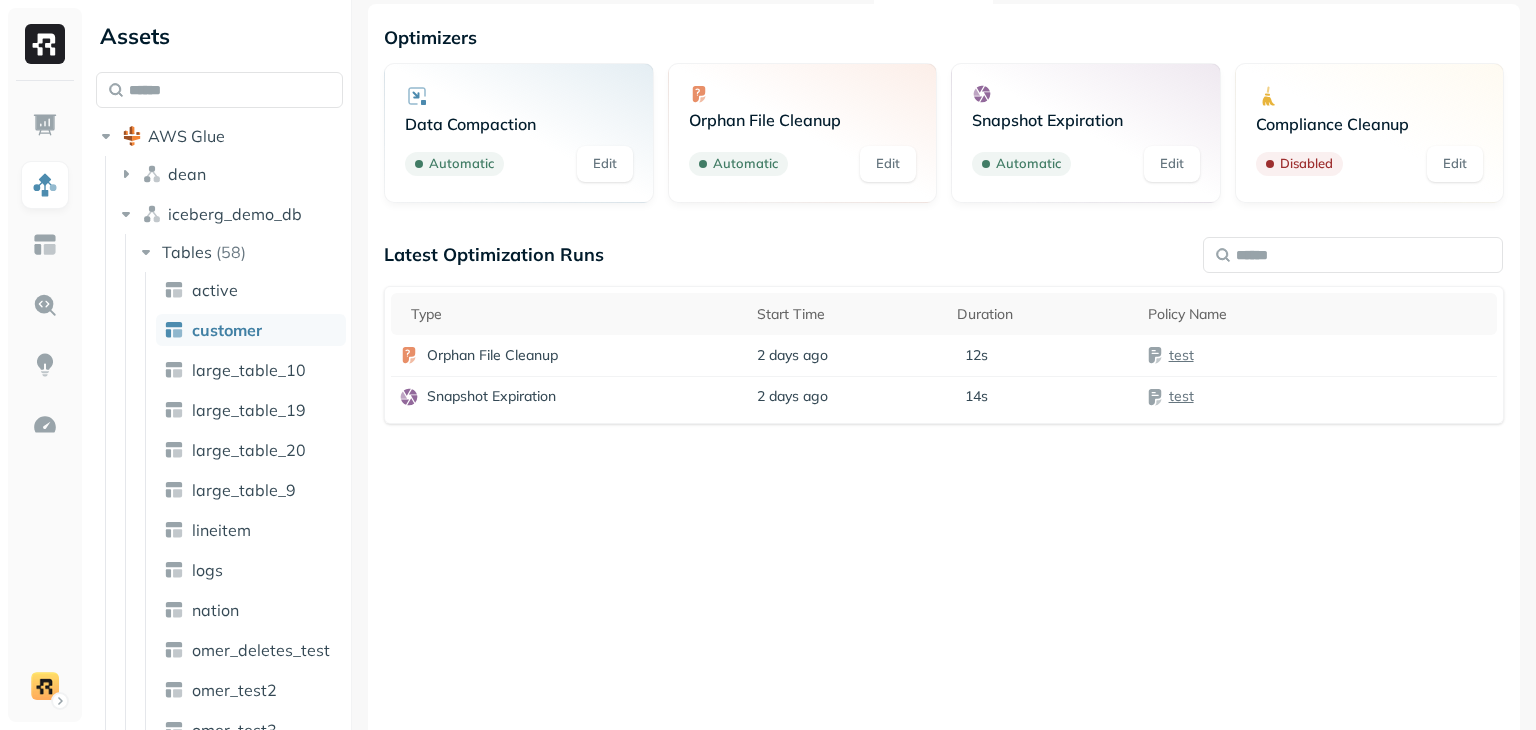 scroll, scrollTop: 195, scrollLeft: 0, axis: vertical 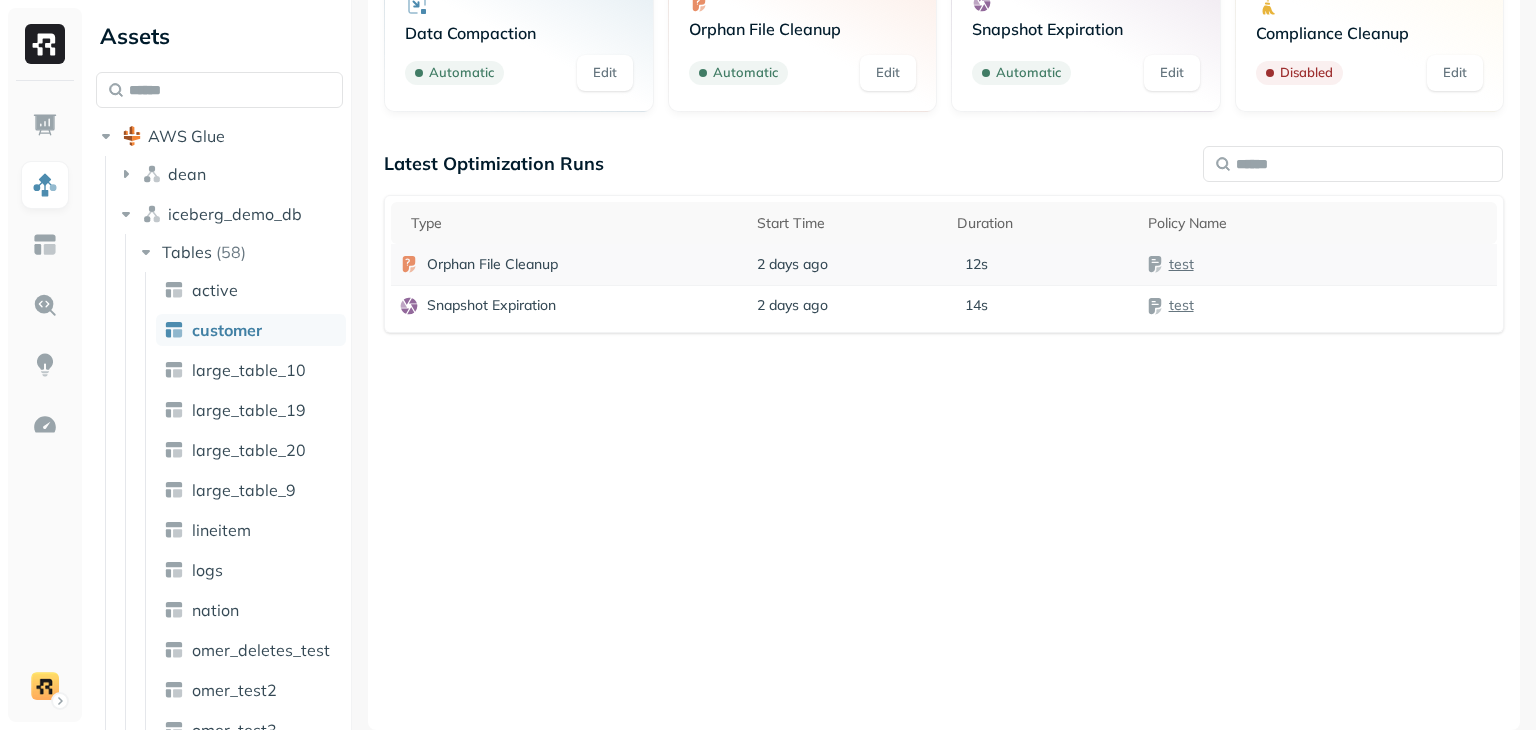 click on "12s" at bounding box center [1044, 264] 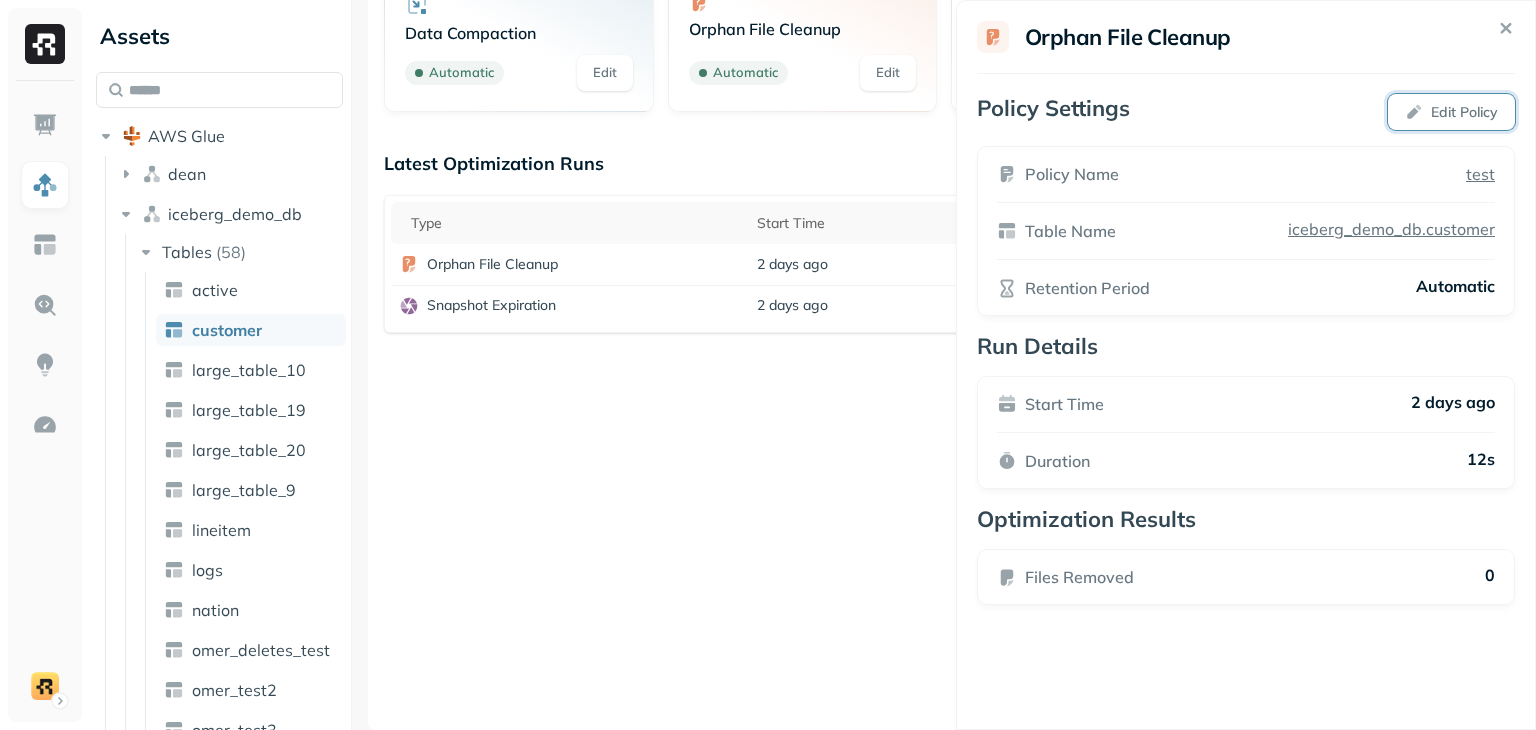click on "Edit Policy" at bounding box center (1451, 112) 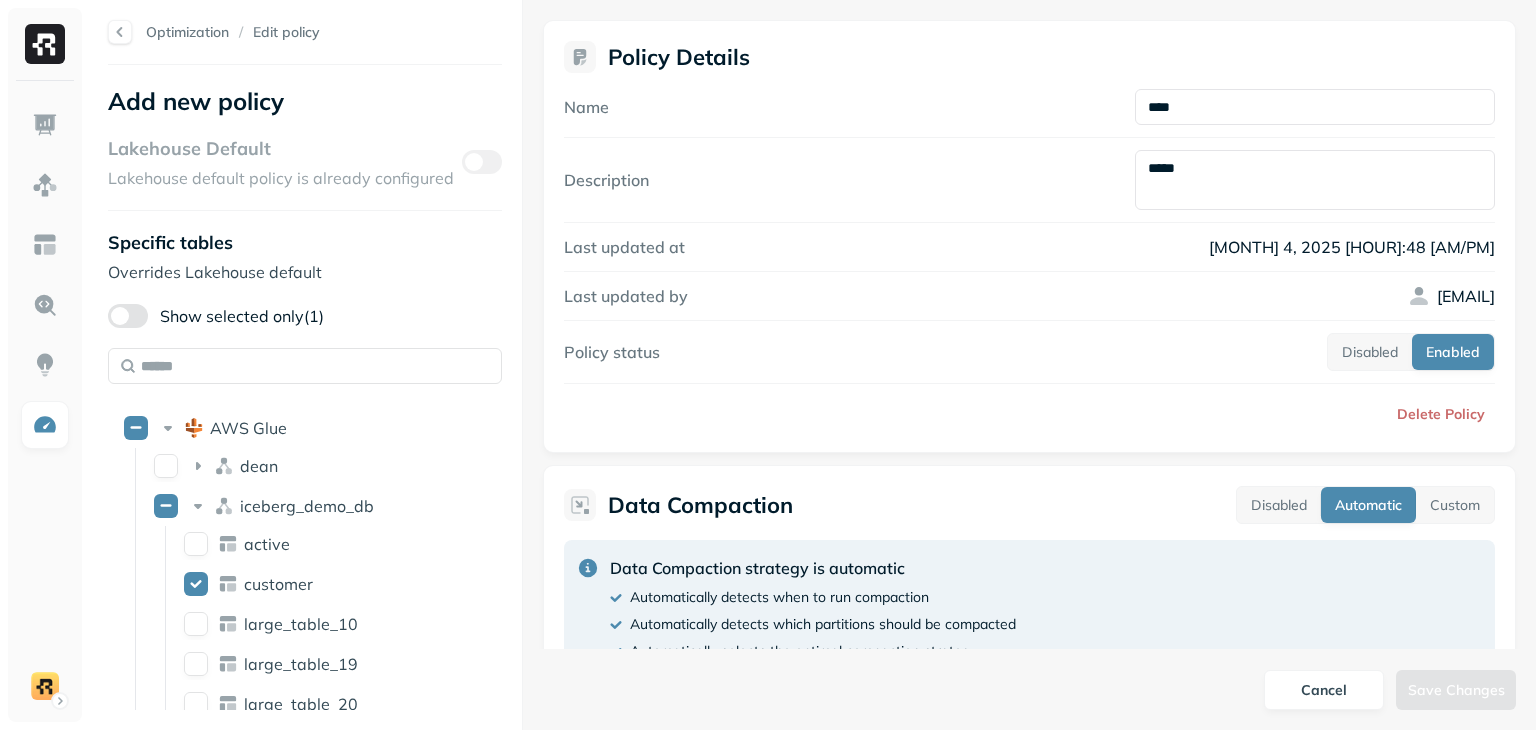 drag, startPoint x: 1364, startPoint y: 103, endPoint x: 667, endPoint y: 96, distance: 697.03516 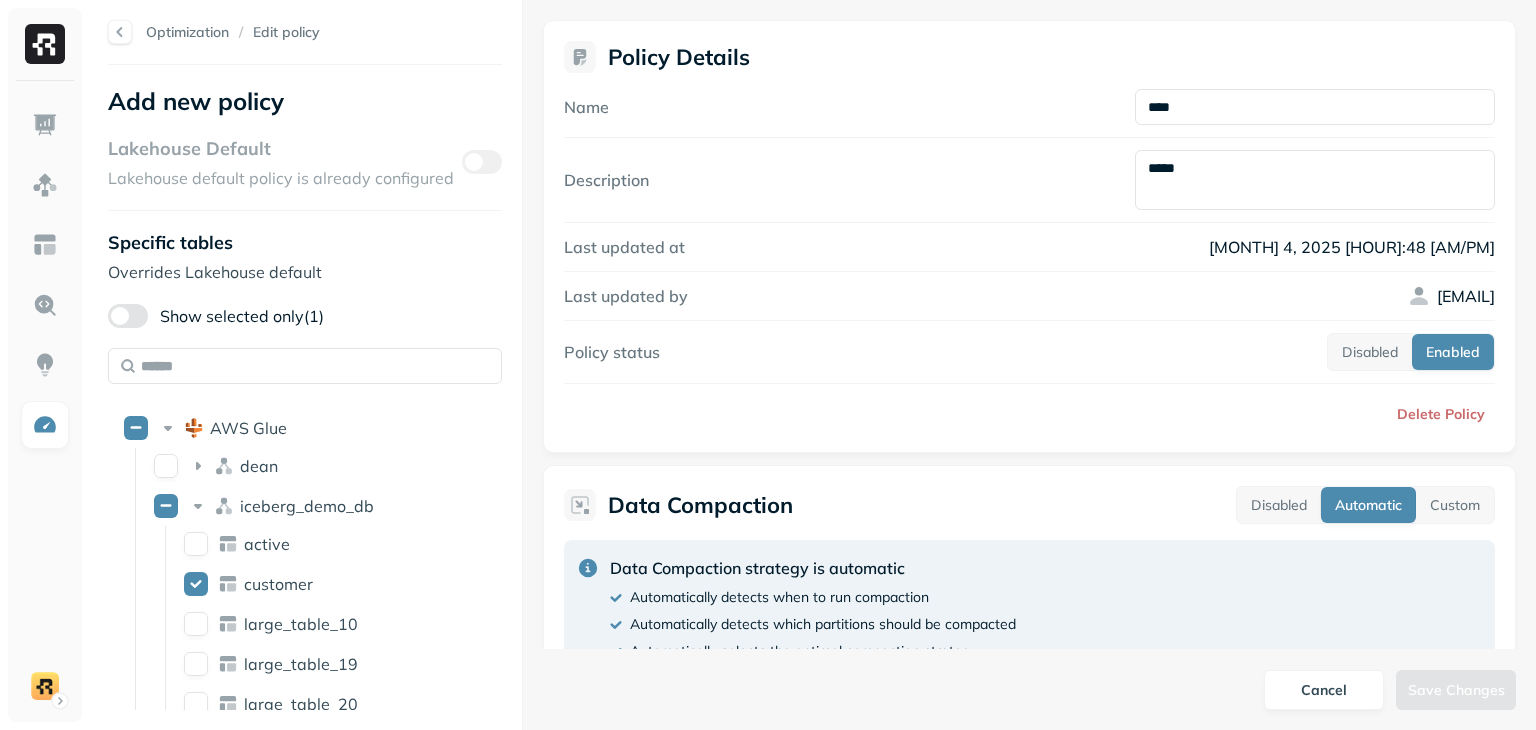 paste on "**********" 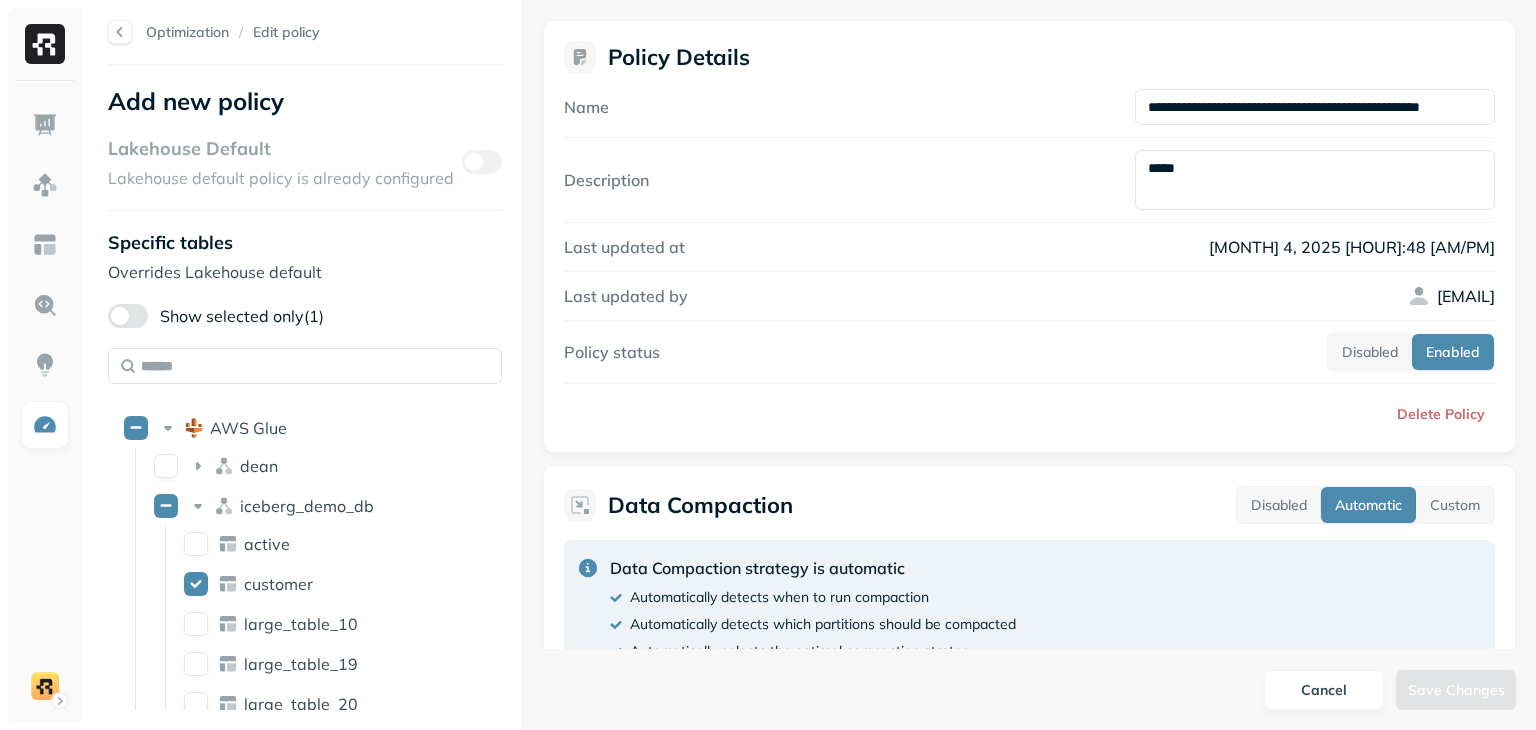scroll, scrollTop: 0, scrollLeft: 48, axis: horizontal 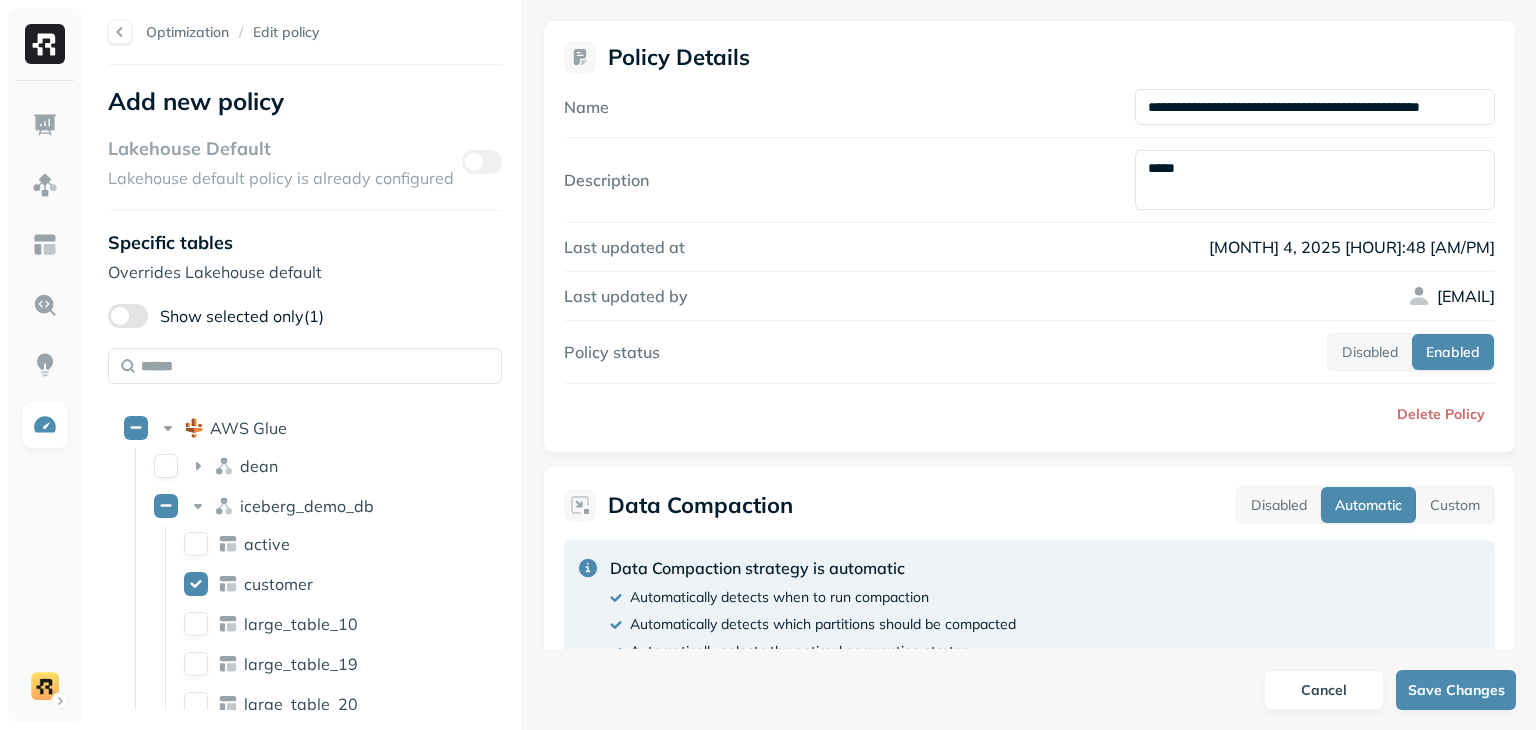 type on "**********" 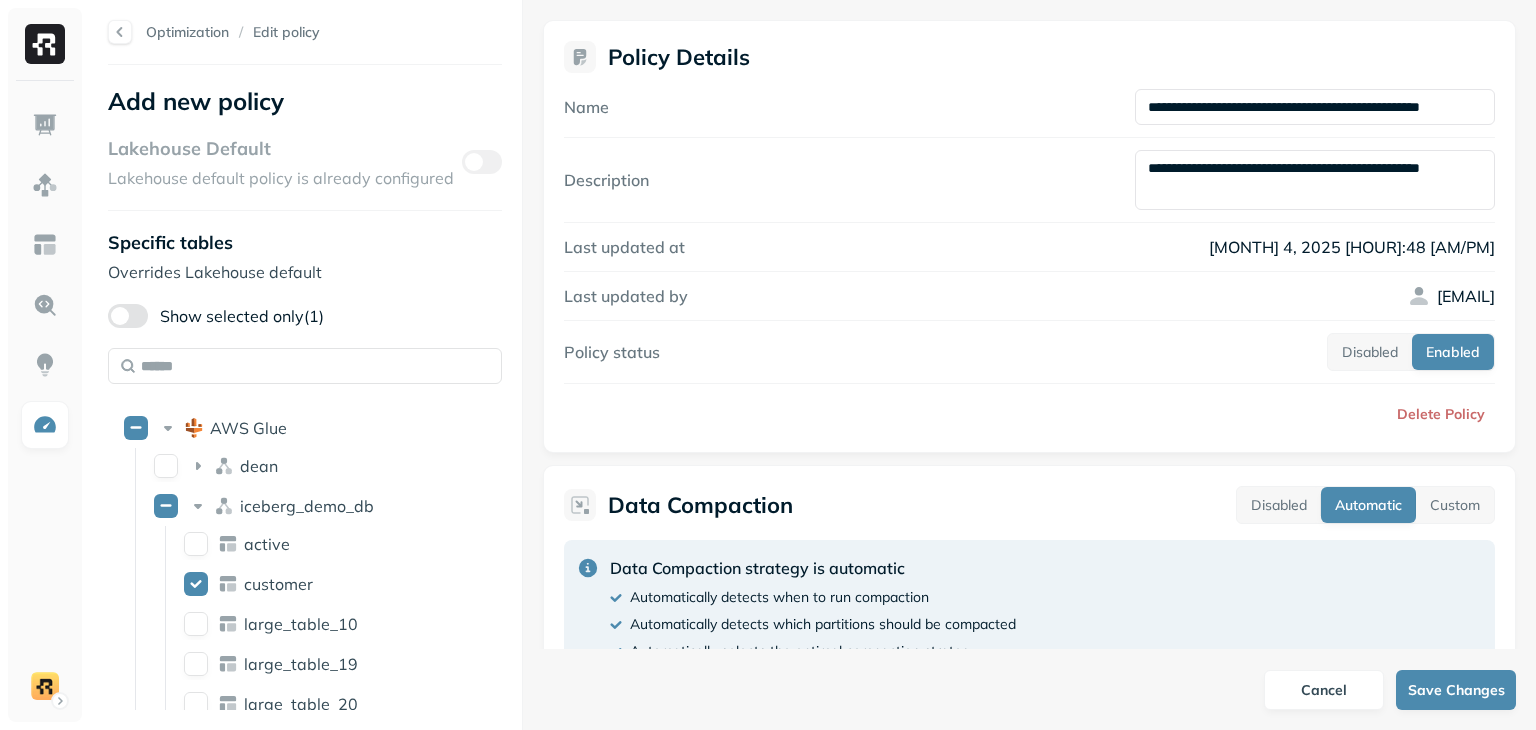 click on "**********" at bounding box center (1315, 180) 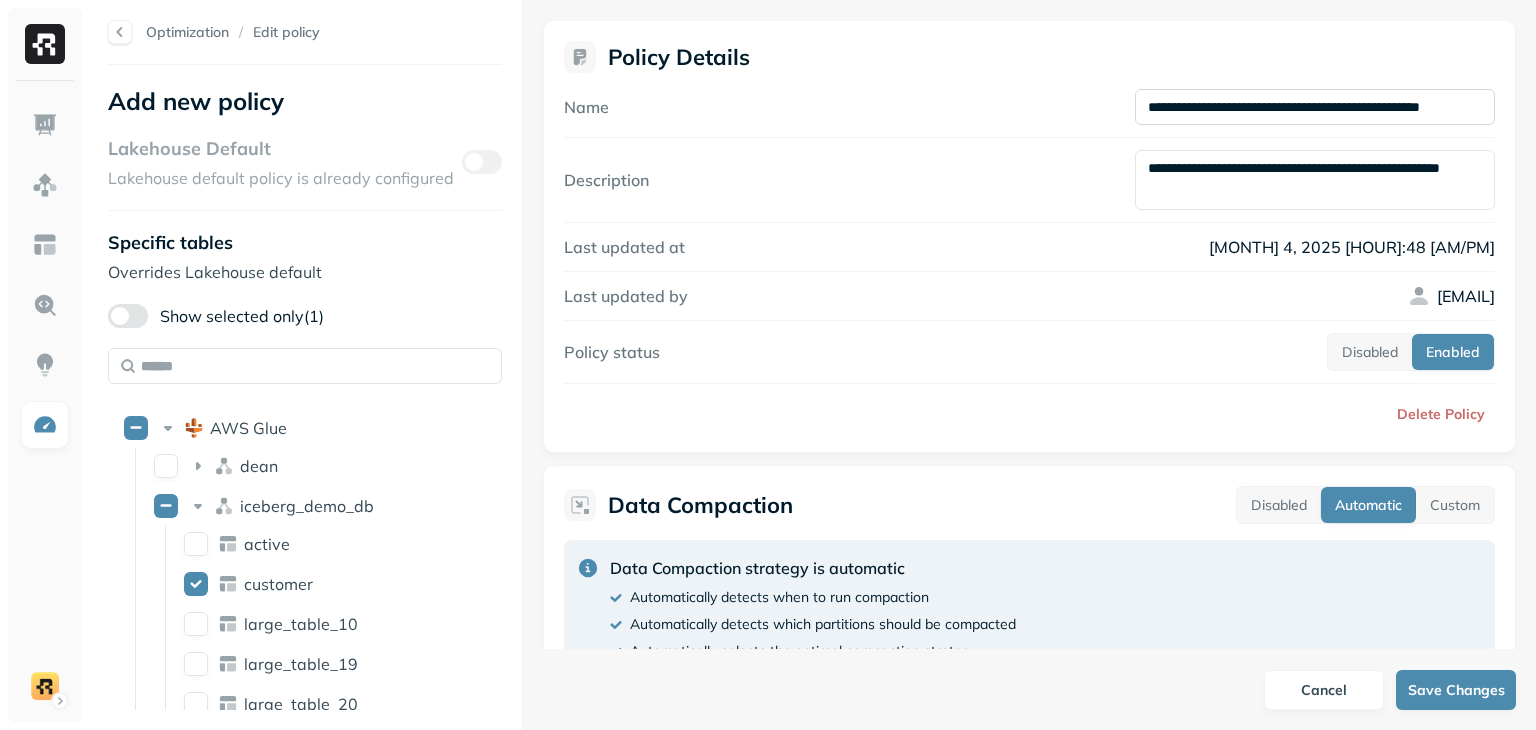 type on "**********" 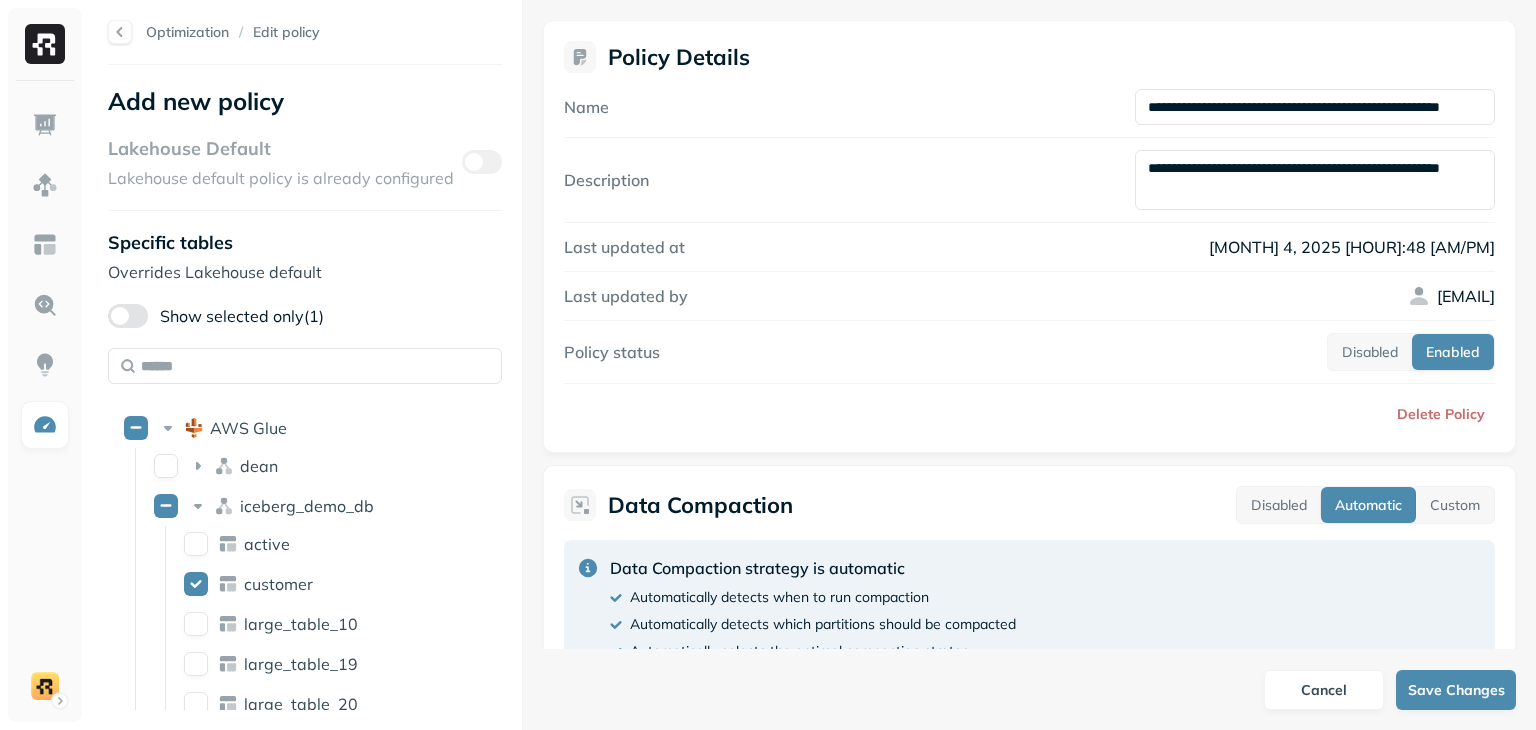 scroll, scrollTop: 0, scrollLeft: 27, axis: horizontal 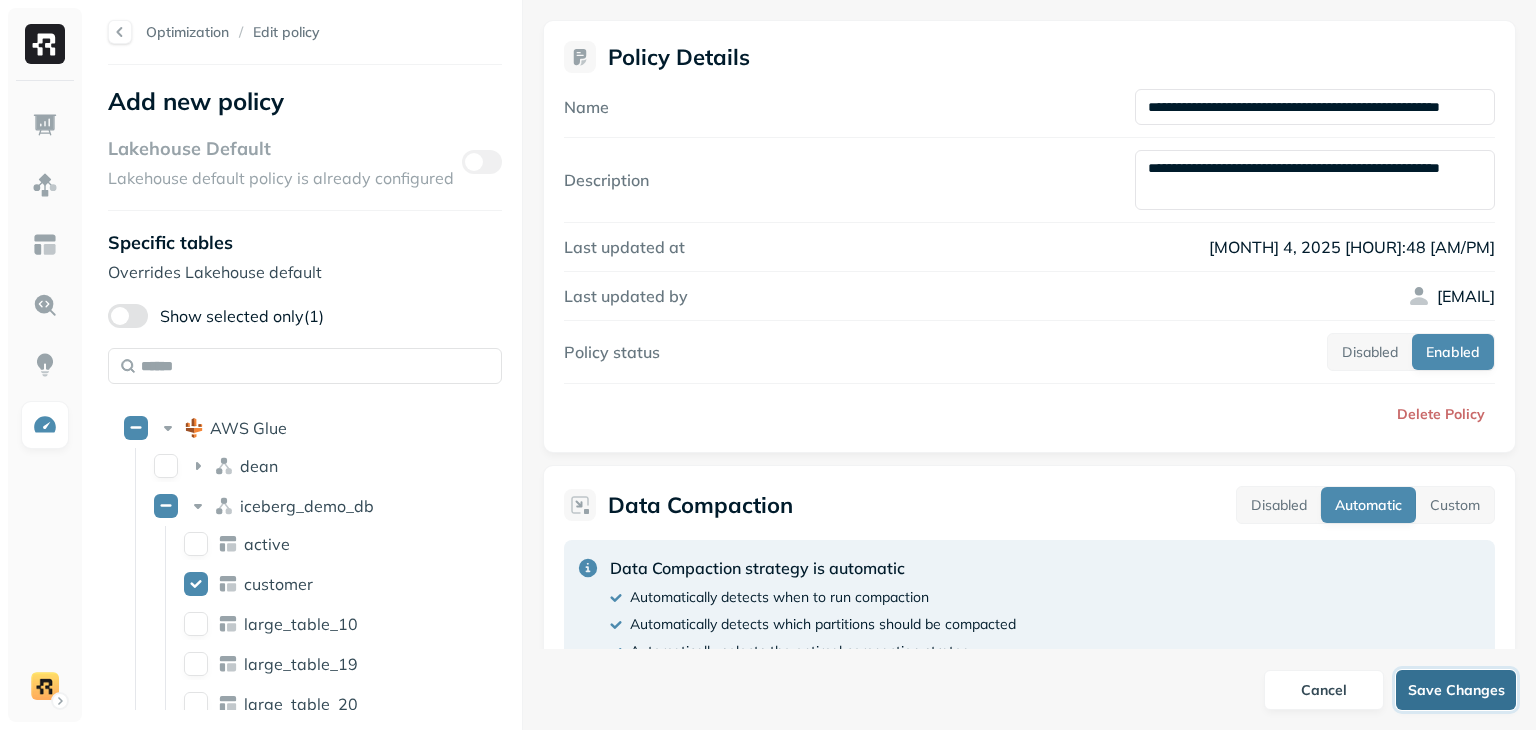 click on "Save Changes" at bounding box center [1456, 690] 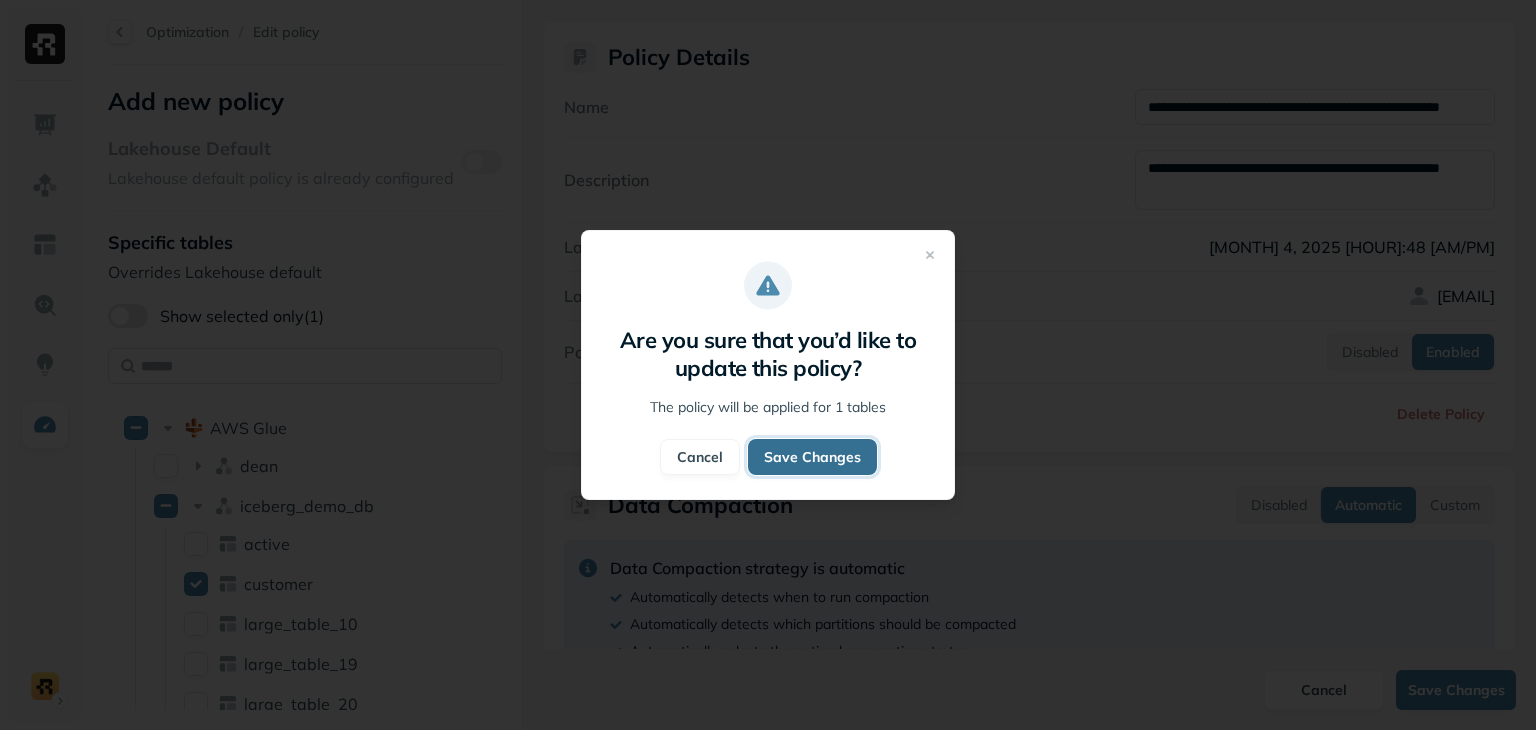 click on "Save Changes" at bounding box center [812, 457] 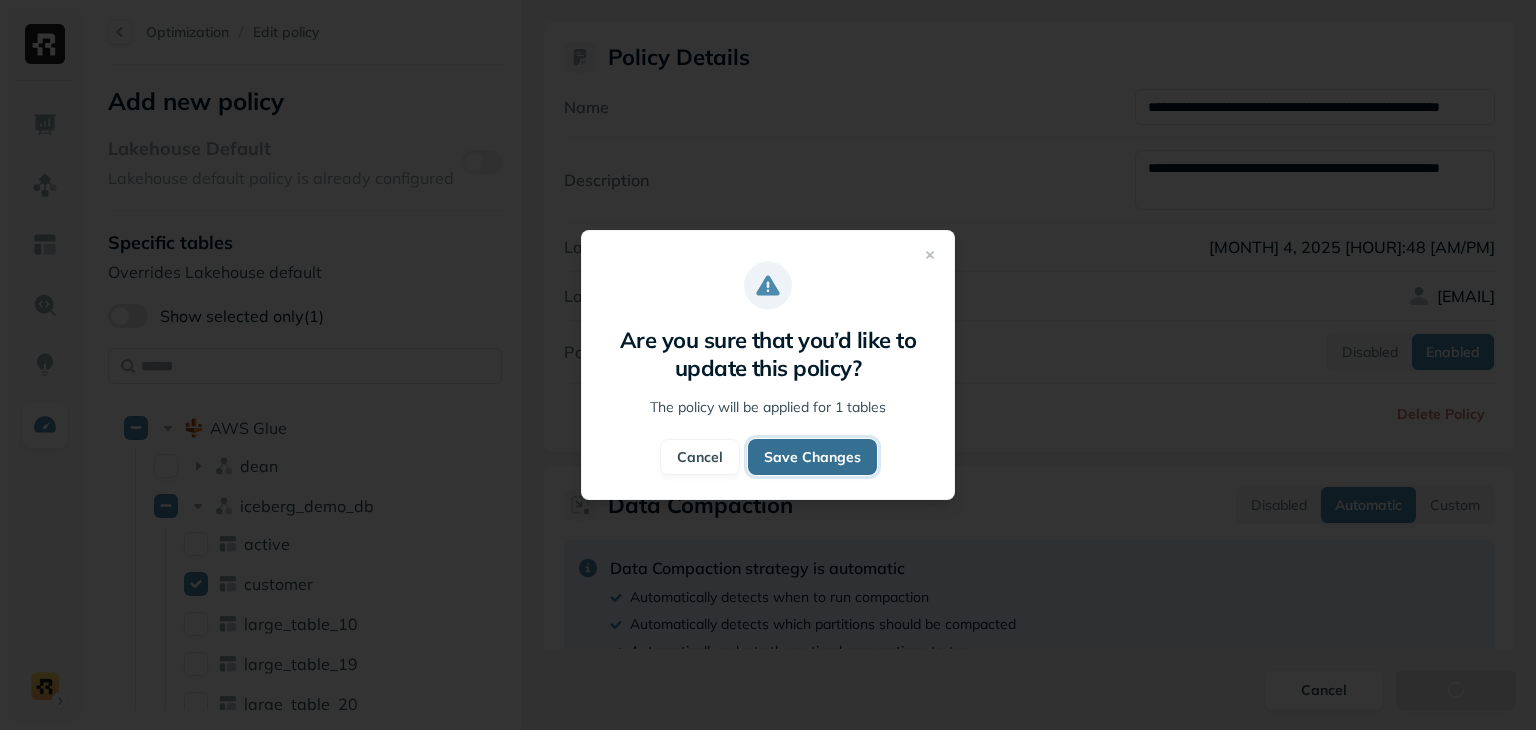type on "****" 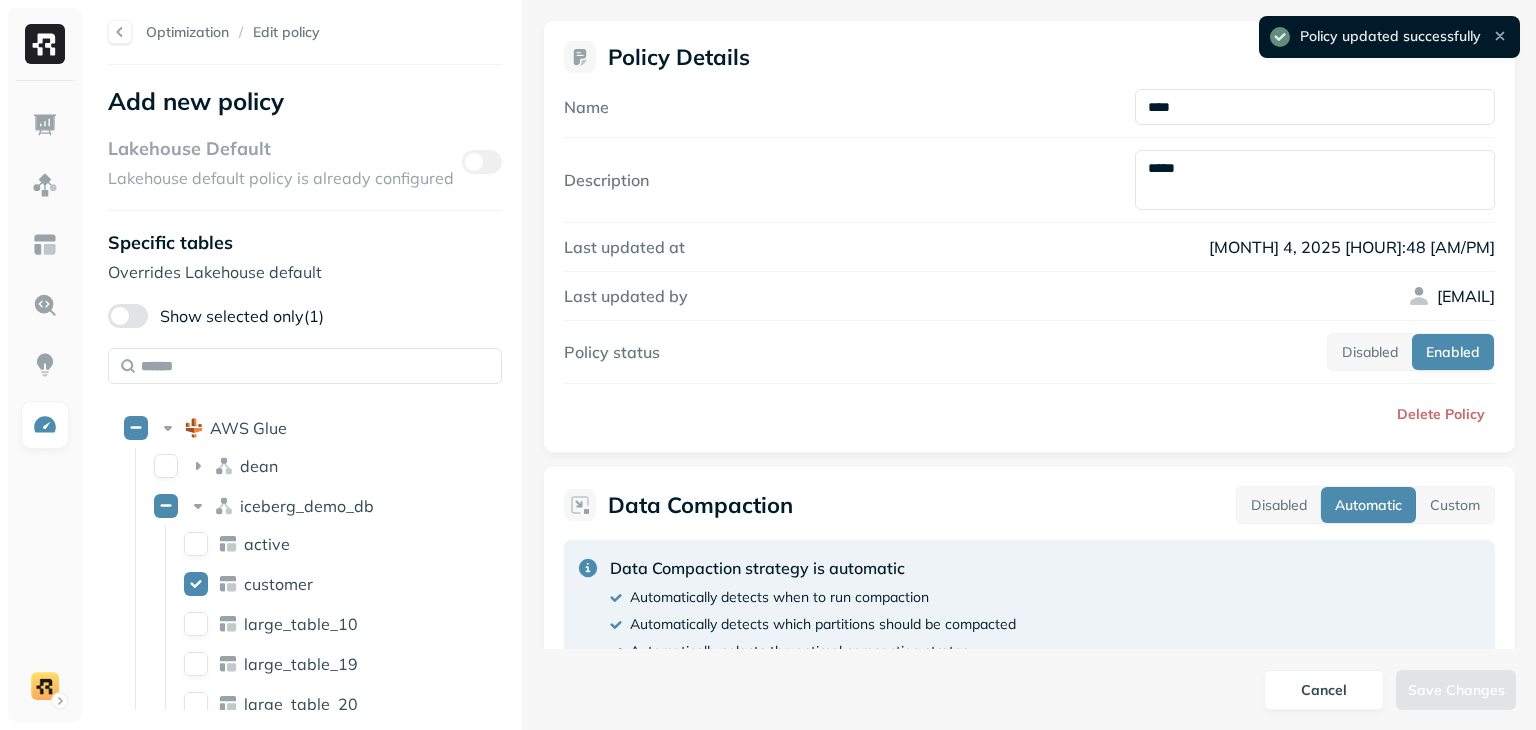 type on "**********" 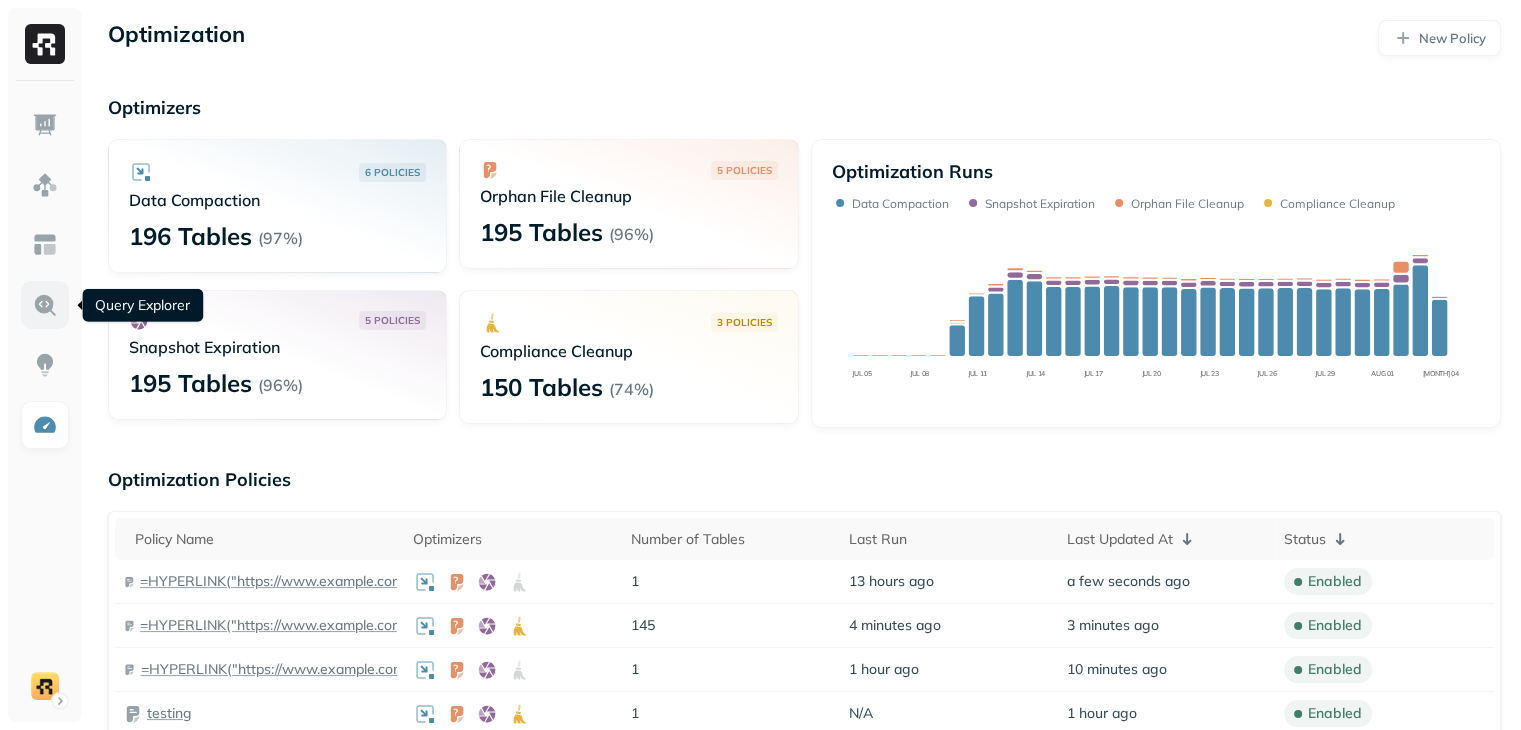 click at bounding box center (45, 305) 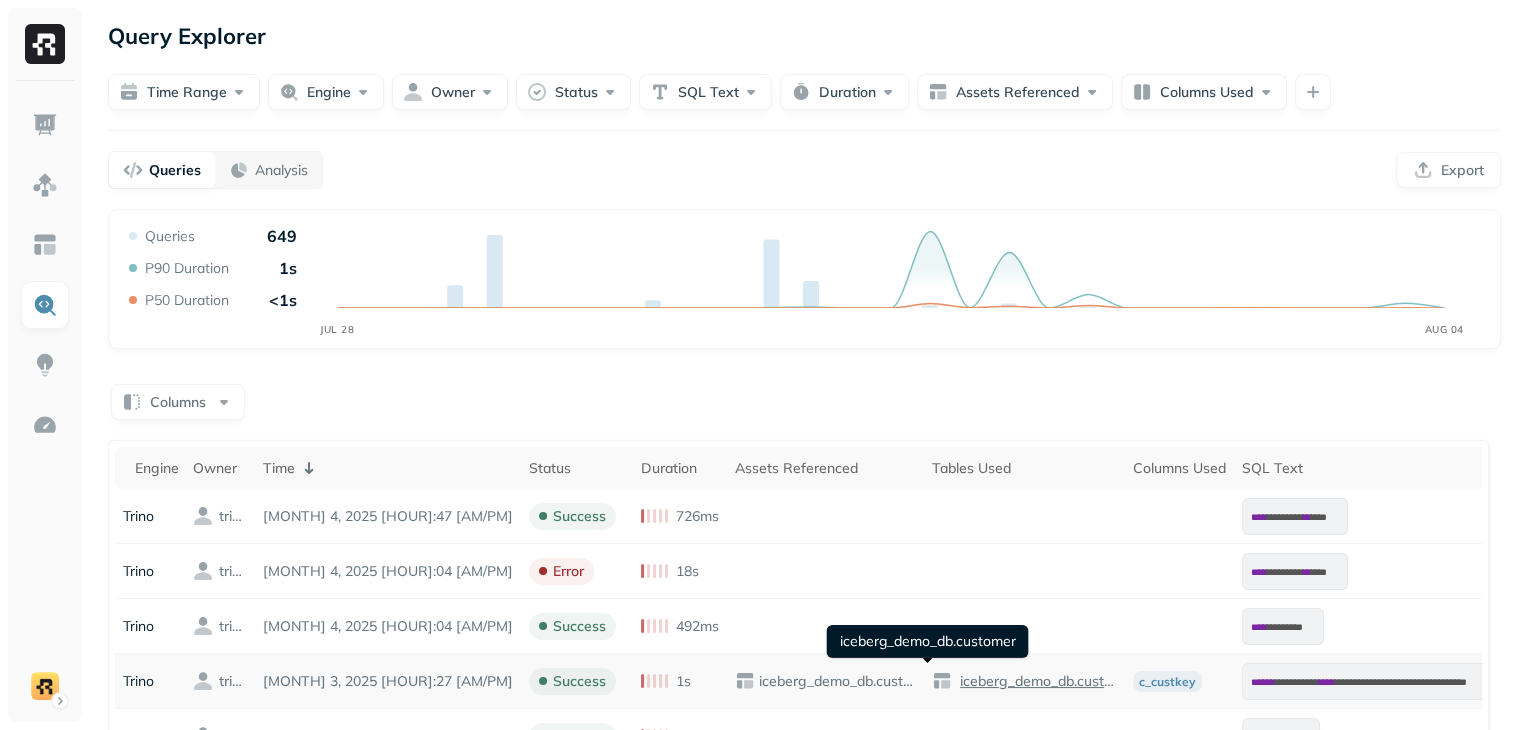 click on "iceberg_demo_db.customer" at bounding box center [1036, 681] 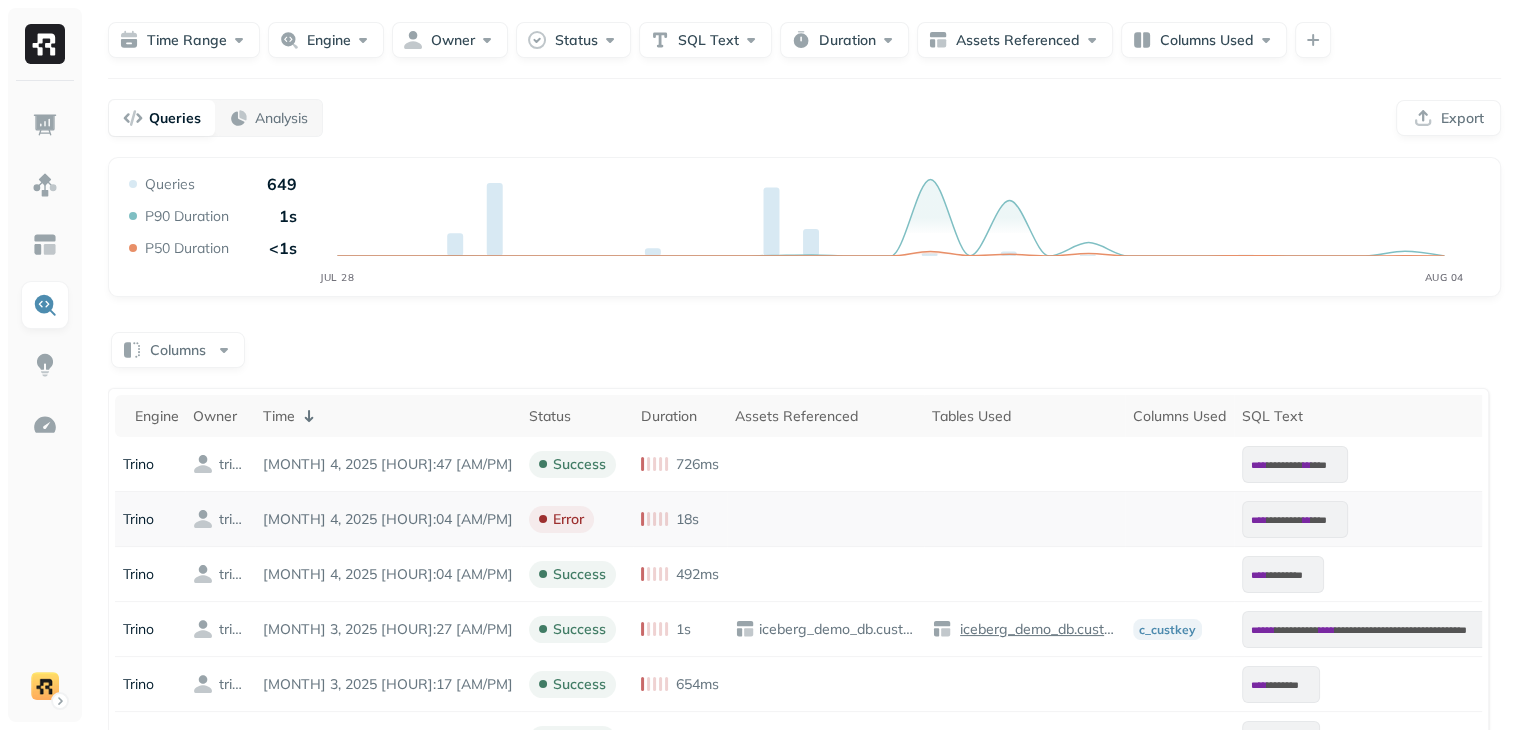 scroll, scrollTop: 100, scrollLeft: 0, axis: vertical 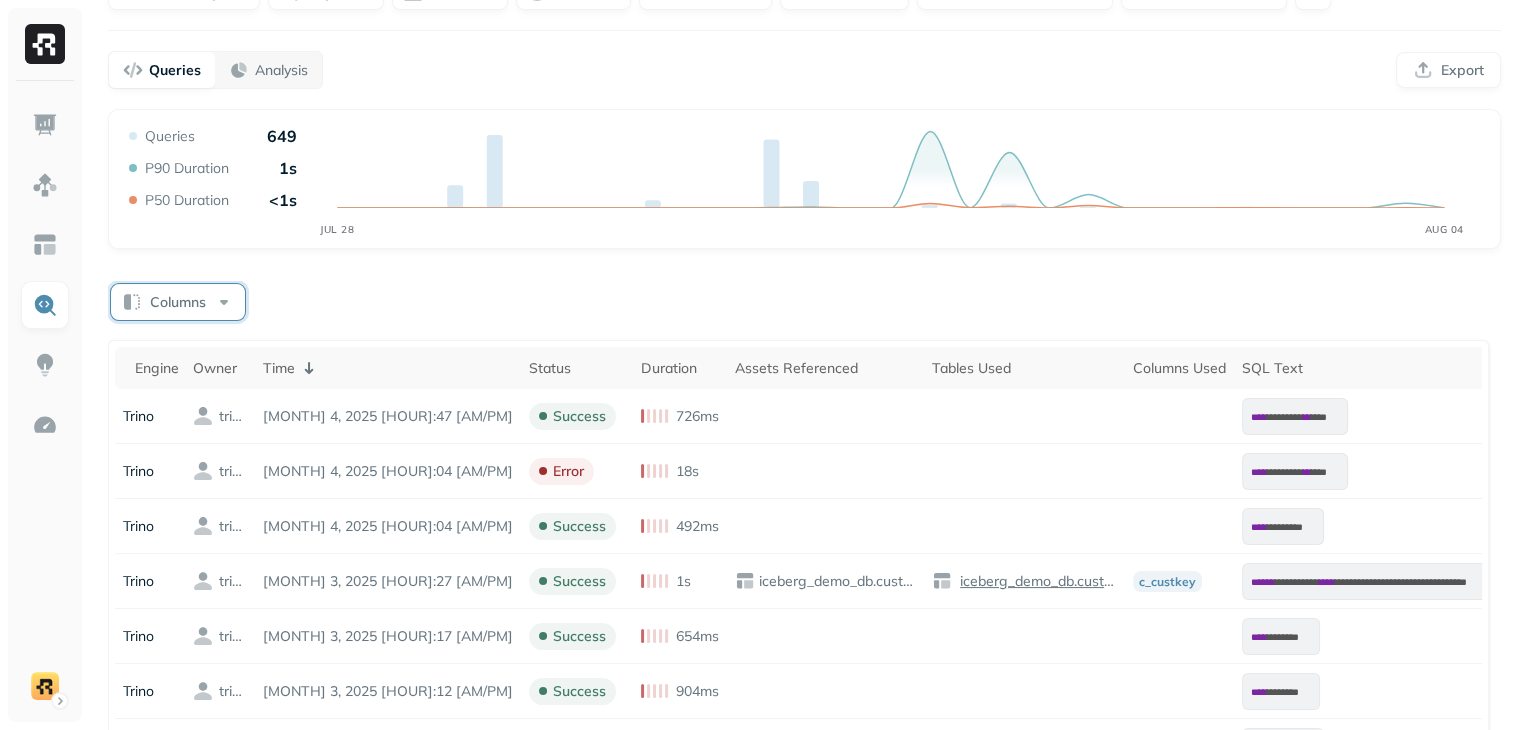 click on "Columns" at bounding box center (178, 302) 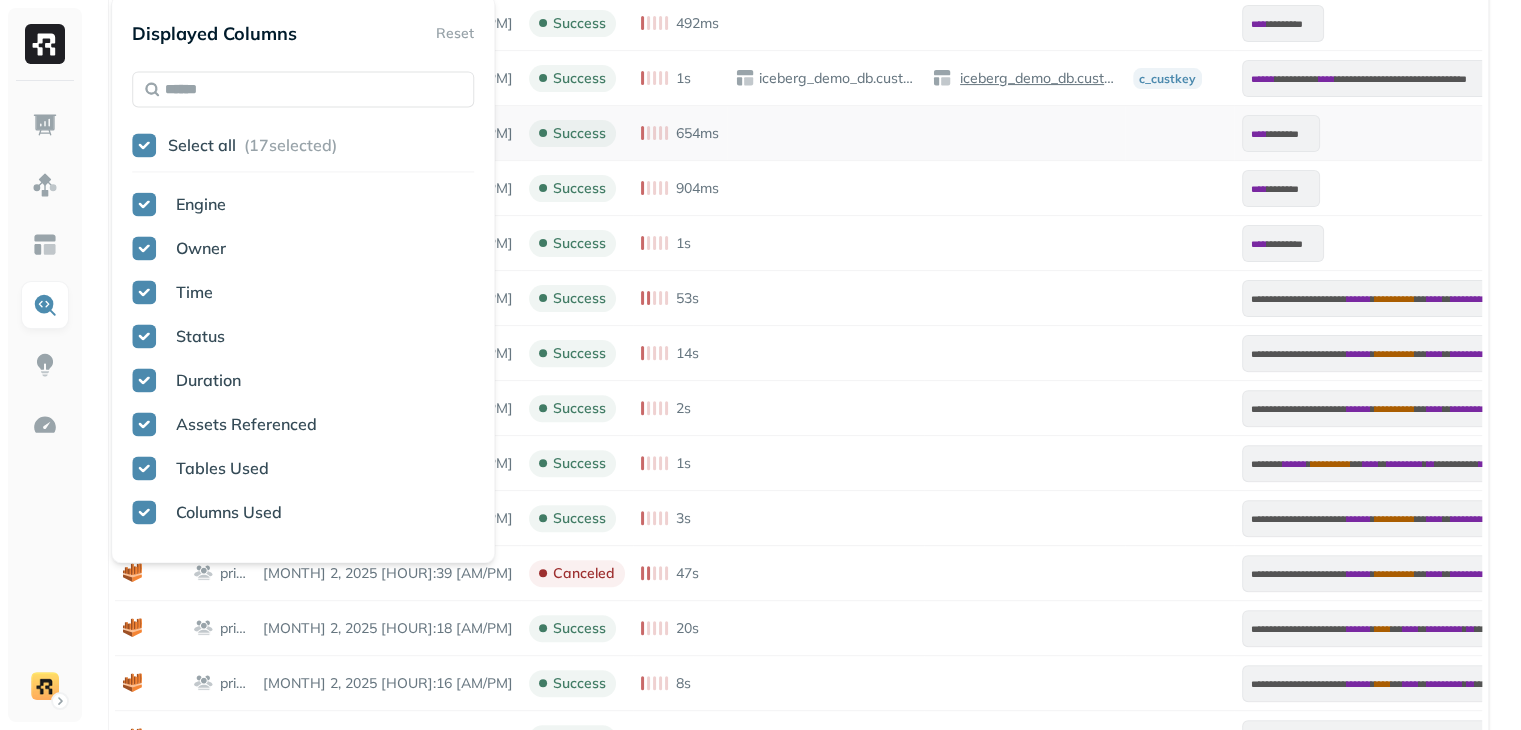 scroll, scrollTop: 400, scrollLeft: 0, axis: vertical 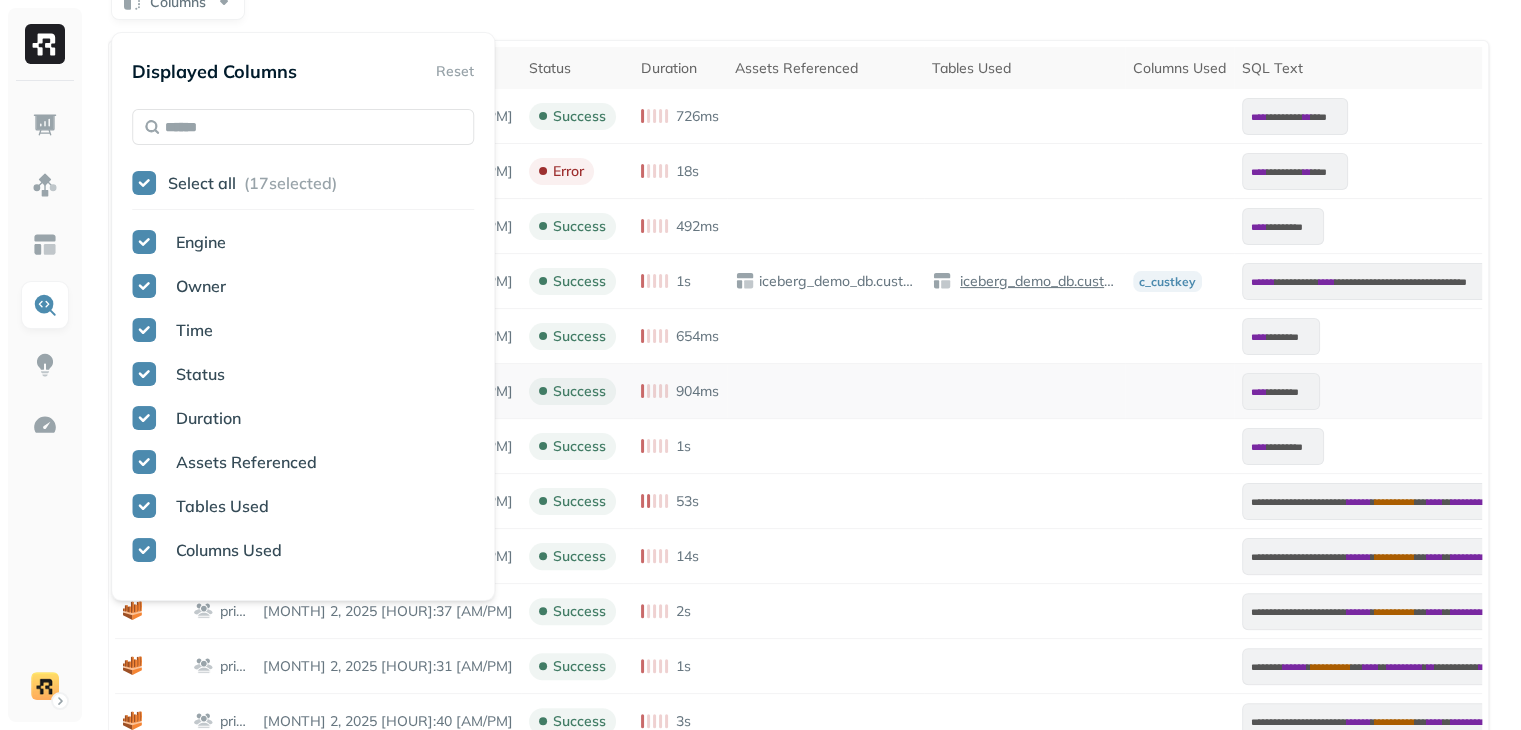 click at bounding box center [1024, 391] 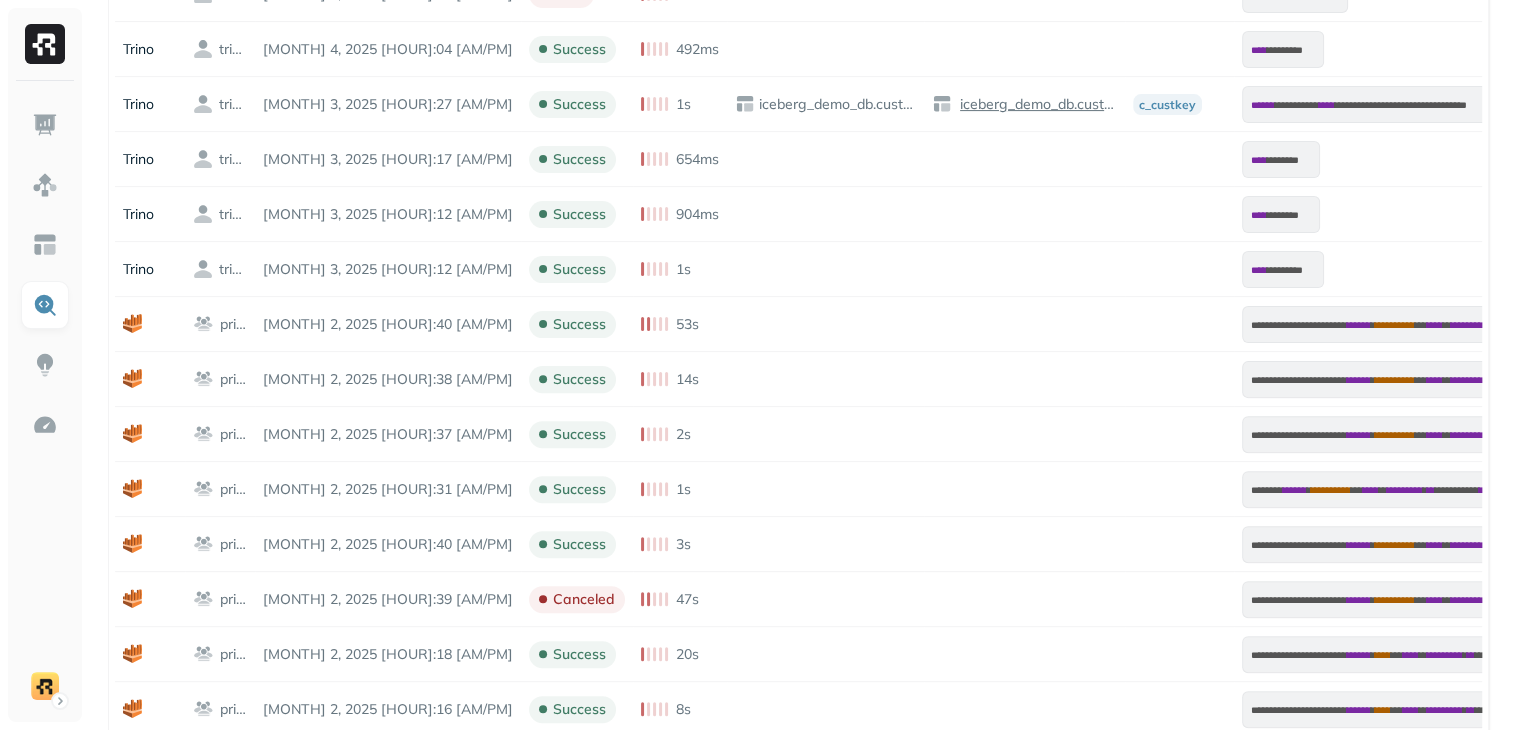 scroll, scrollTop: 723, scrollLeft: 0, axis: vertical 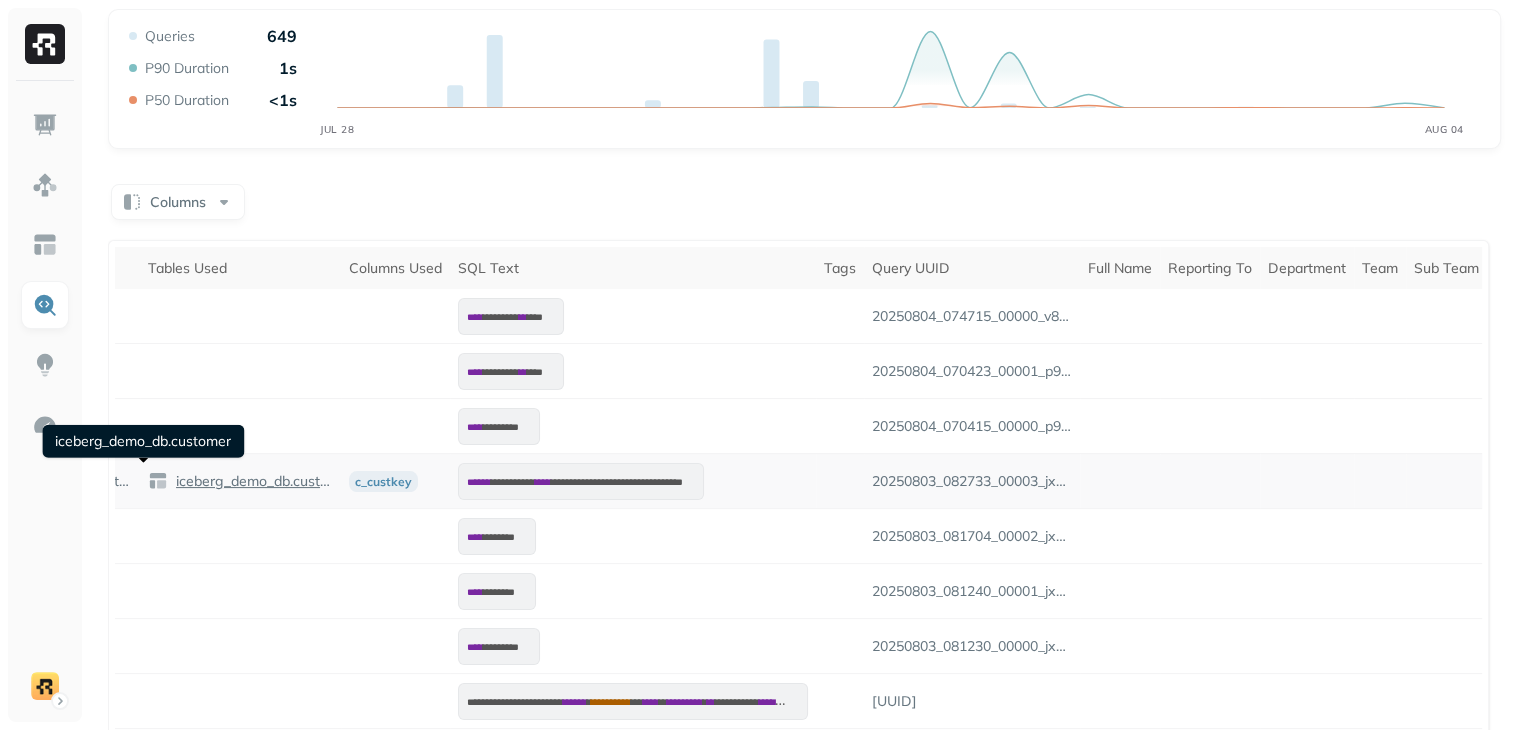 click on "iceberg_demo_db.customer" at bounding box center (252, 481) 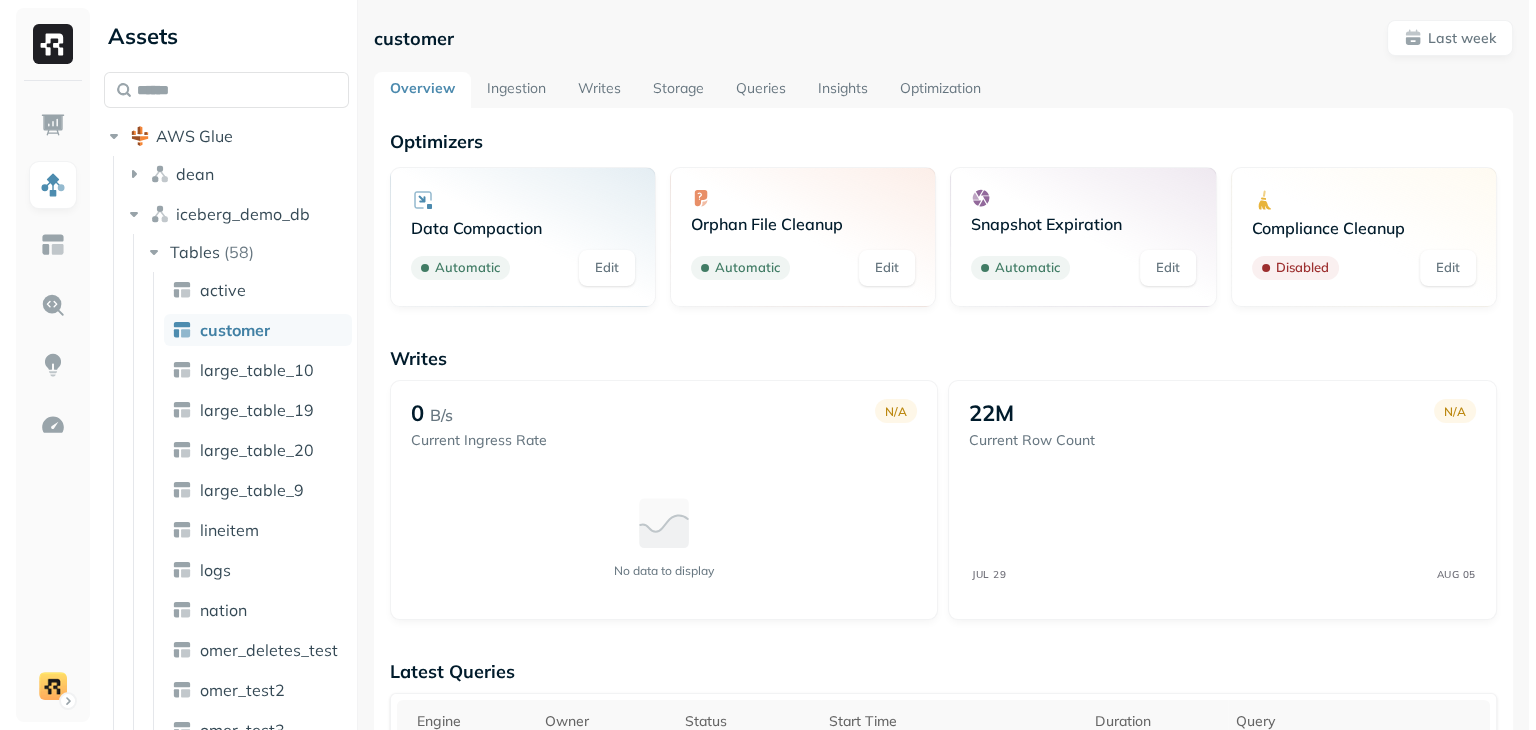 scroll, scrollTop: 0, scrollLeft: 0, axis: both 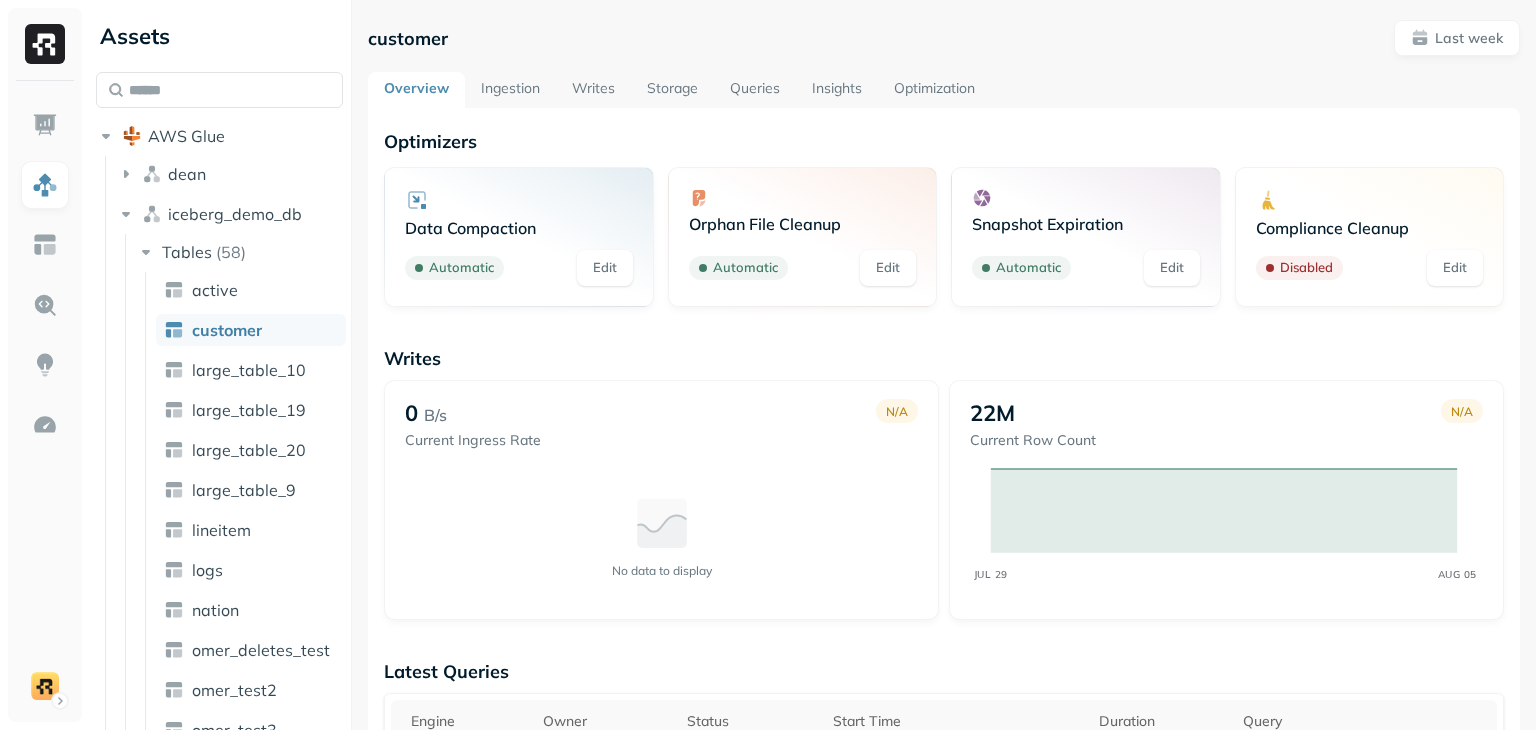 click on "Ingestion" at bounding box center [510, 90] 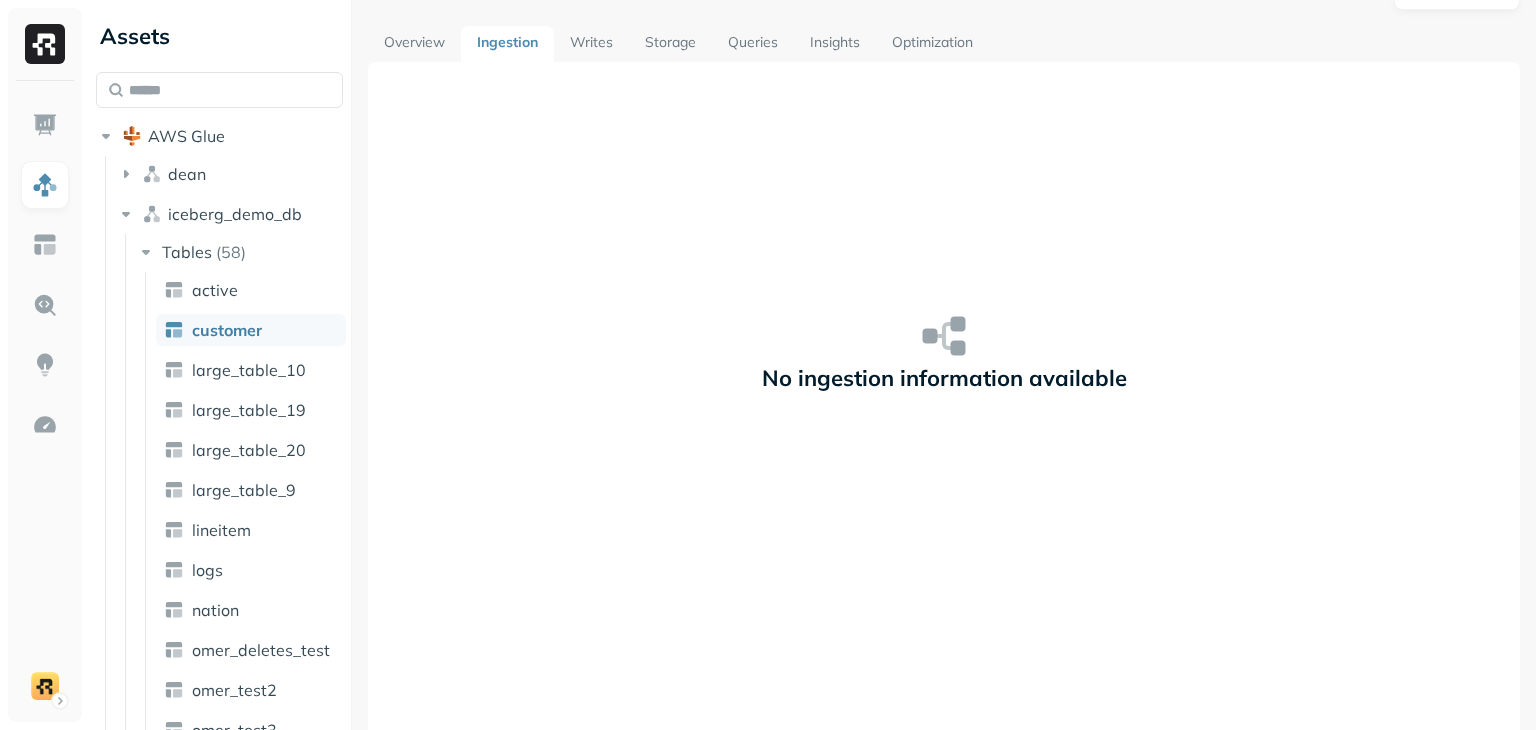 scroll, scrollTop: 0, scrollLeft: 0, axis: both 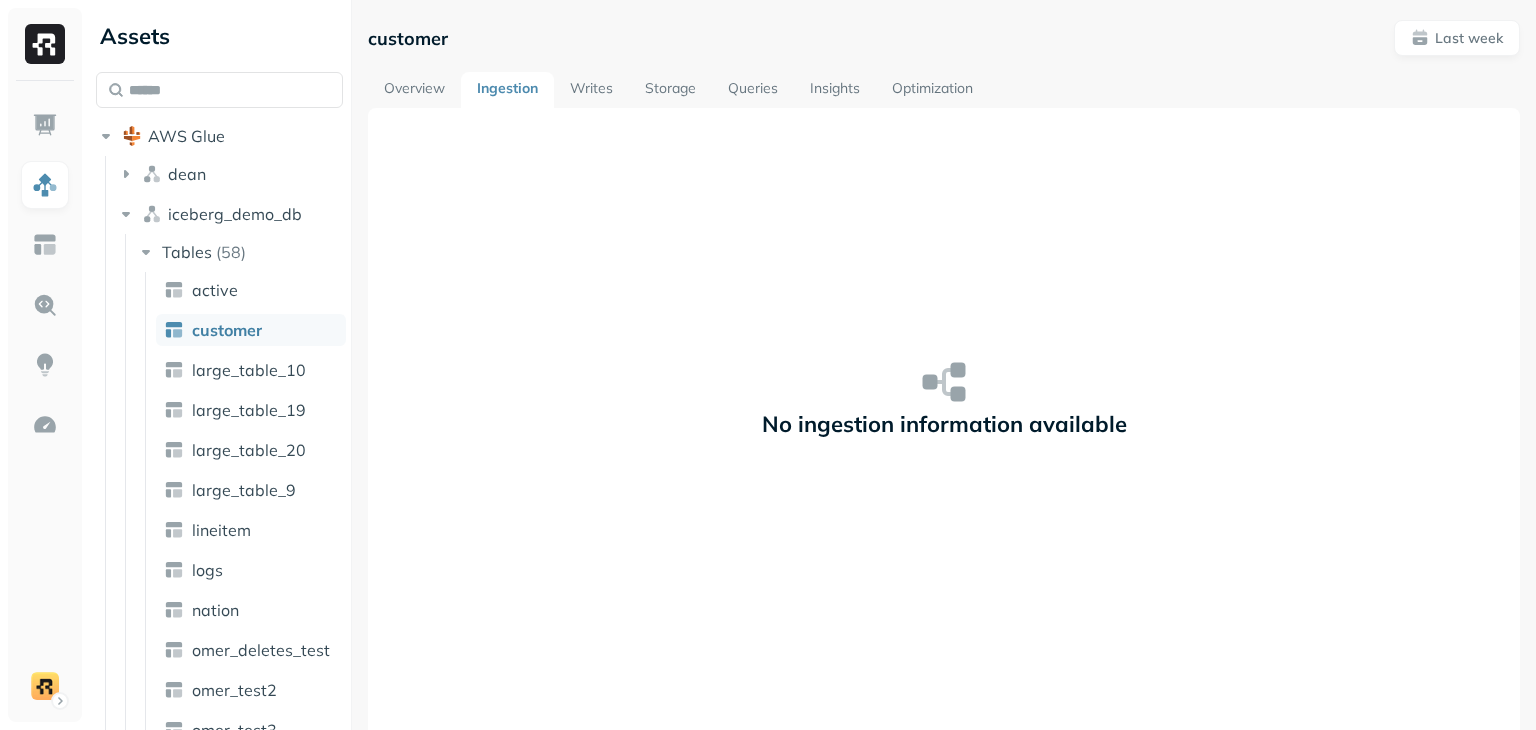click on "Overview" at bounding box center (414, 90) 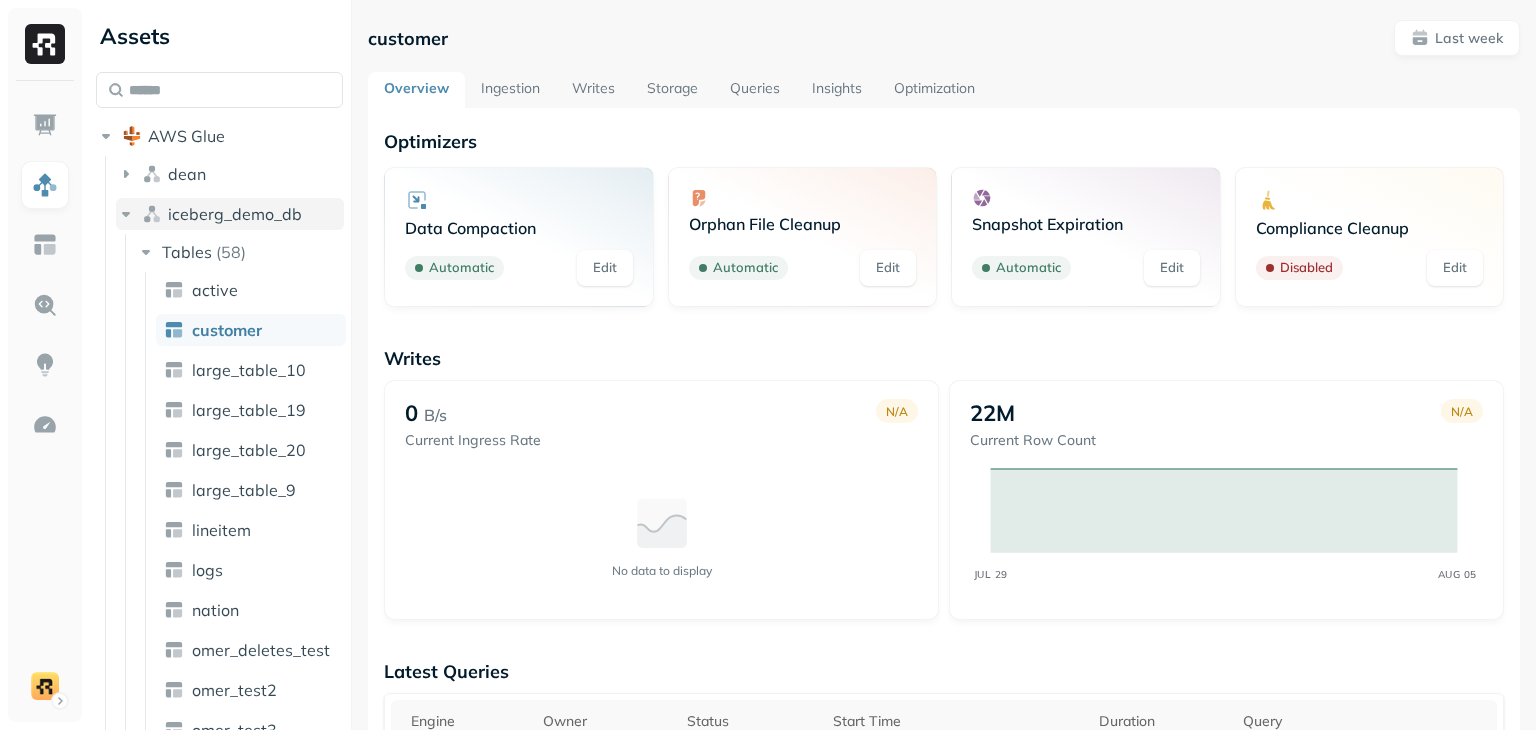 click on "iceberg_demo_db" at bounding box center [235, 214] 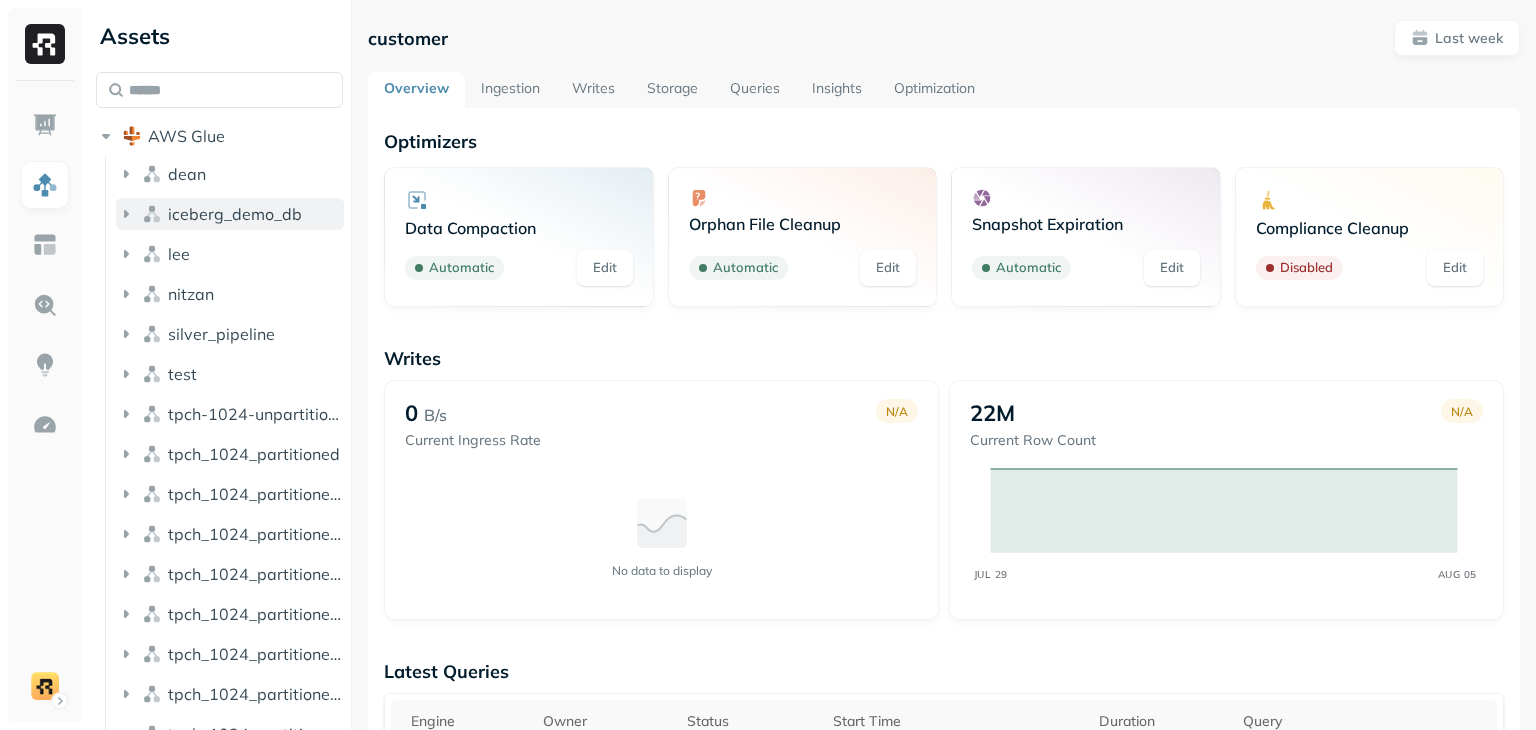 click on "iceberg_demo_db" at bounding box center [235, 214] 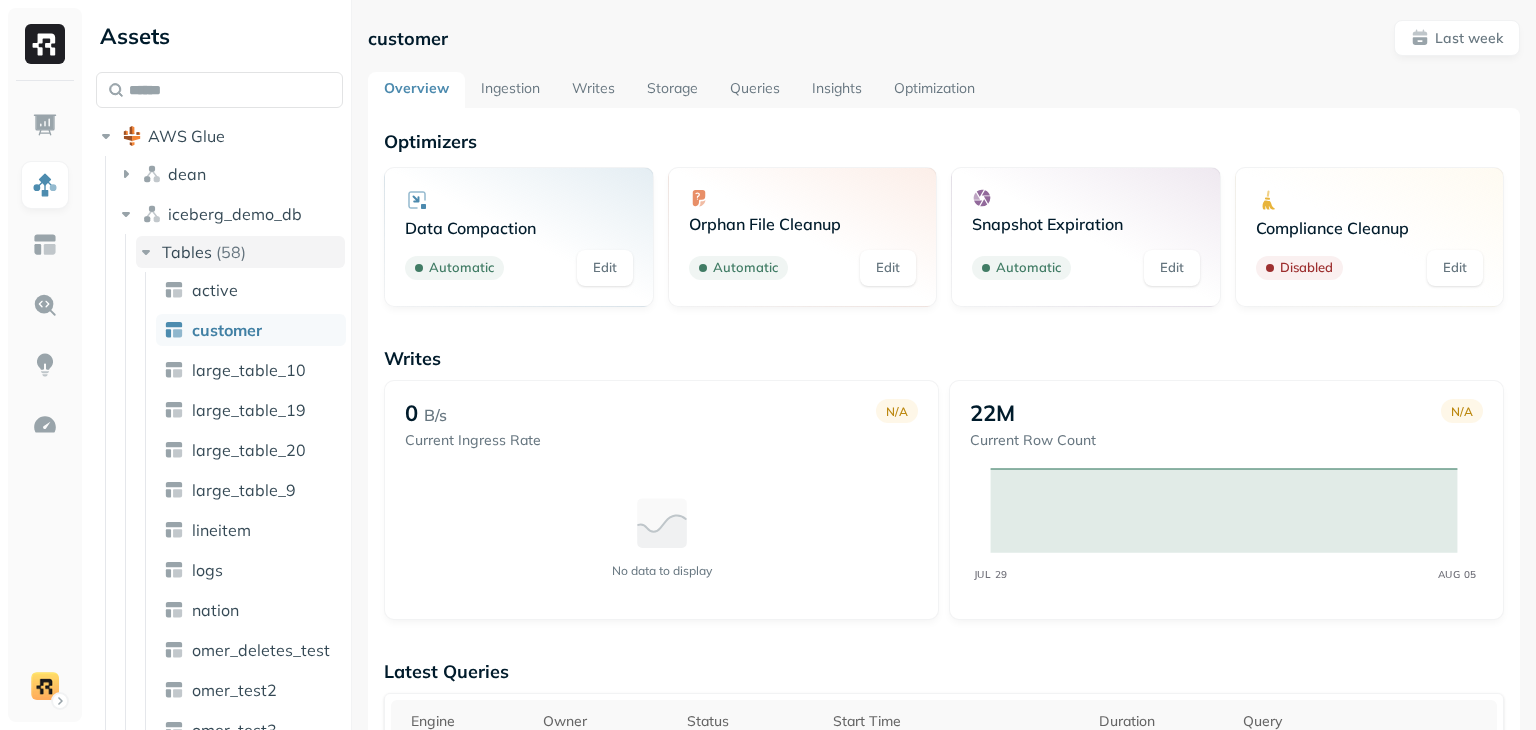 click on "Tables ( 58 )" at bounding box center (240, 252) 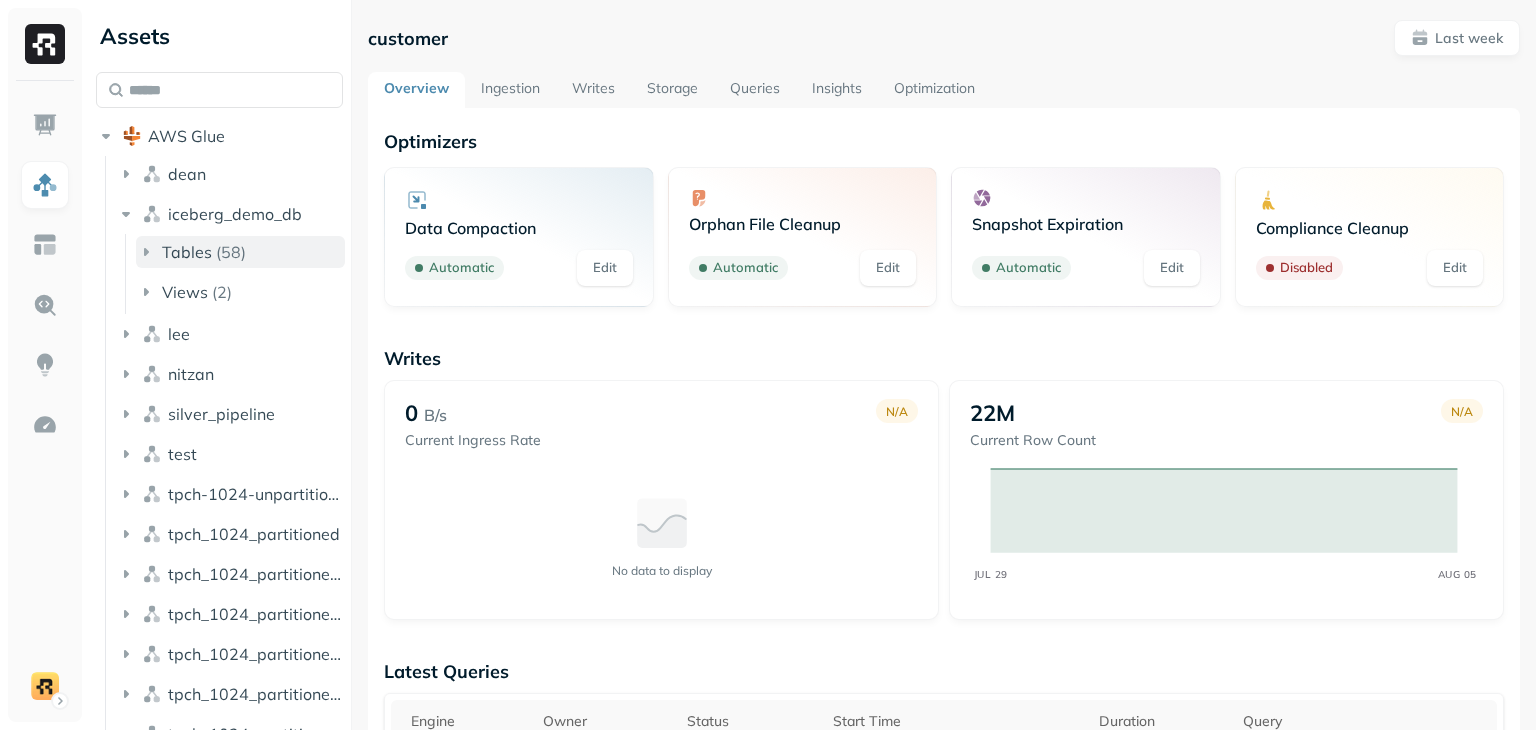 click on "( 58 )" at bounding box center [231, 252] 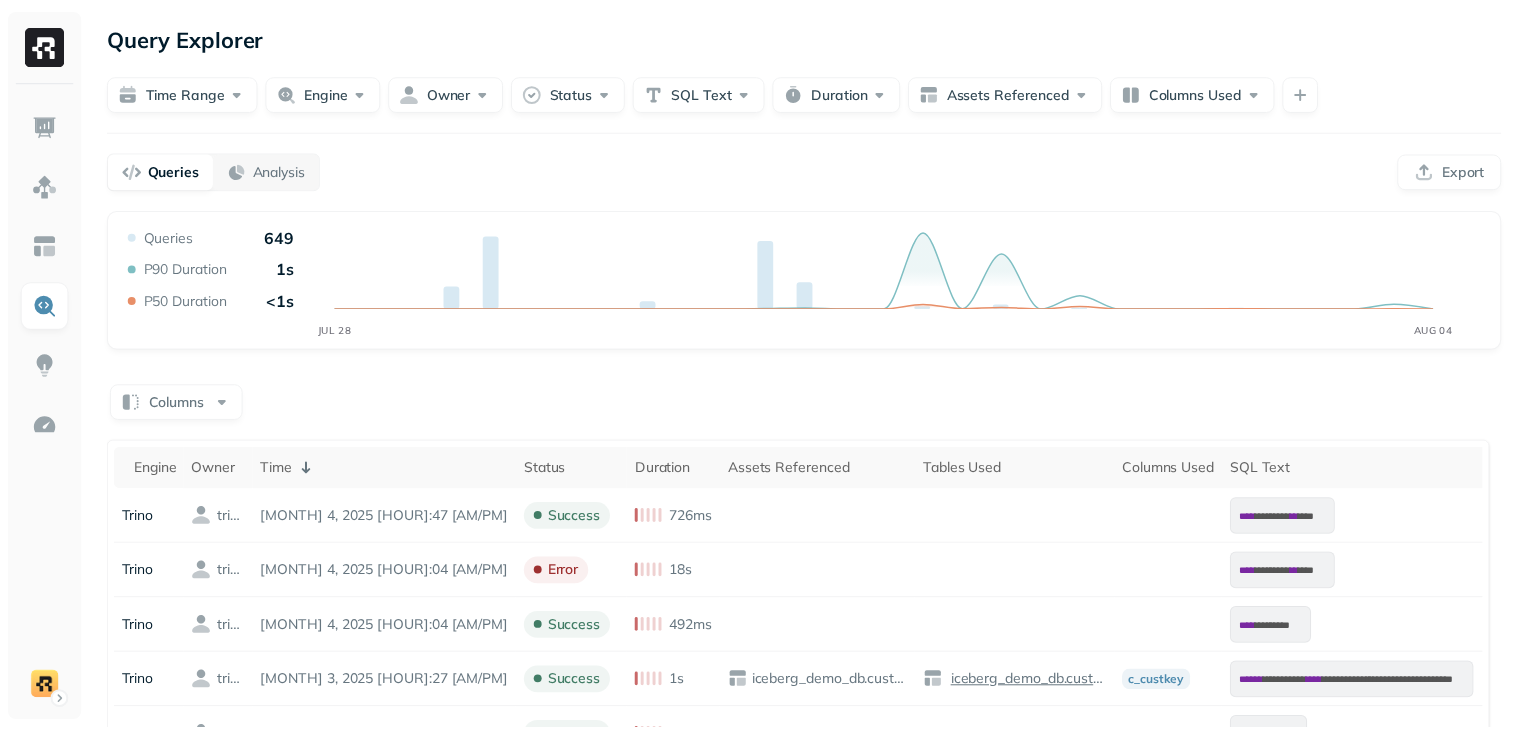 scroll, scrollTop: 200, scrollLeft: 0, axis: vertical 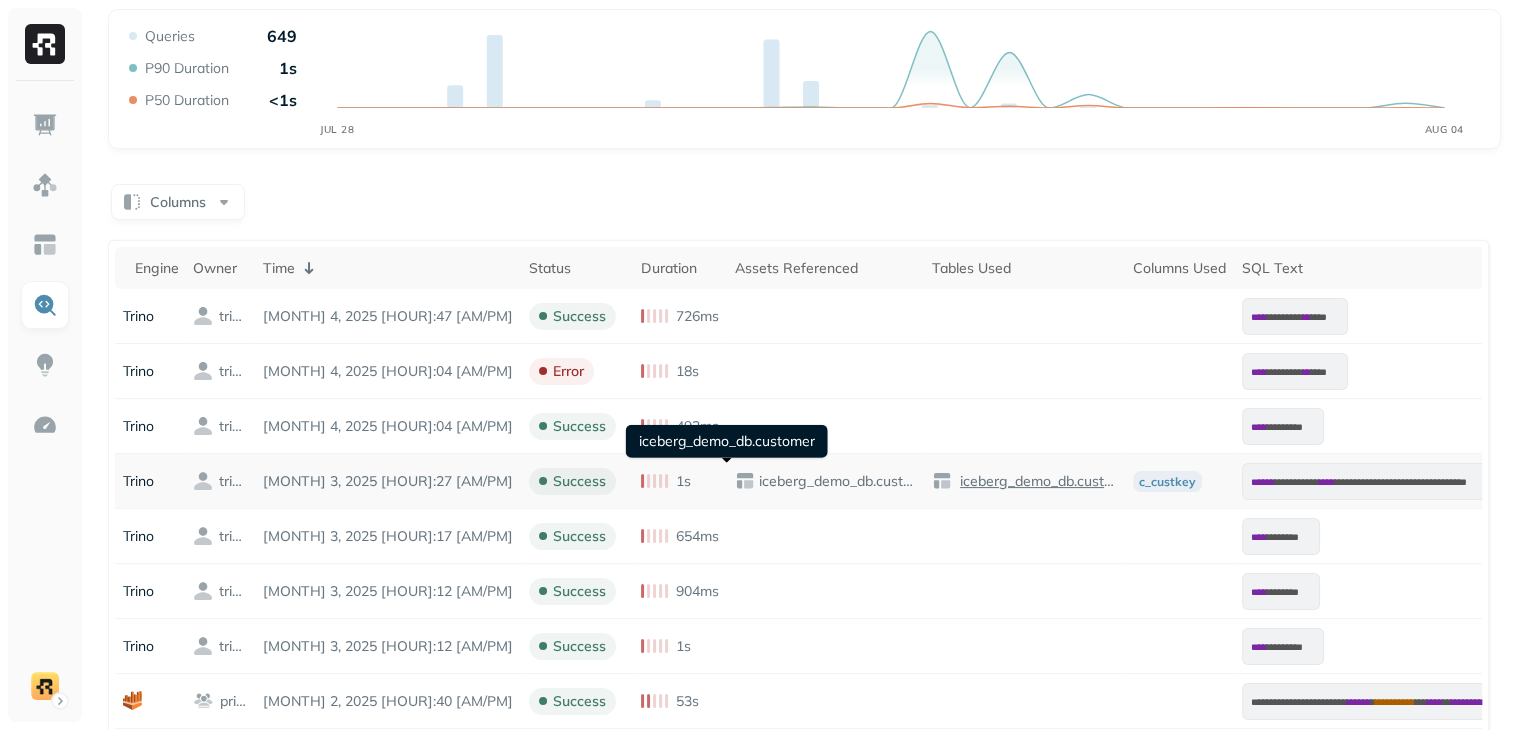 click on "iceberg_demo_db.customer" at bounding box center (835, 481) 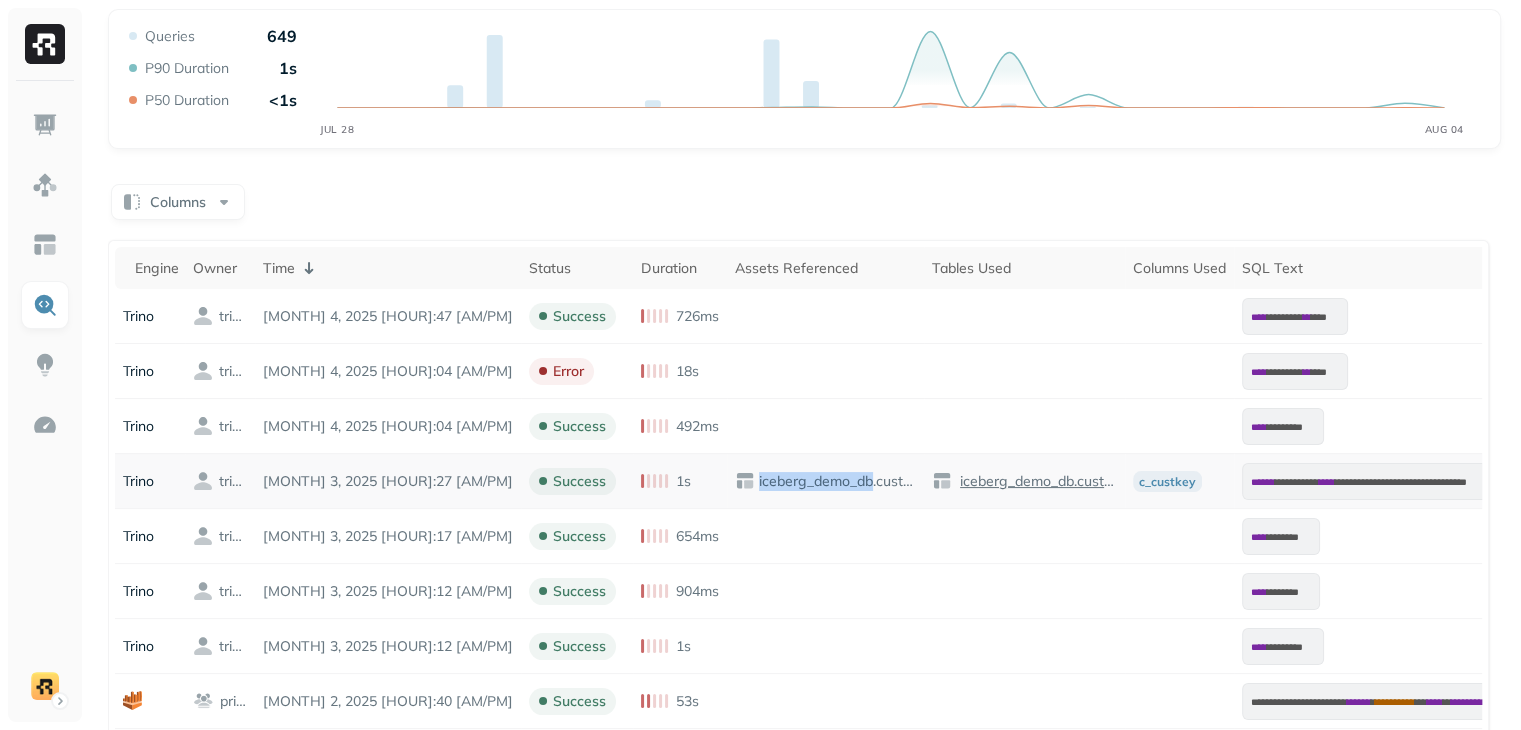 click on "iceberg_demo_db.customer" at bounding box center [835, 481] 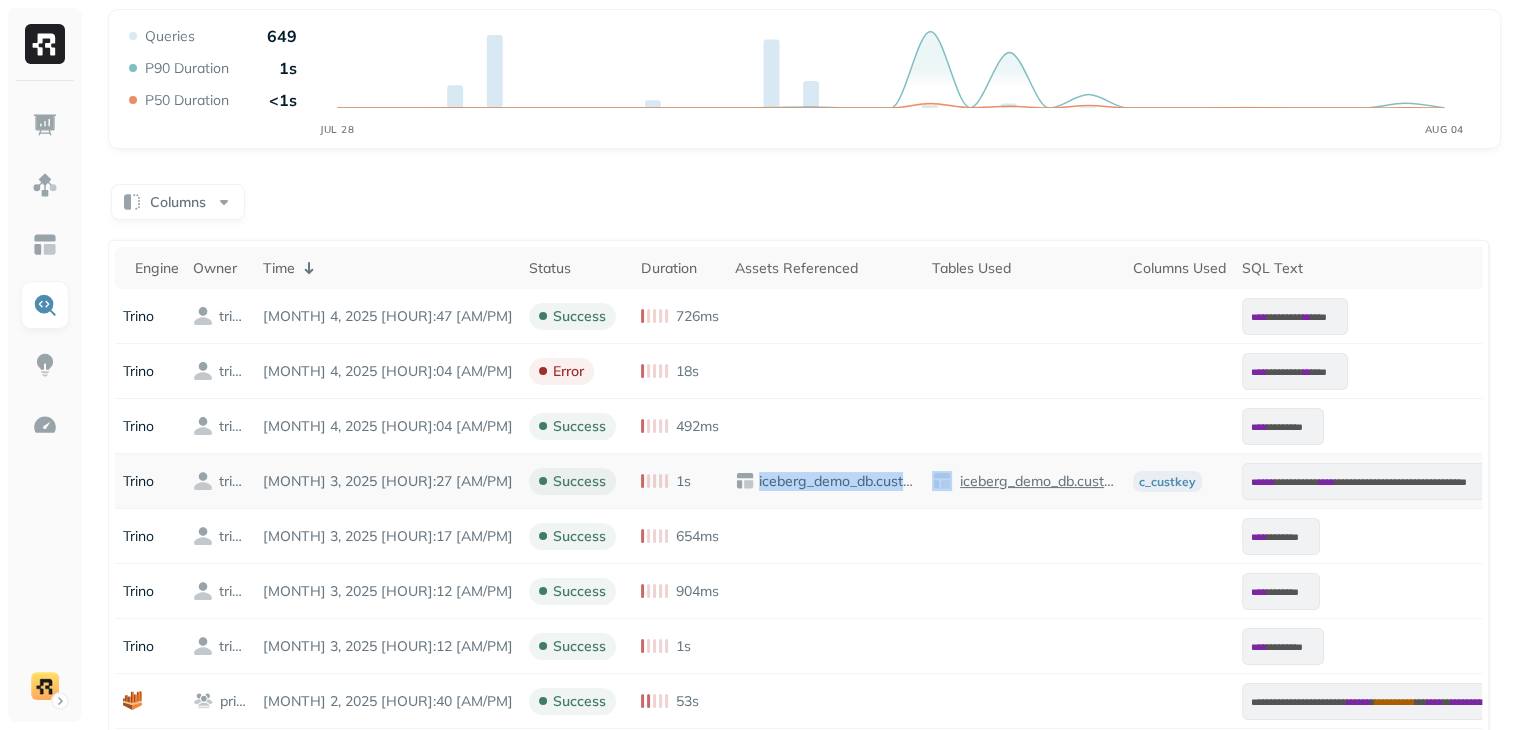 click on "iceberg_demo_db.customer" at bounding box center (835, 481) 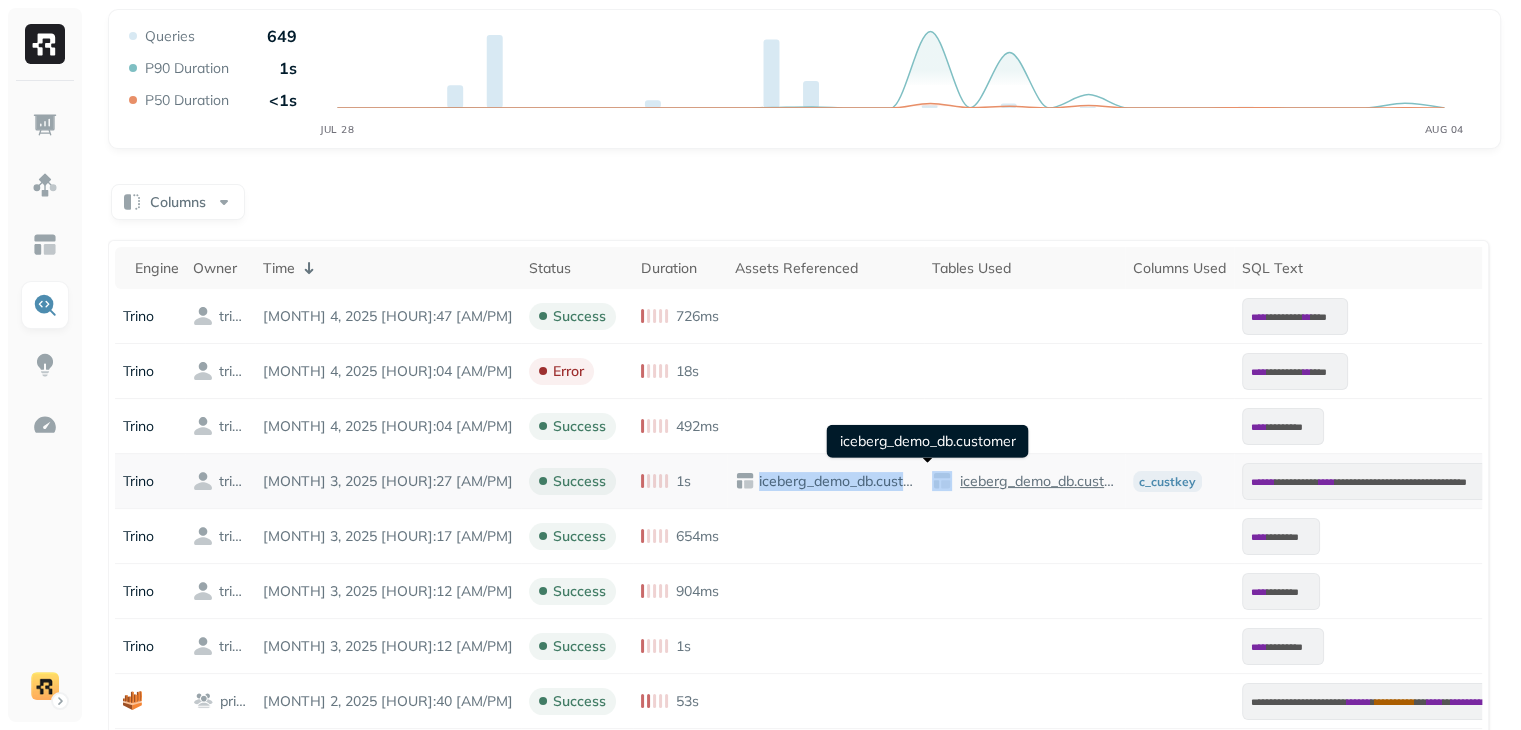 click on "iceberg_demo_db.customer" at bounding box center (1036, 481) 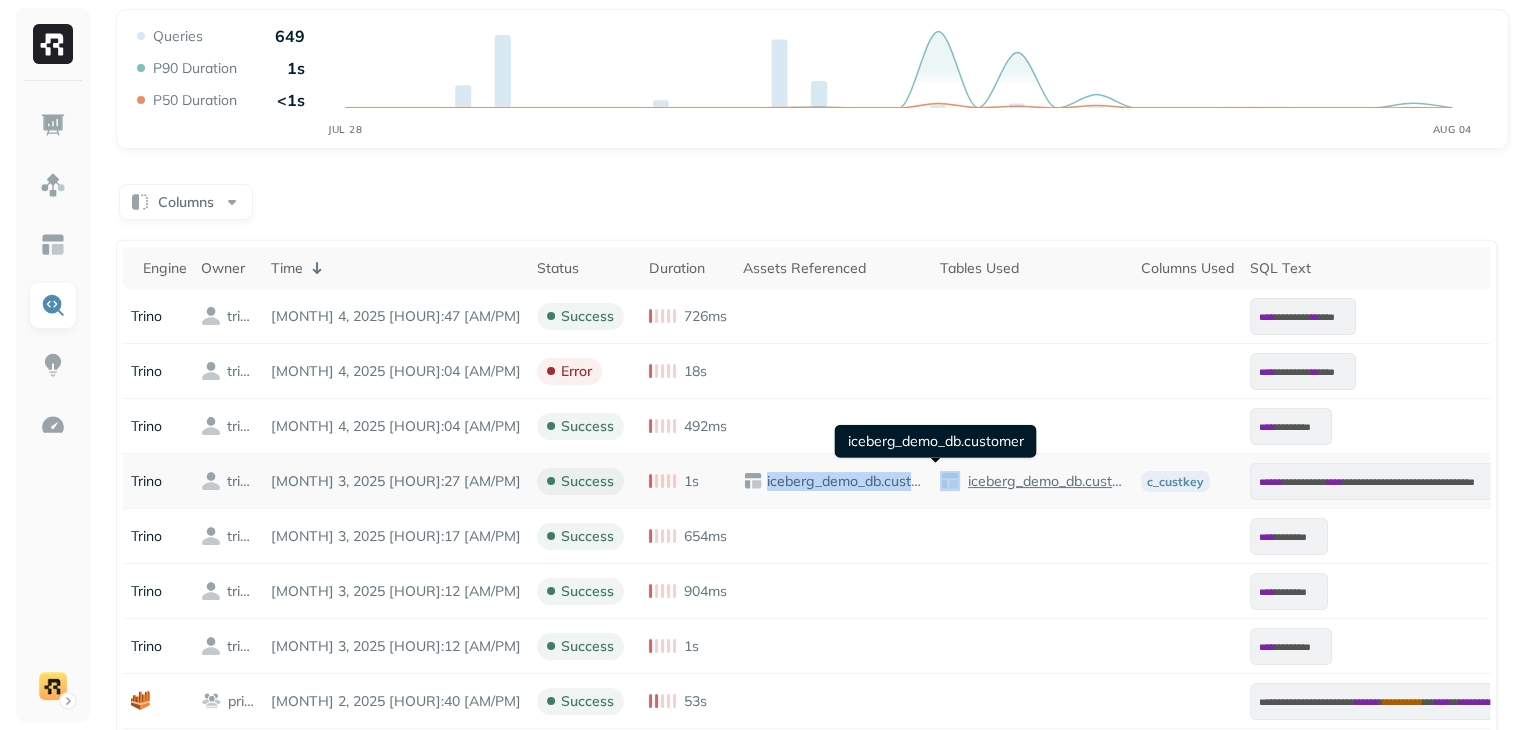 scroll, scrollTop: 0, scrollLeft: 0, axis: both 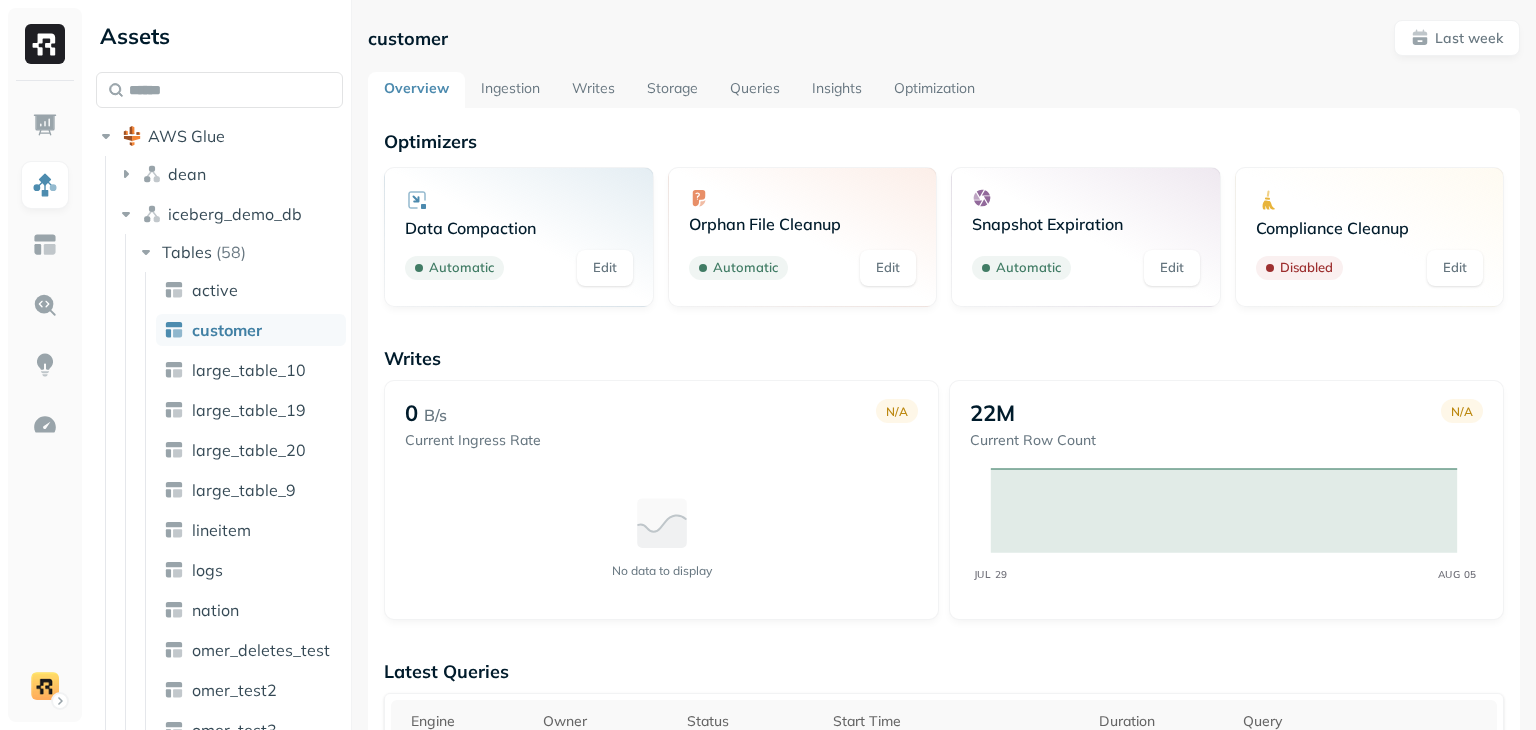 click on "Writes" at bounding box center [593, 90] 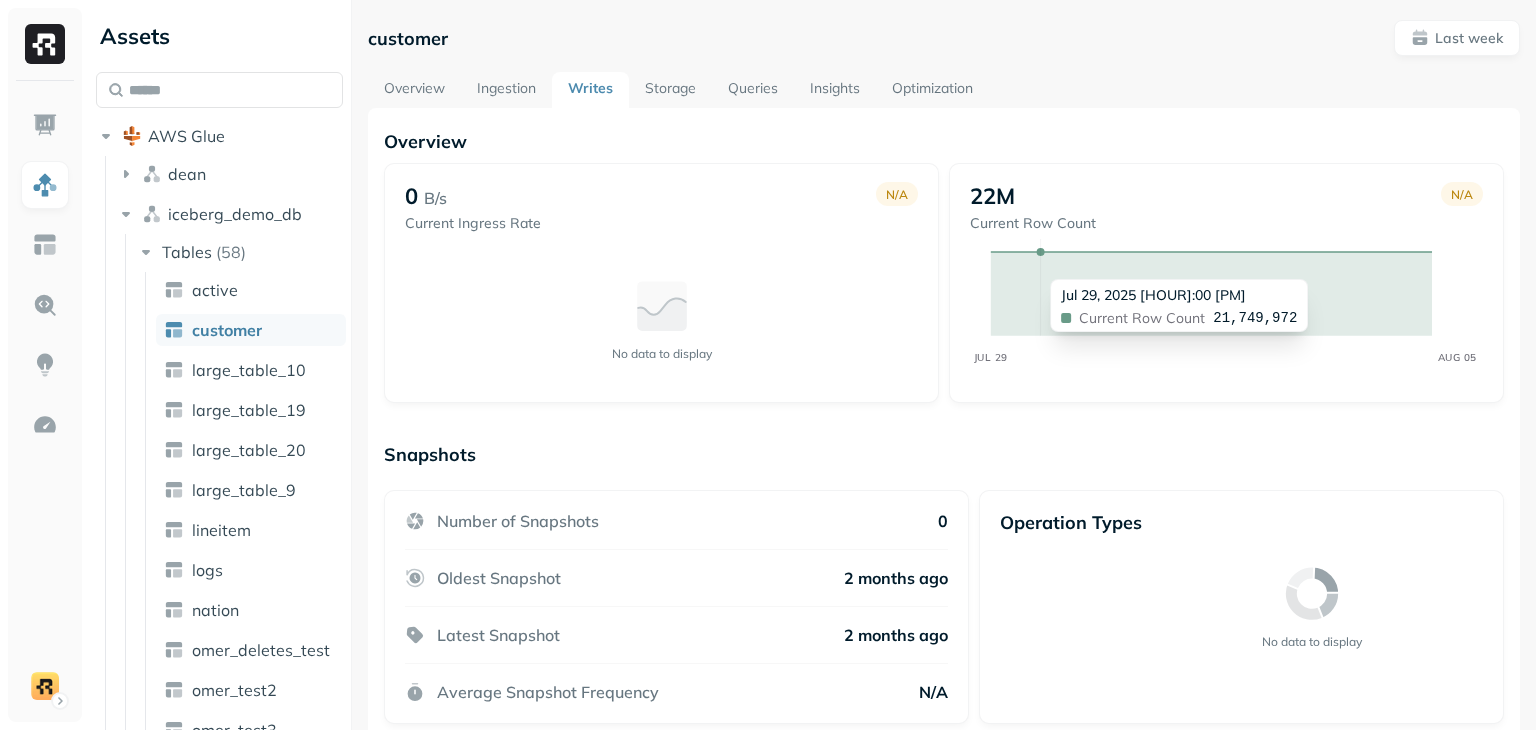 scroll, scrollTop: 108, scrollLeft: 0, axis: vertical 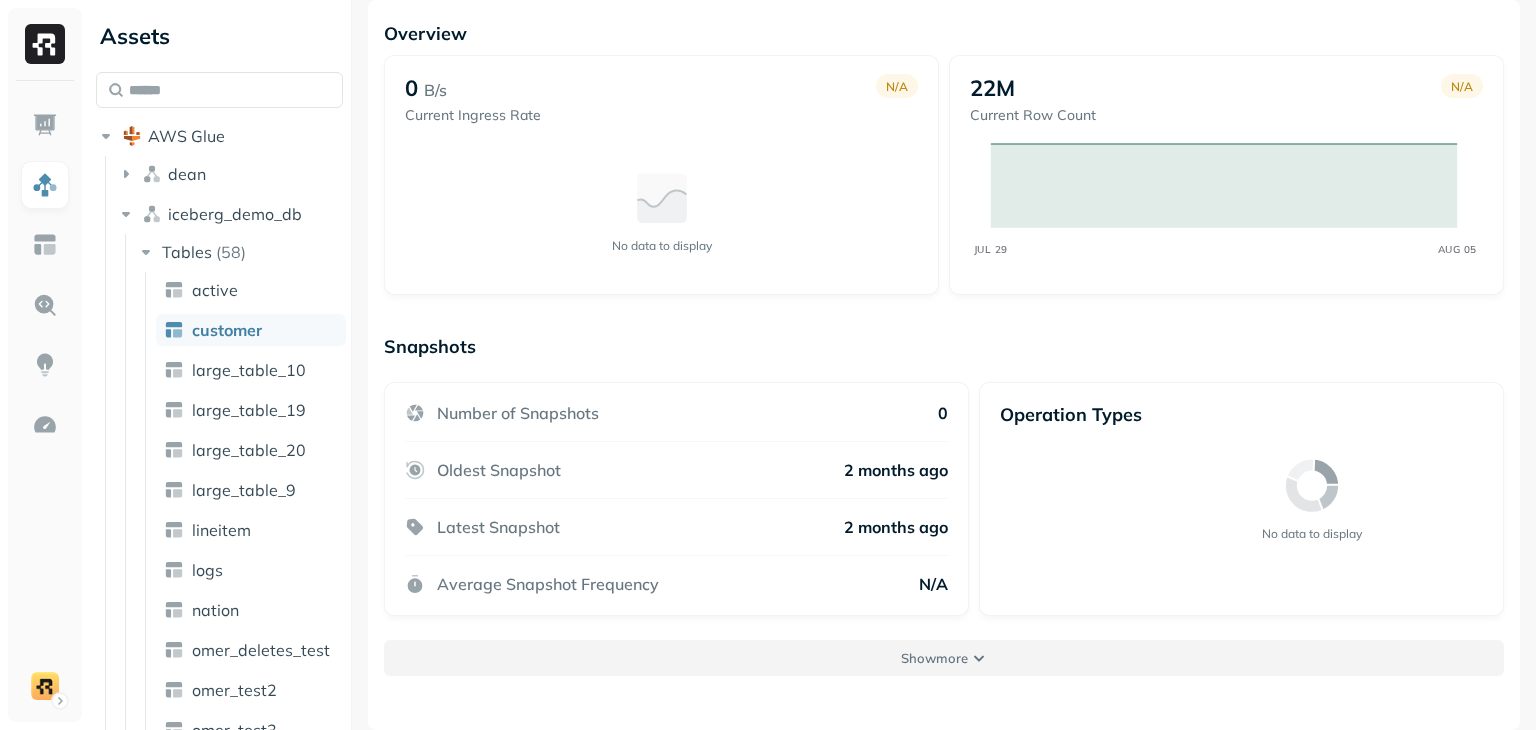 click on "Show  more" at bounding box center (934, 658) 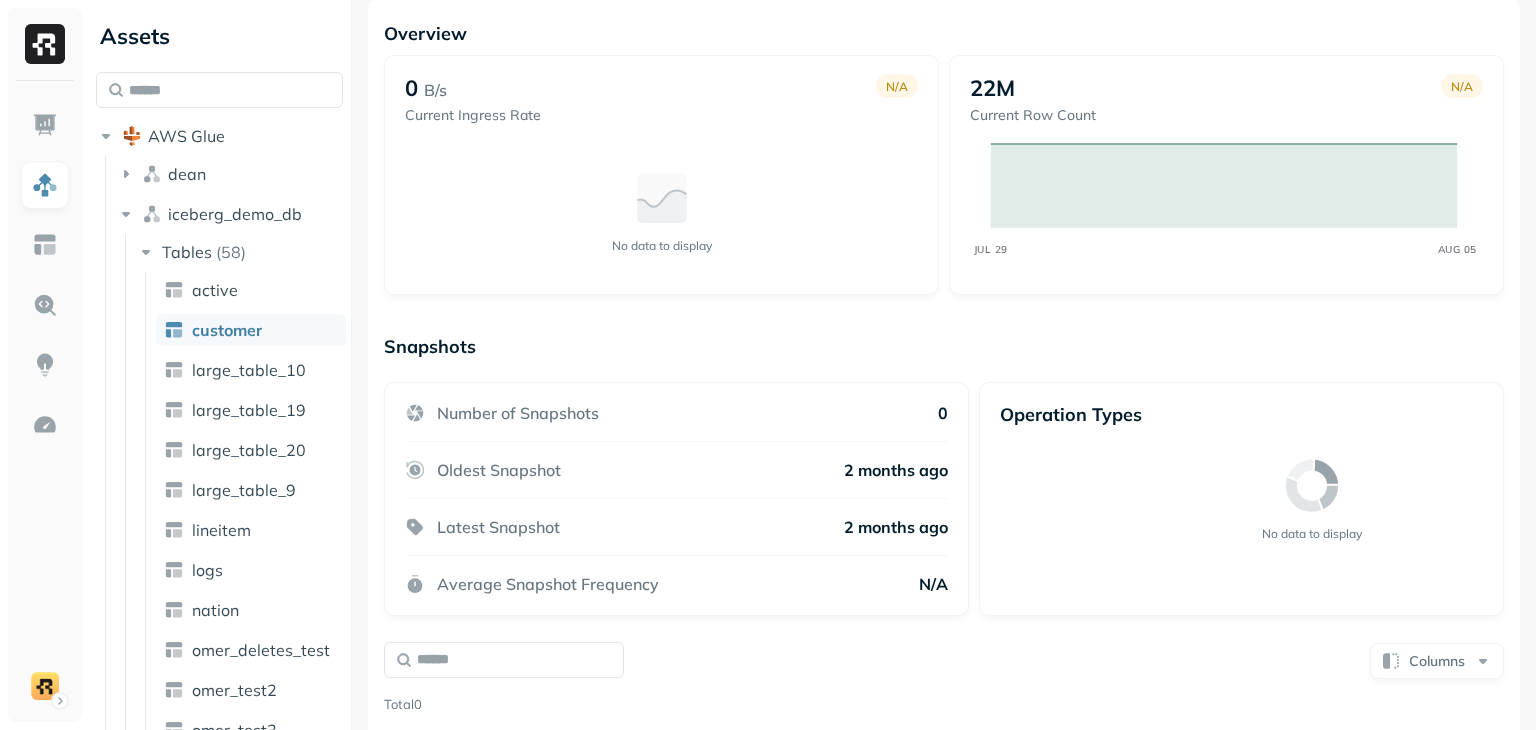 scroll, scrollTop: 391, scrollLeft: 0, axis: vertical 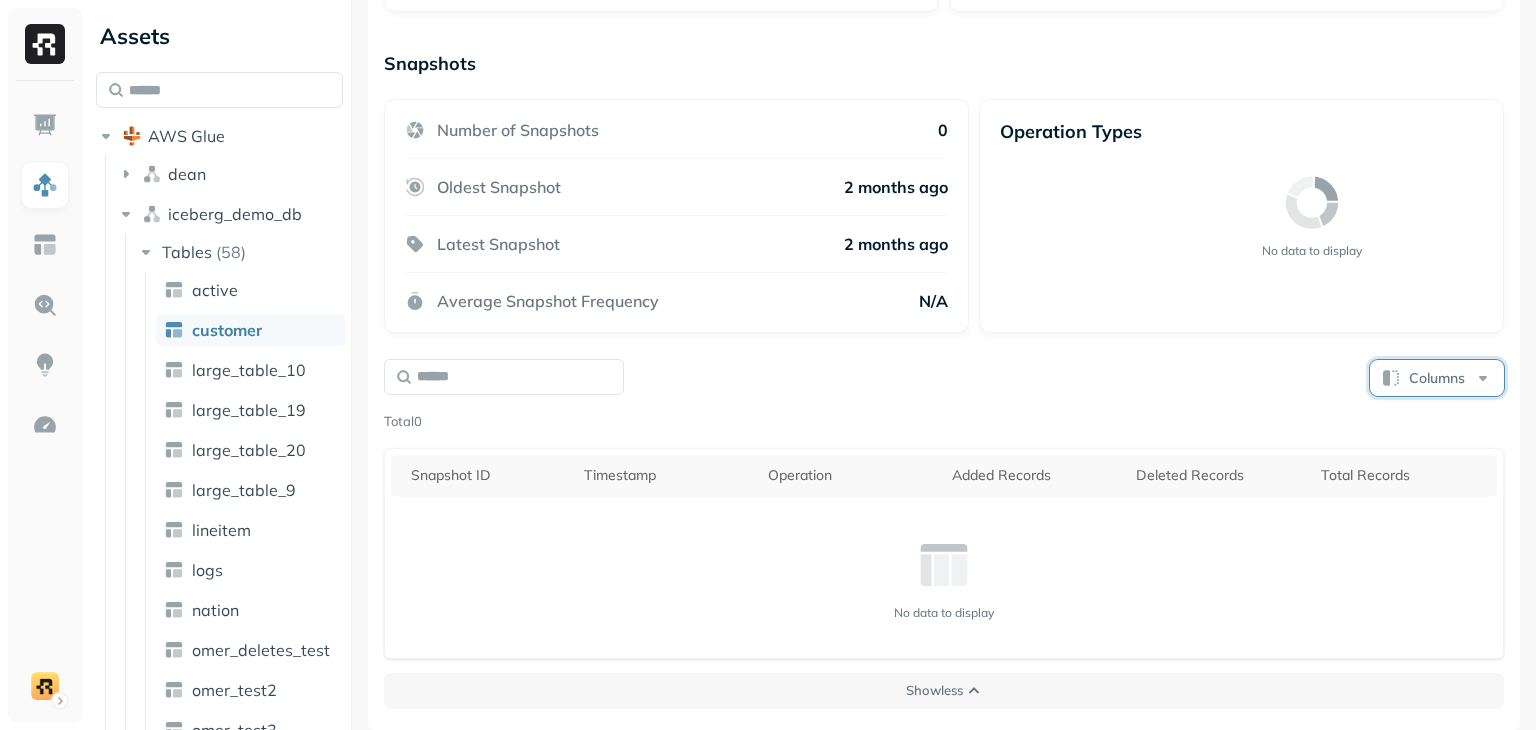 click on "Columns" at bounding box center (1437, 378) 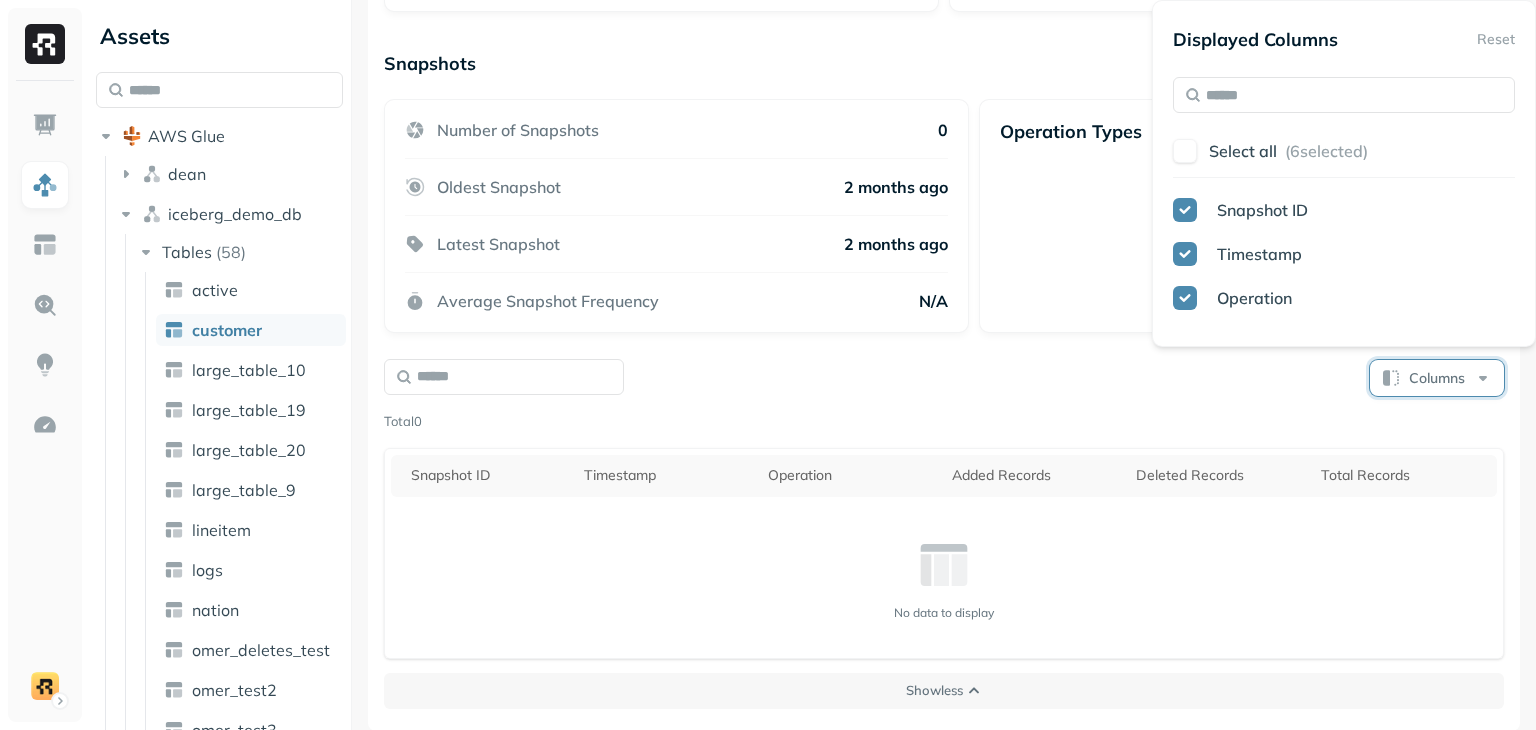 click on "Columns" at bounding box center (944, 376) 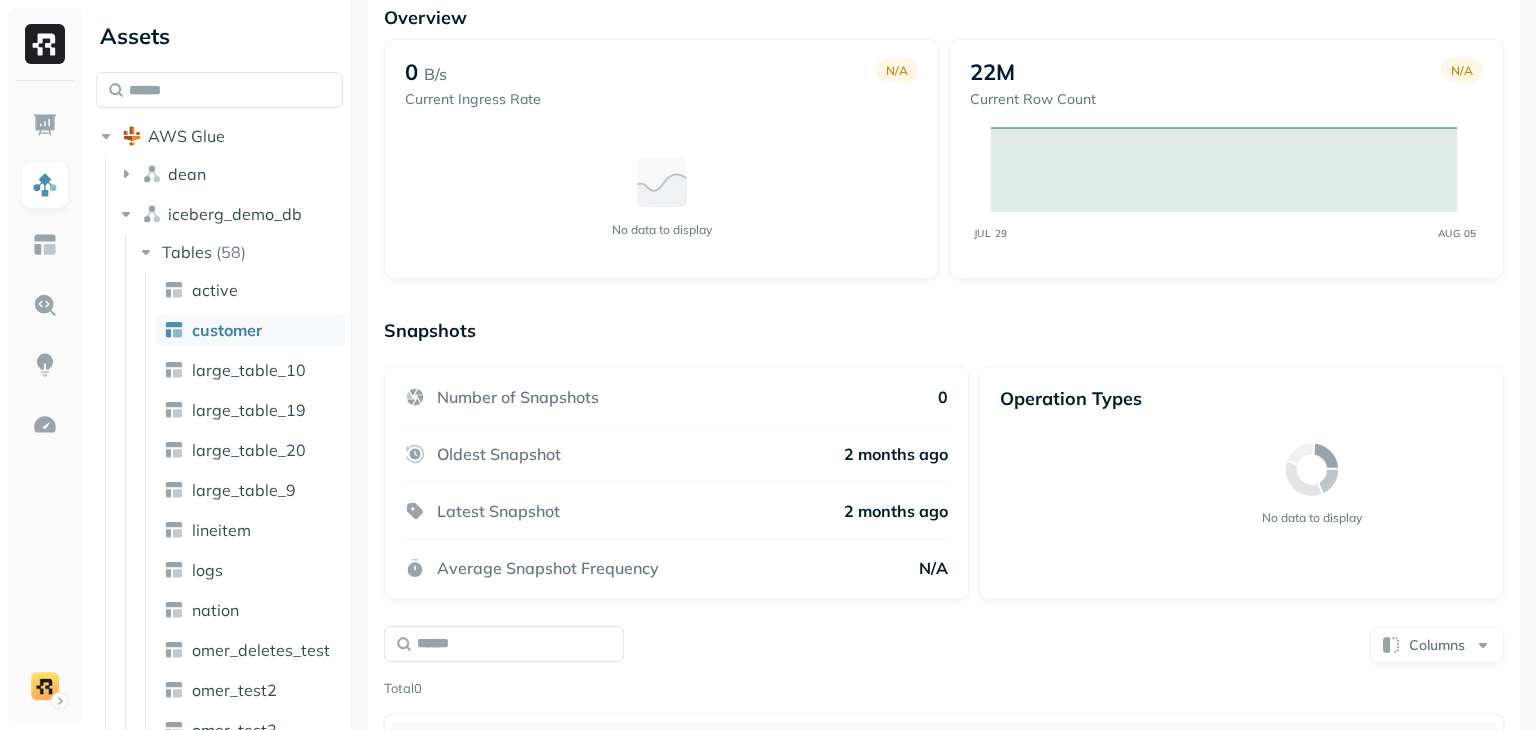 scroll, scrollTop: 0, scrollLeft: 0, axis: both 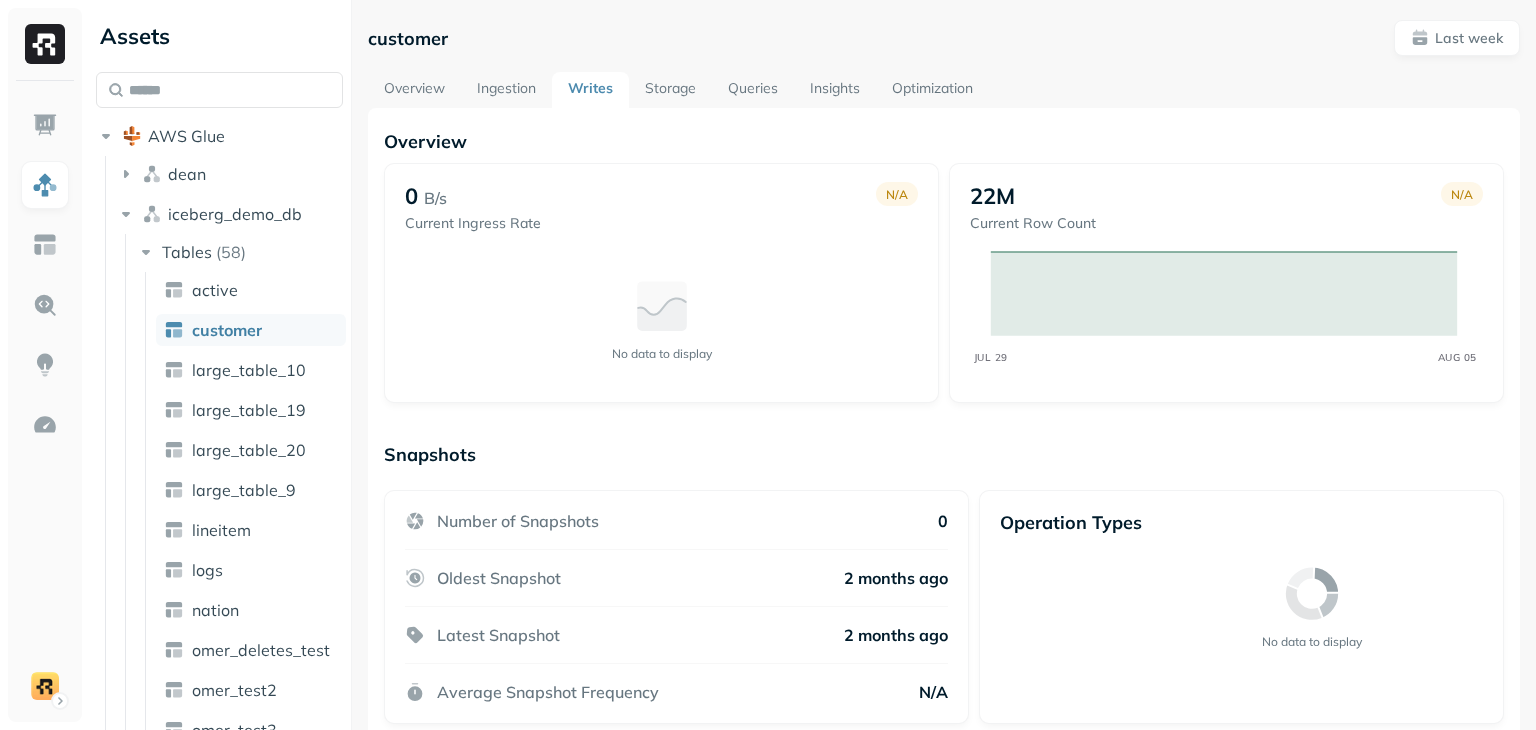 click on "Storage" at bounding box center [670, 90] 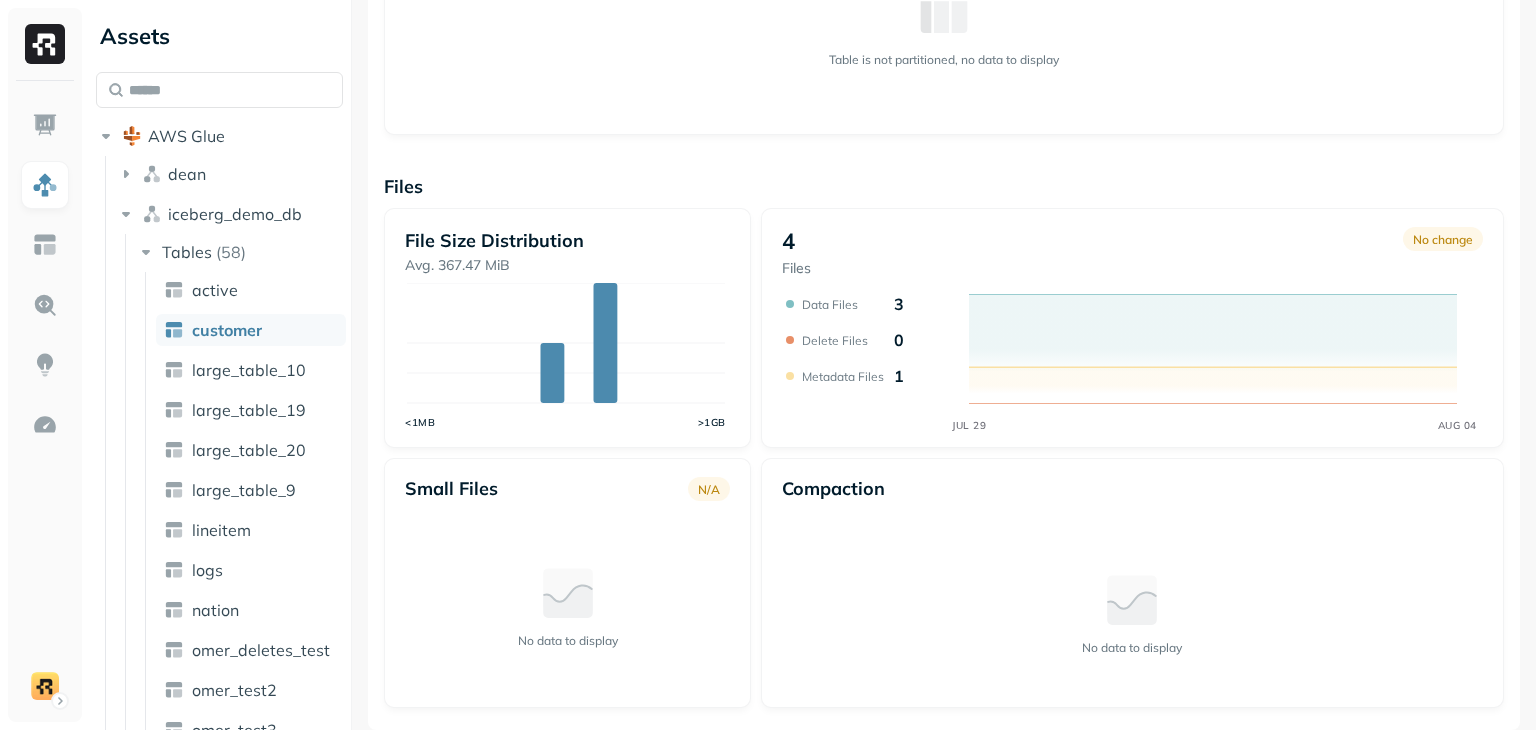 scroll, scrollTop: 0, scrollLeft: 0, axis: both 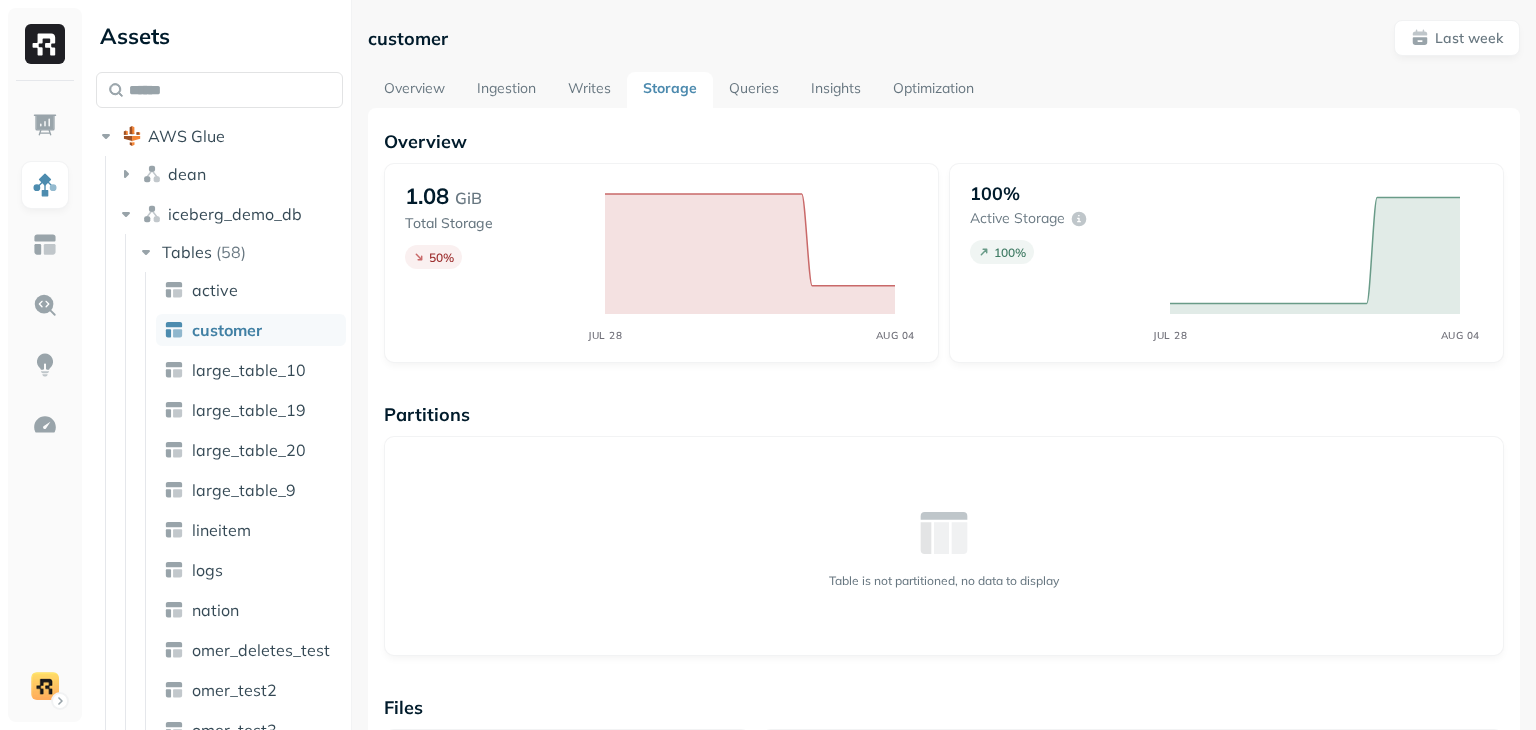 click on "Queries" at bounding box center (754, 90) 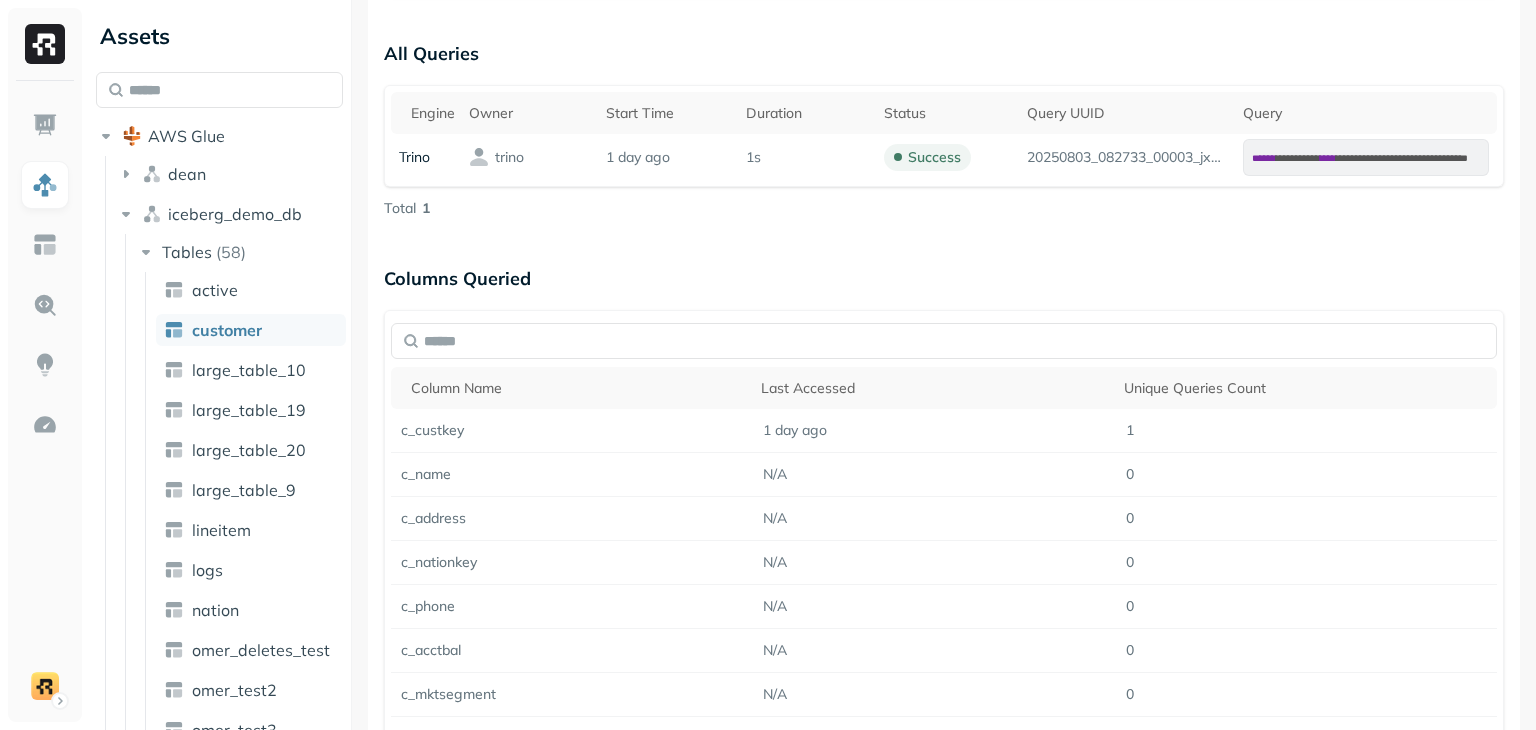 scroll, scrollTop: 849, scrollLeft: 0, axis: vertical 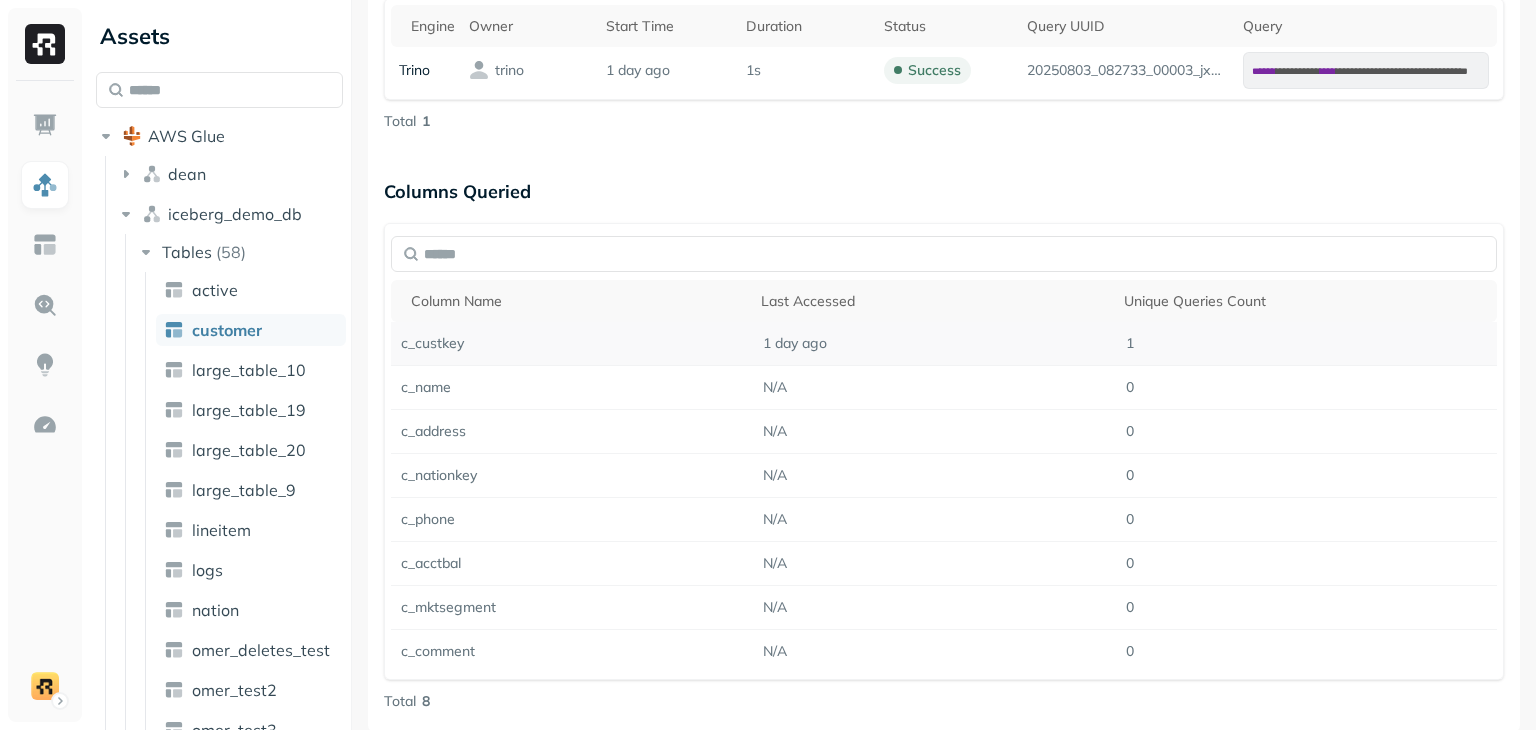 click on "1 day ago" at bounding box center (934, 343) 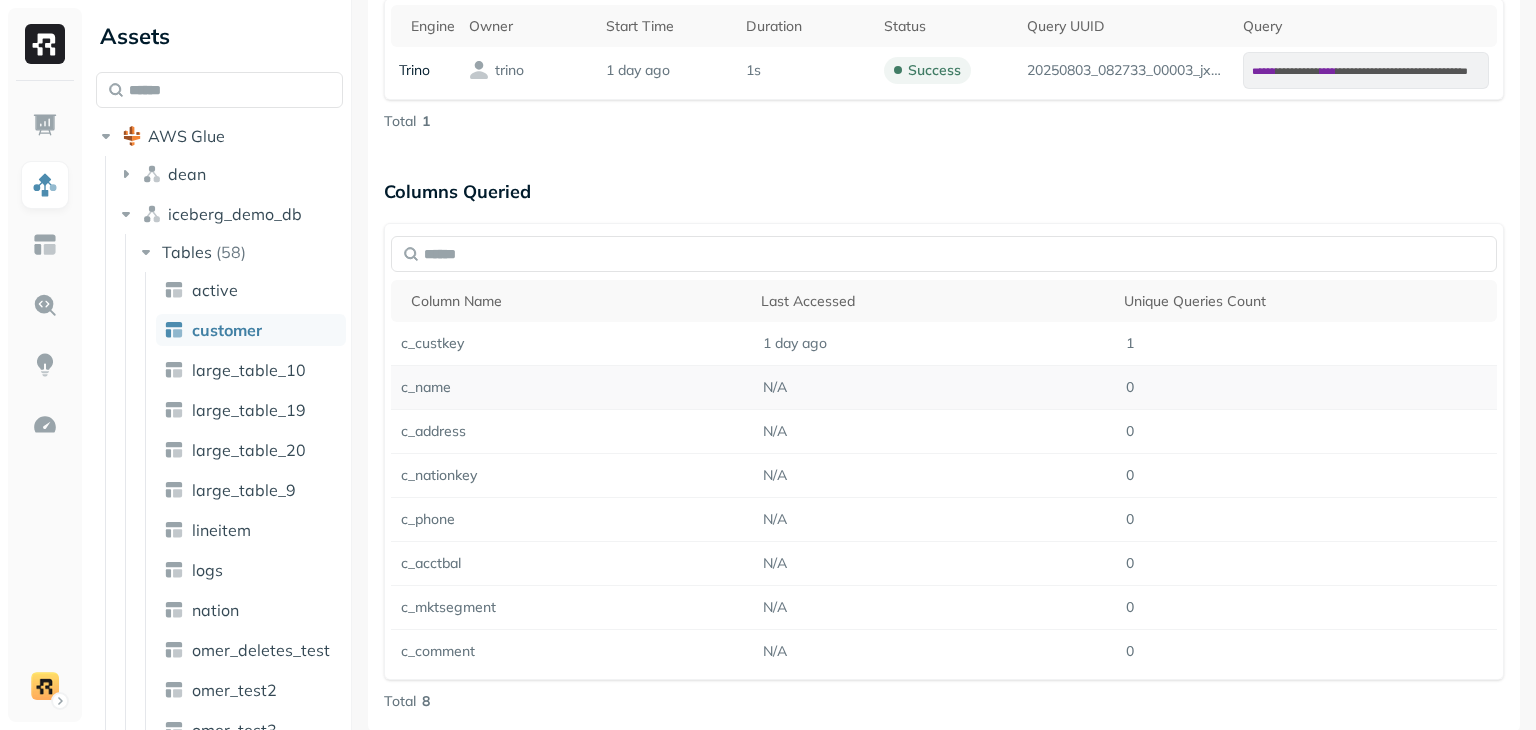 click on "N/A" at bounding box center [934, 388] 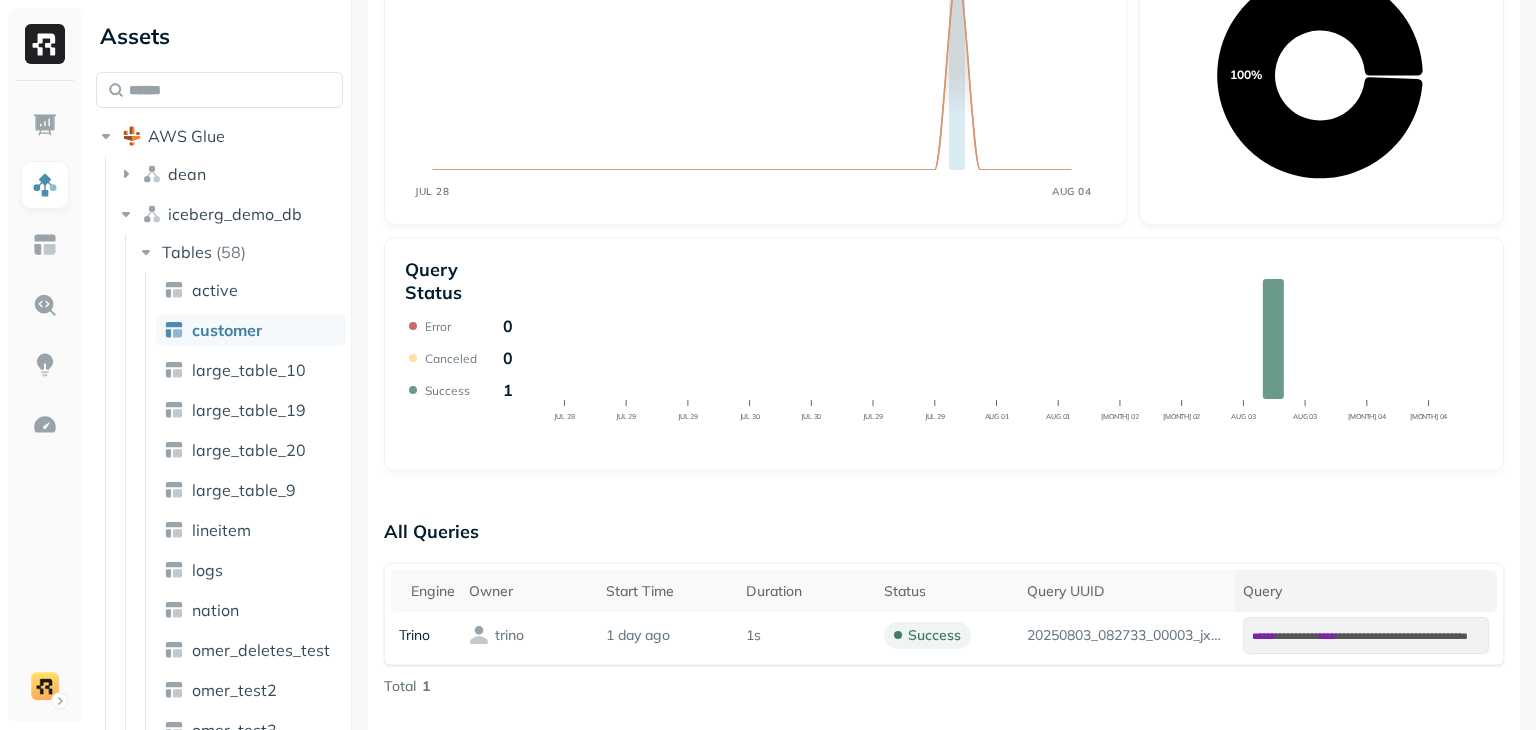 scroll, scrollTop: 249, scrollLeft: 0, axis: vertical 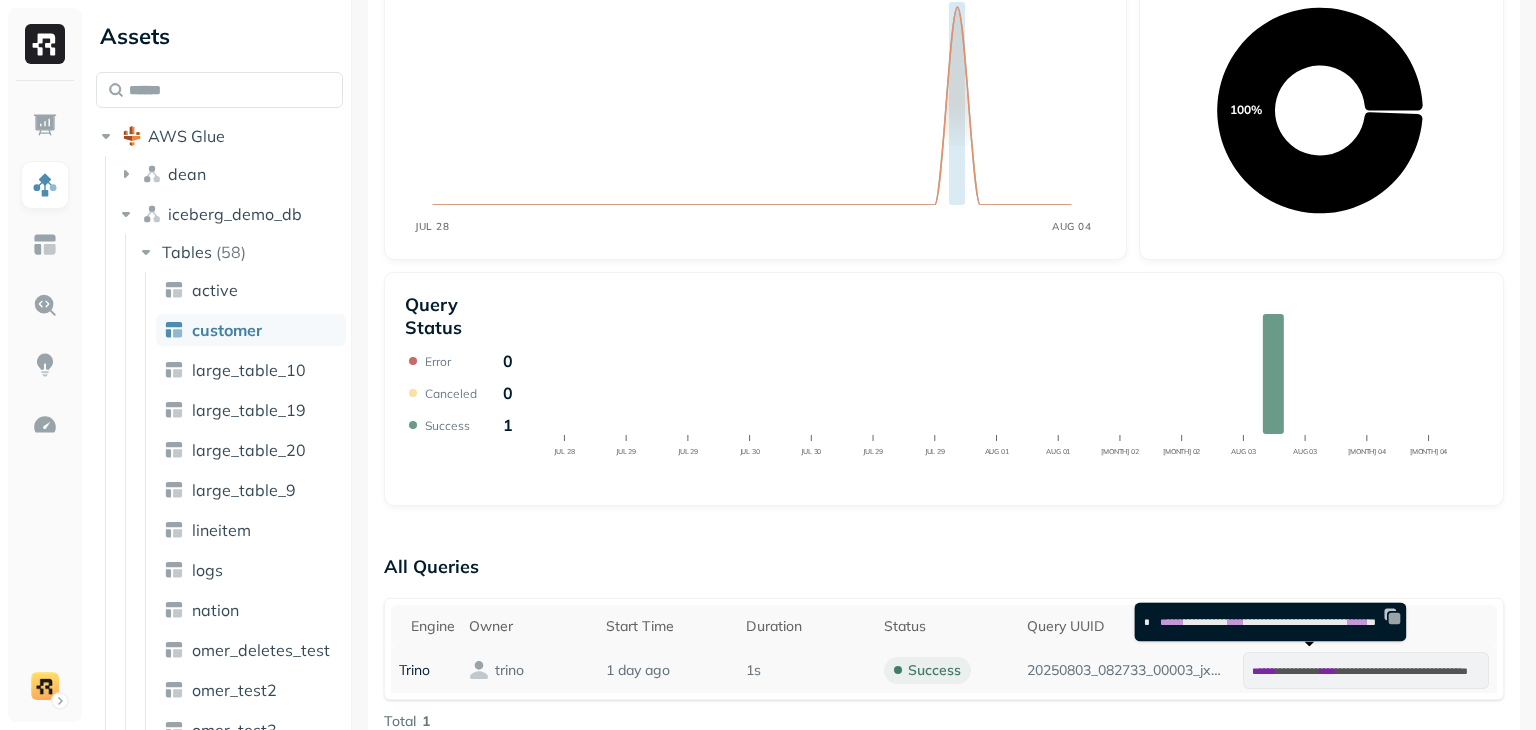 click on "**********" at bounding box center [1366, 670] 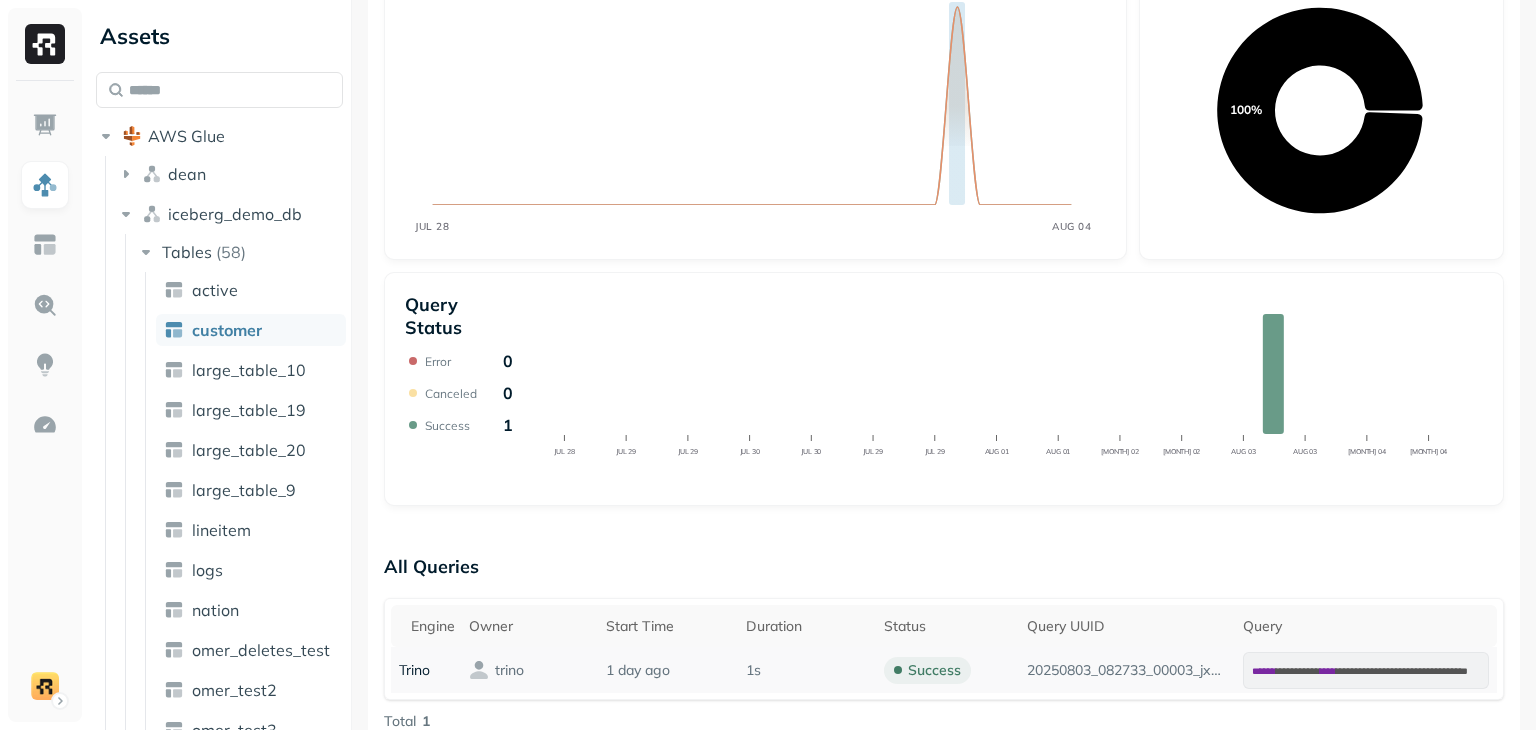 click on "****" at bounding box center [1328, 671] 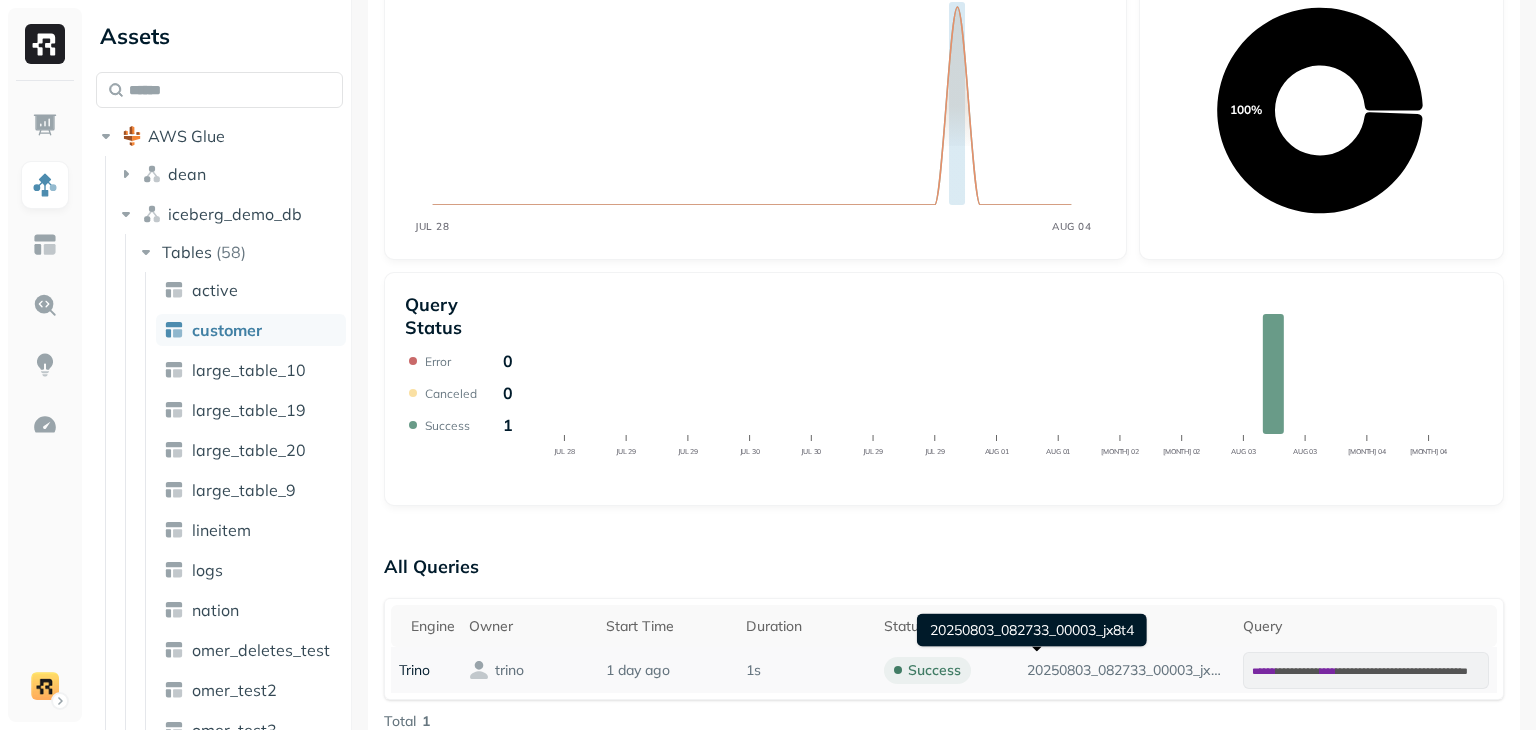 click on "20250803_082733_00003_jx8t4" at bounding box center (1127, 670) 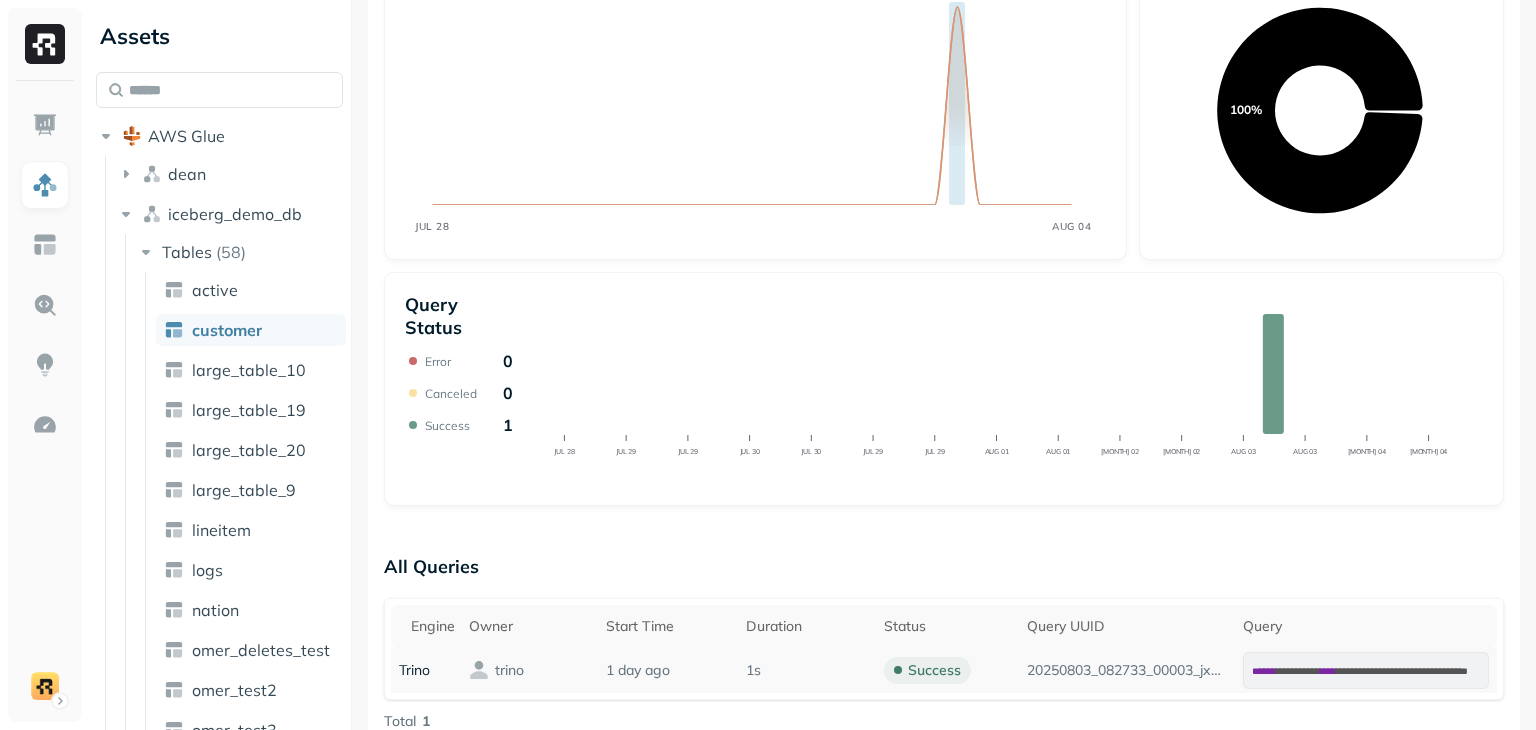 click on "trino" at bounding box center (426, 670) 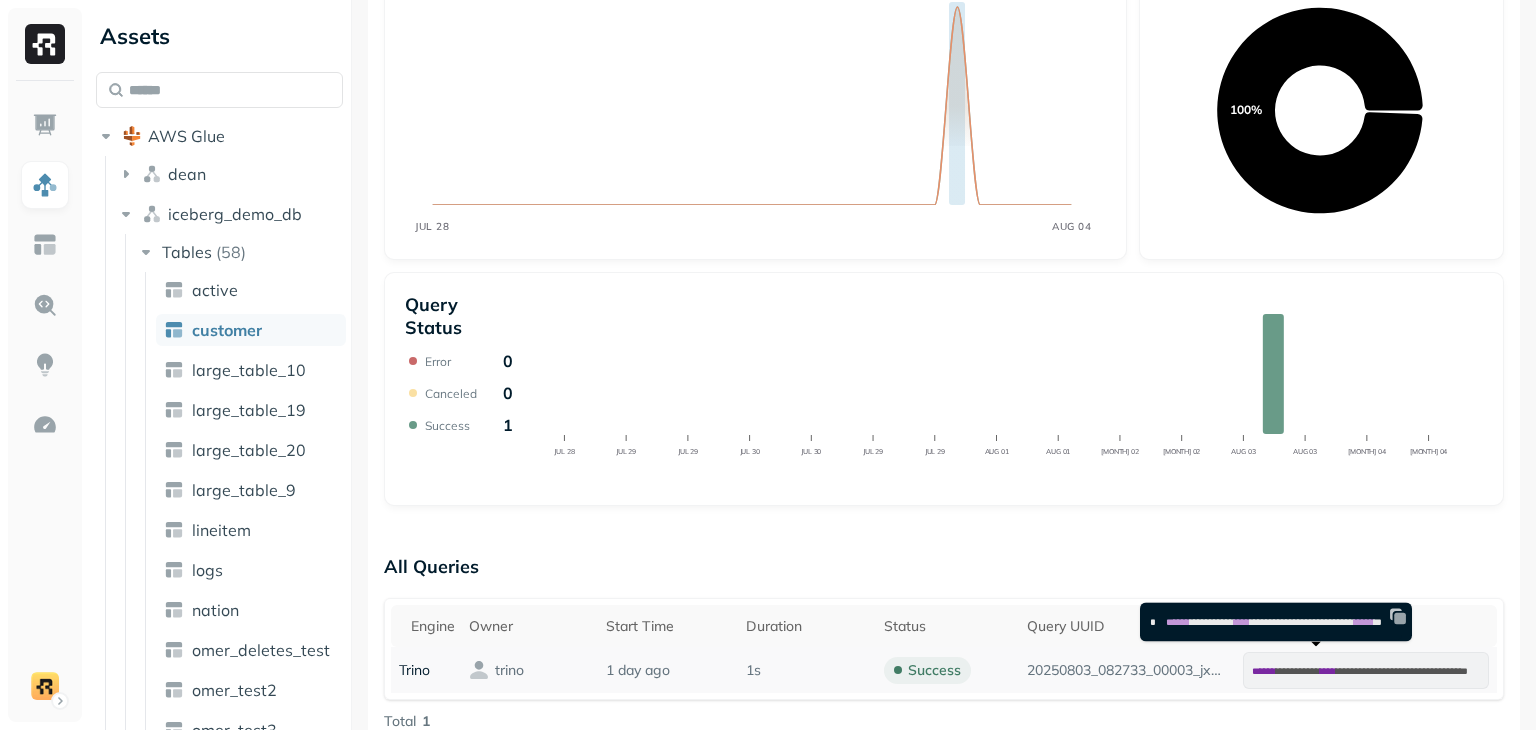 click on "**********" at bounding box center [1402, 671] 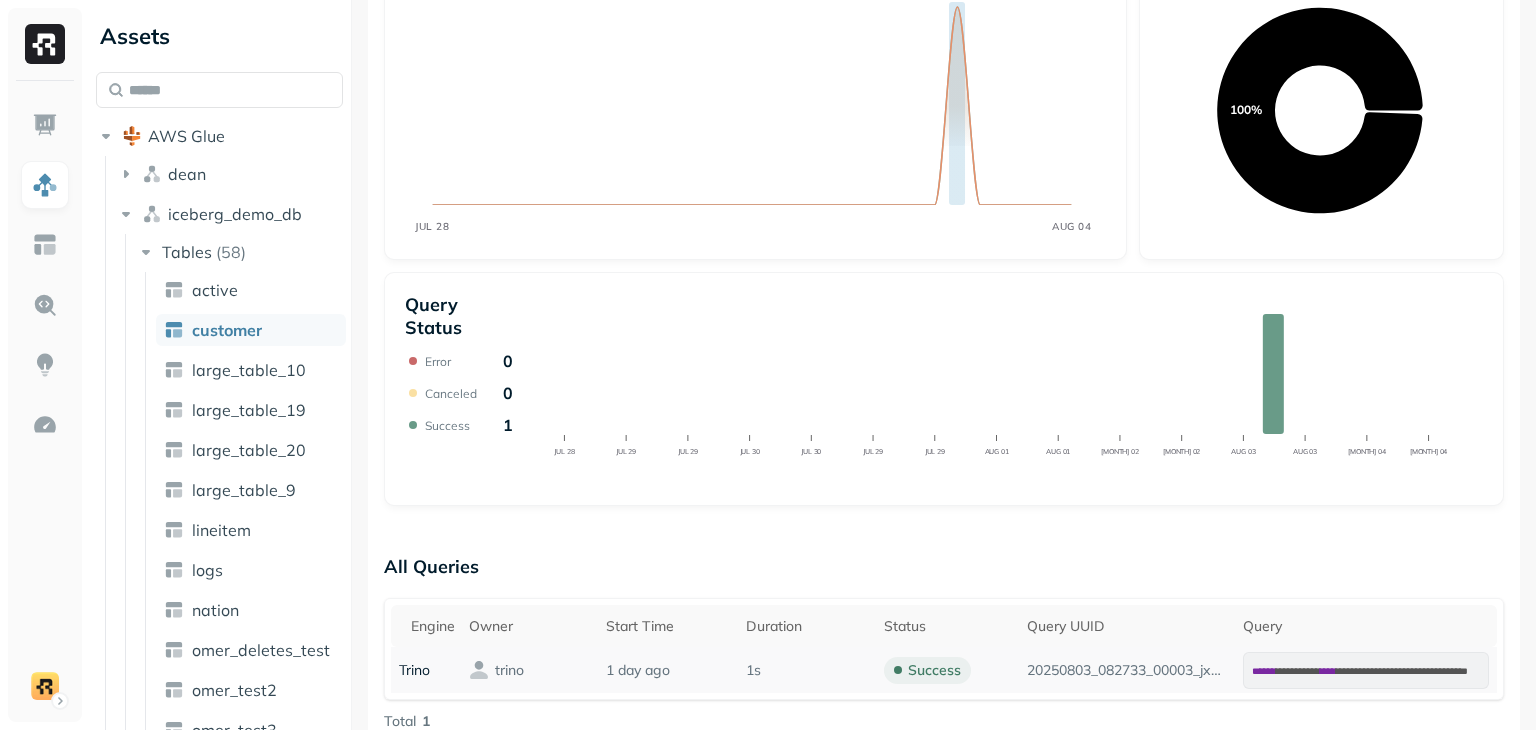click on "**********" at bounding box center [1366, 670] 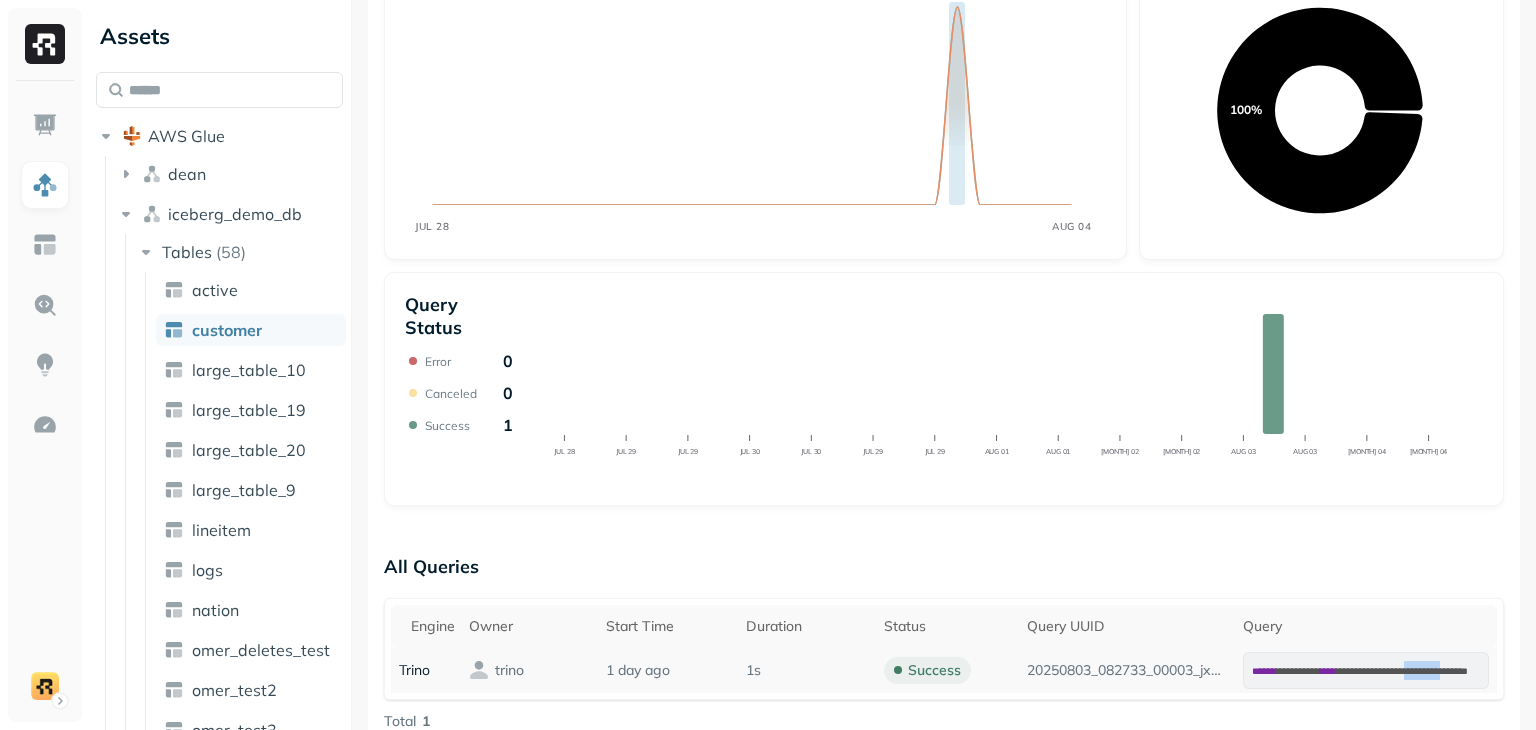 click on "**********" at bounding box center (1366, 670) 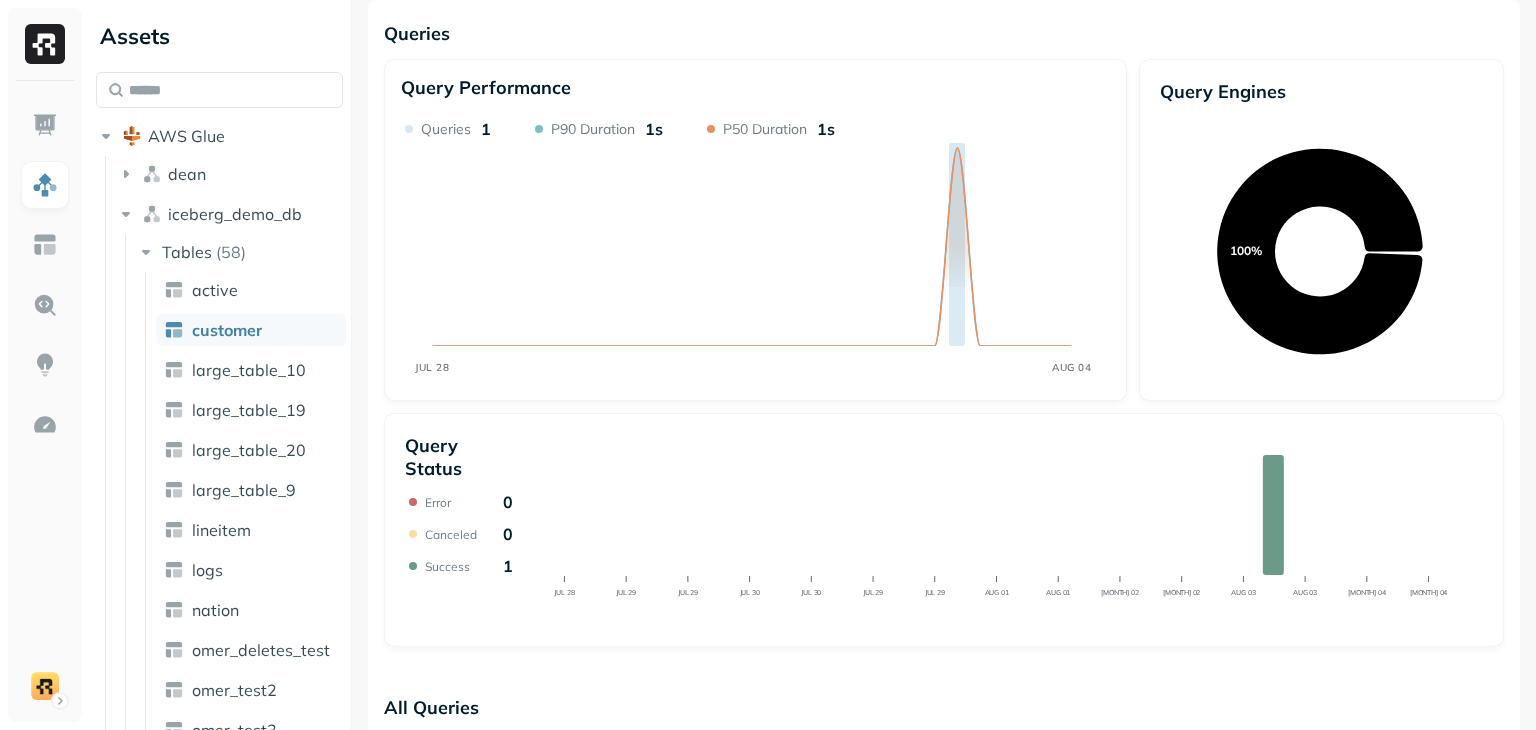 scroll, scrollTop: 0, scrollLeft: 0, axis: both 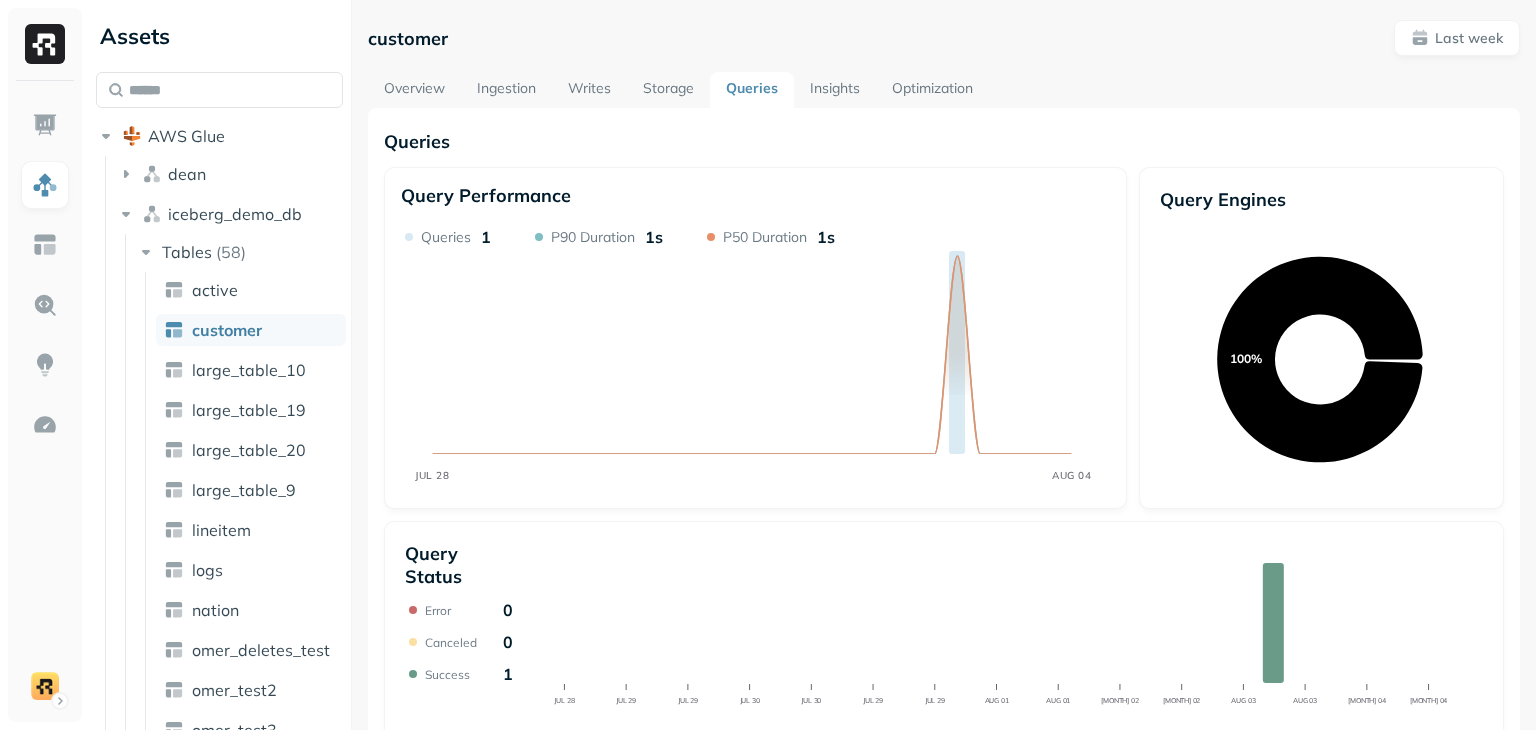 click on "Insights" at bounding box center [835, 90] 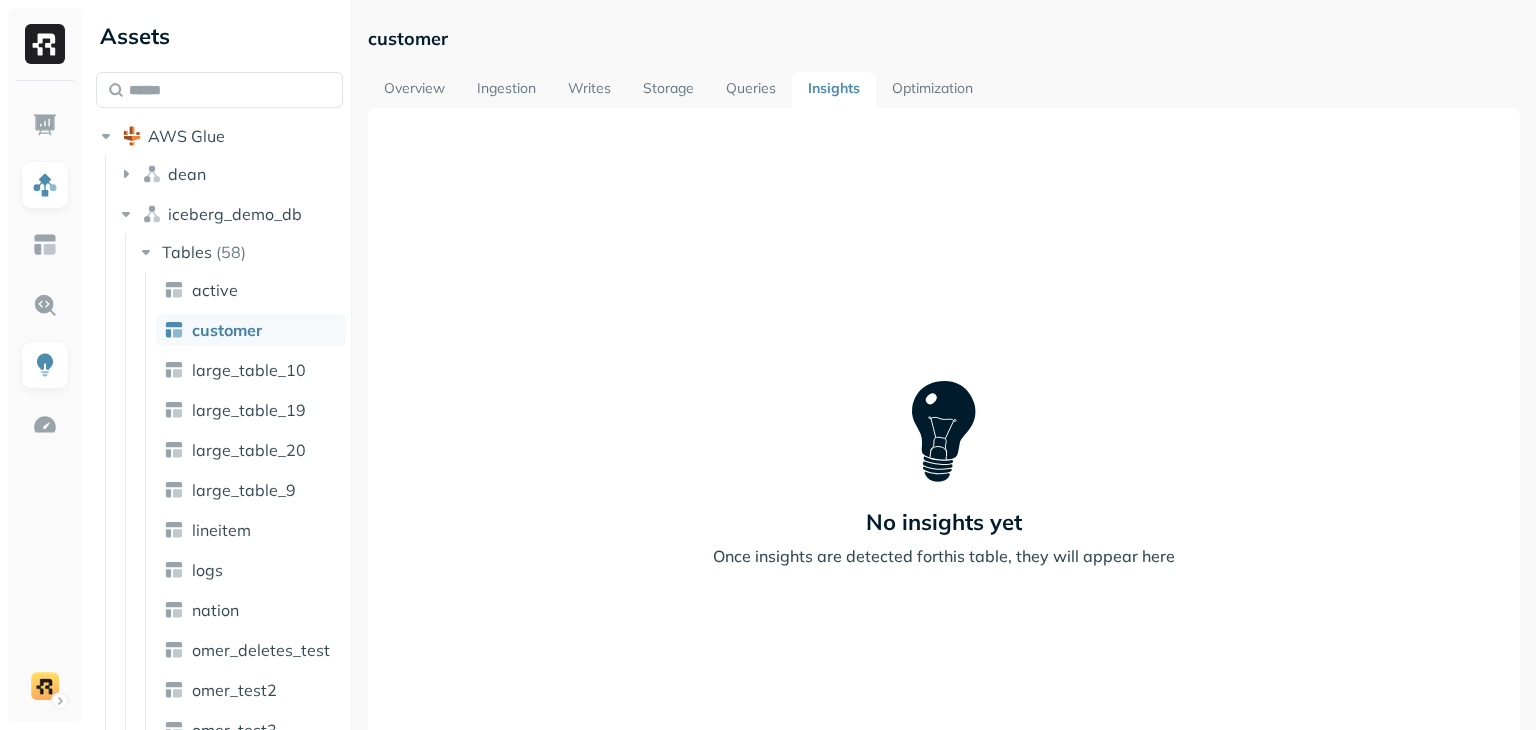 click on "Optimization" at bounding box center (932, 90) 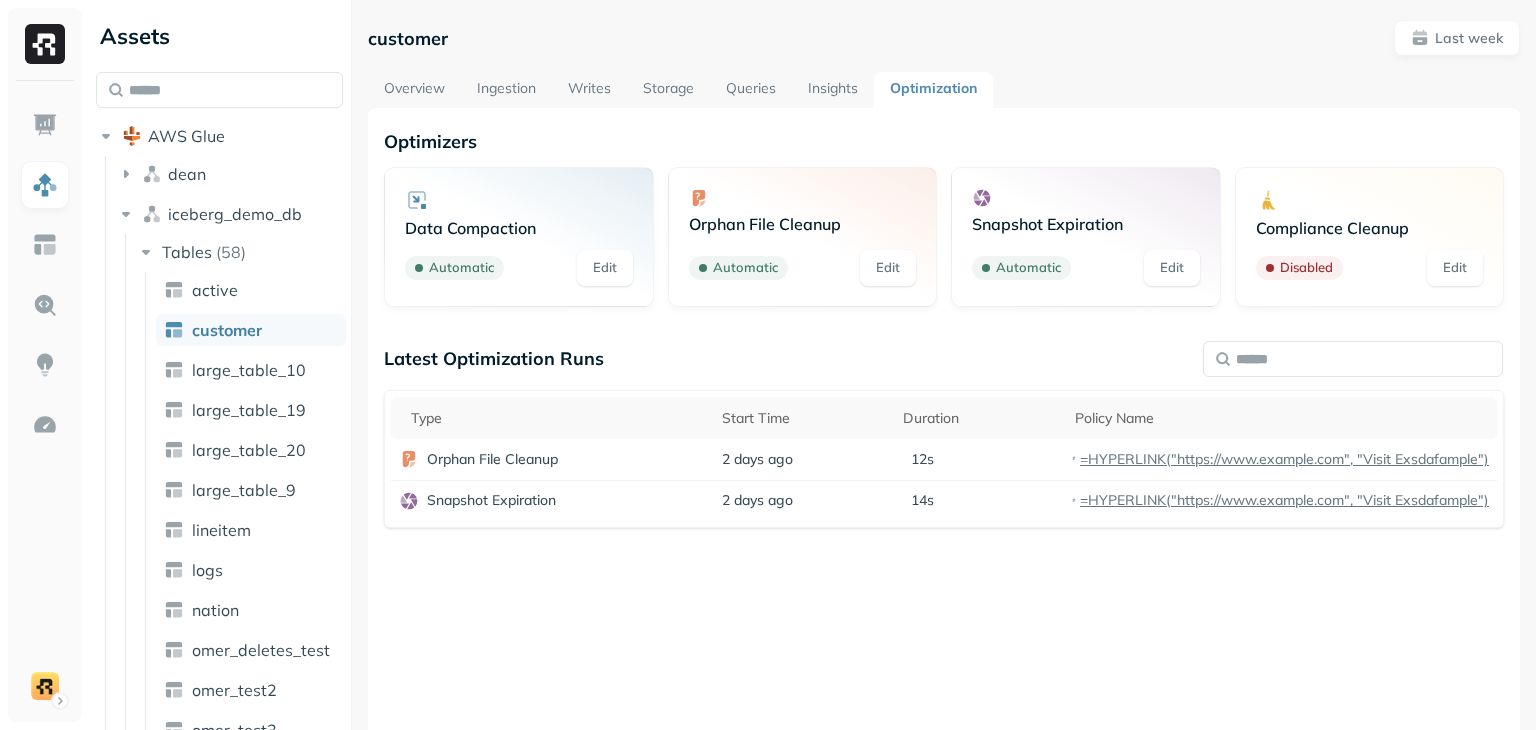 click on "Edit" at bounding box center [1455, 268] 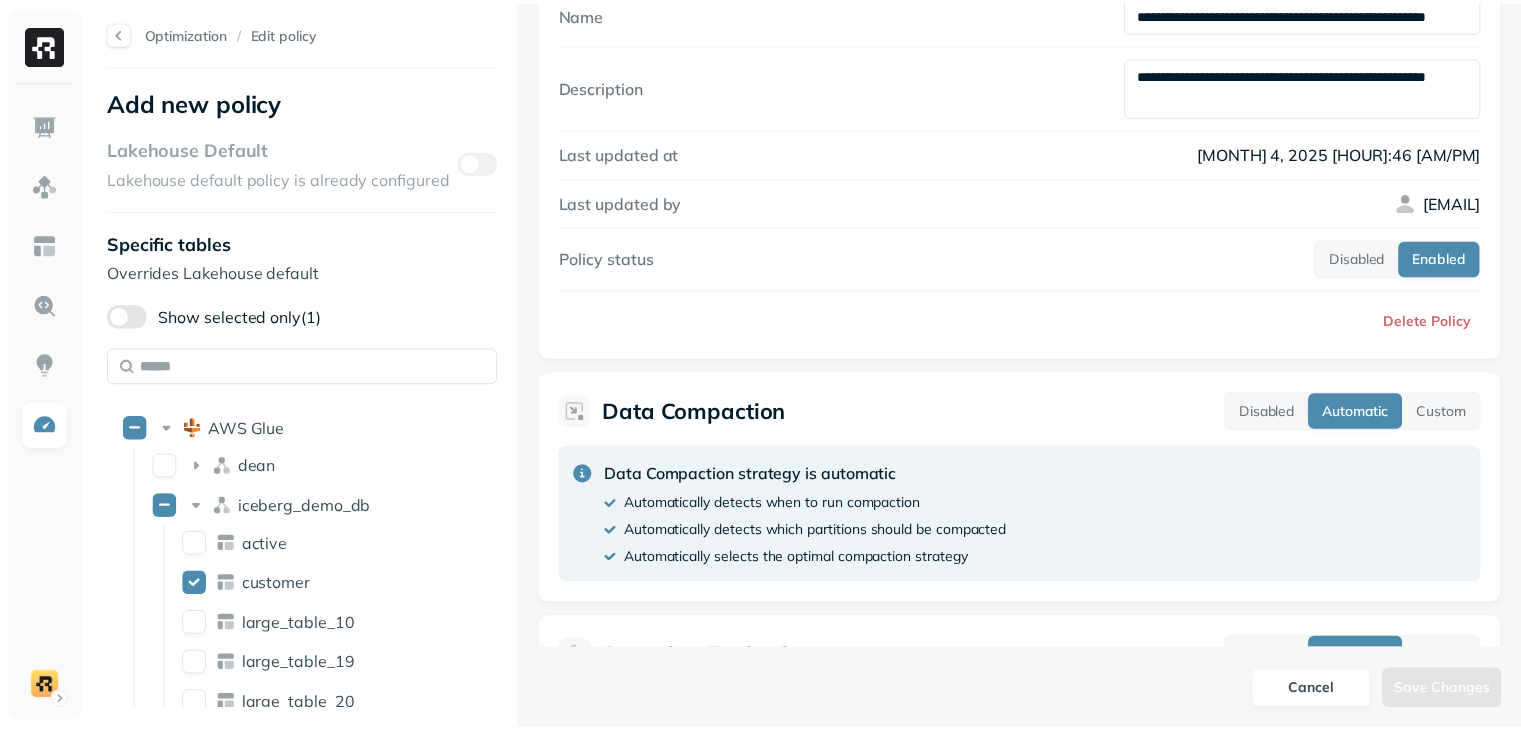 scroll, scrollTop: 0, scrollLeft: 0, axis: both 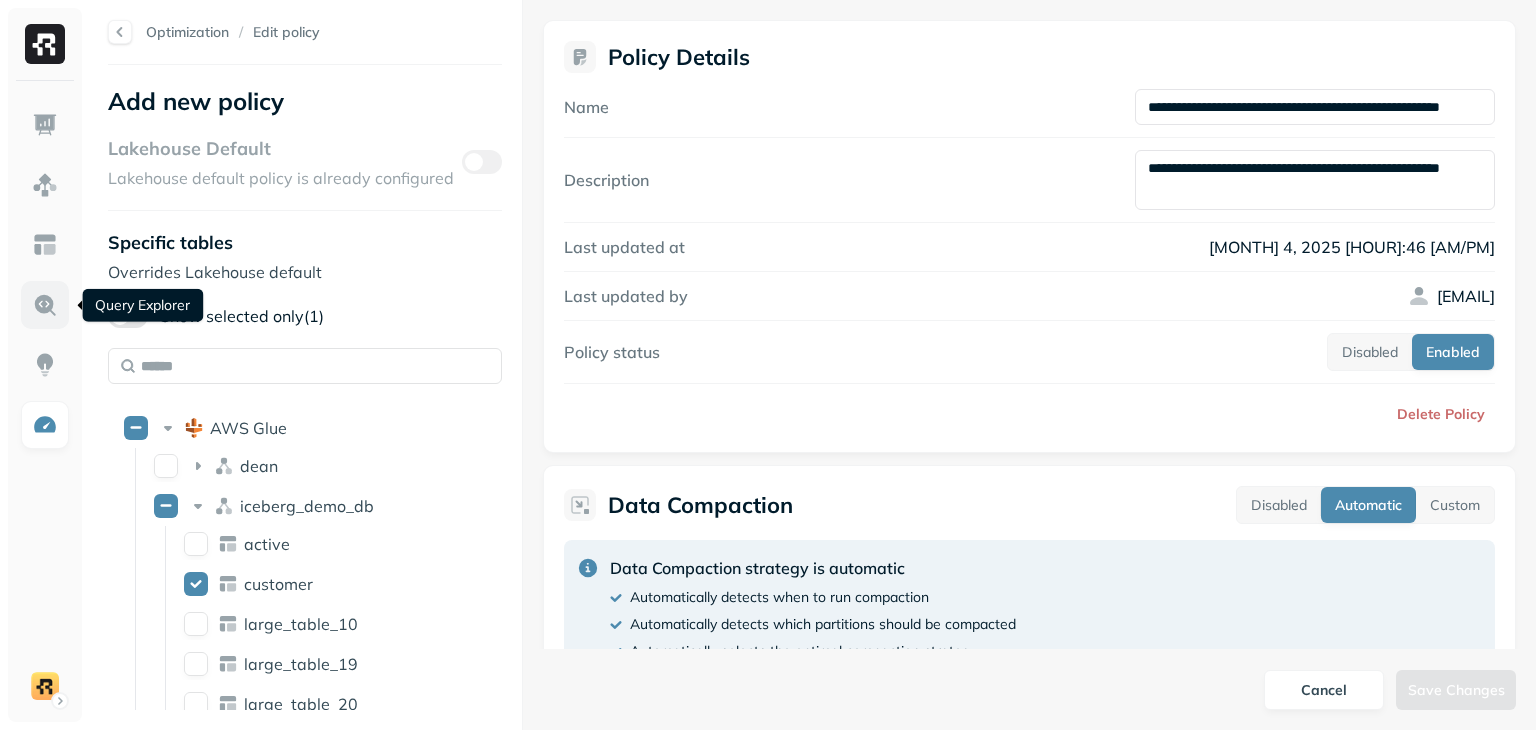click at bounding box center [45, 305] 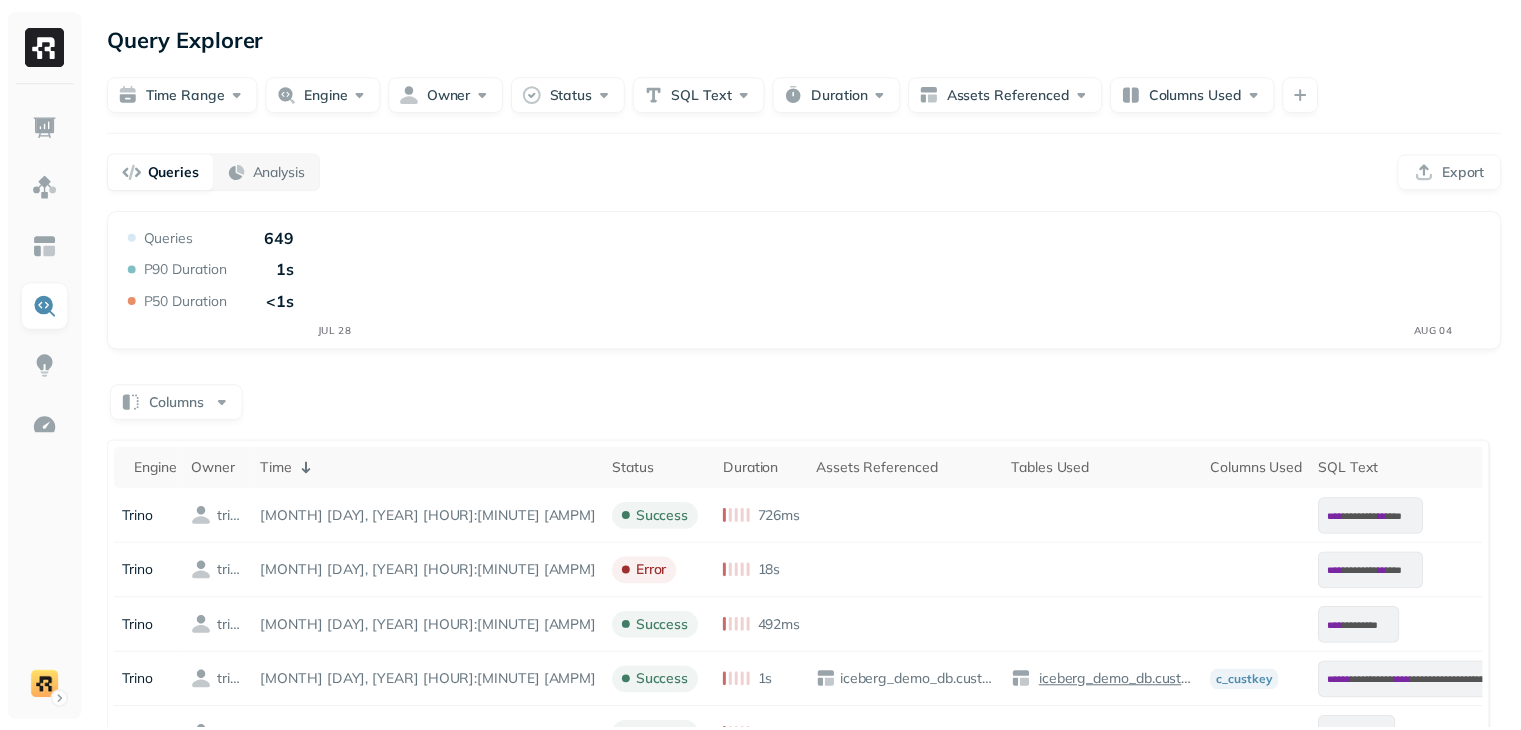 scroll, scrollTop: 0, scrollLeft: 0, axis: both 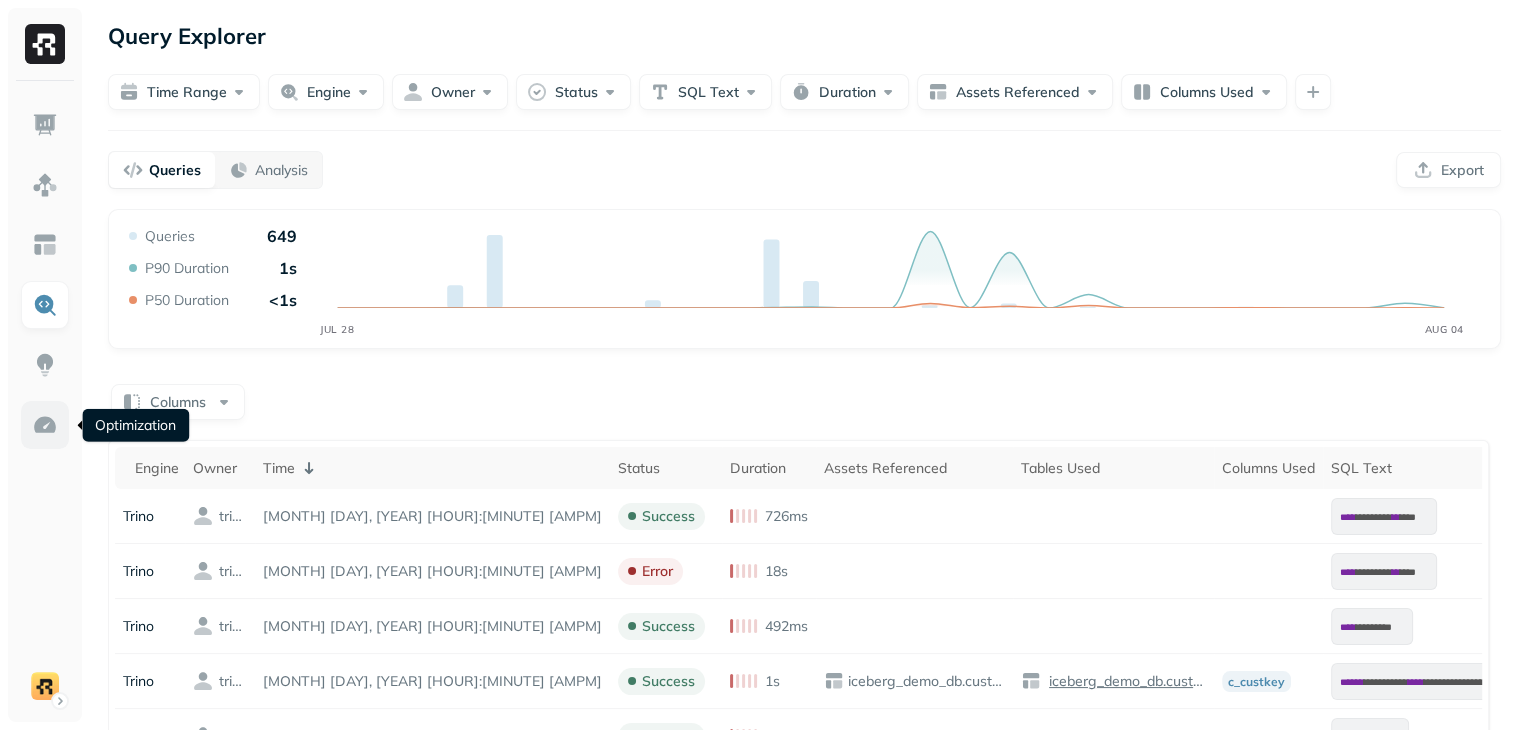 click at bounding box center [45, 425] 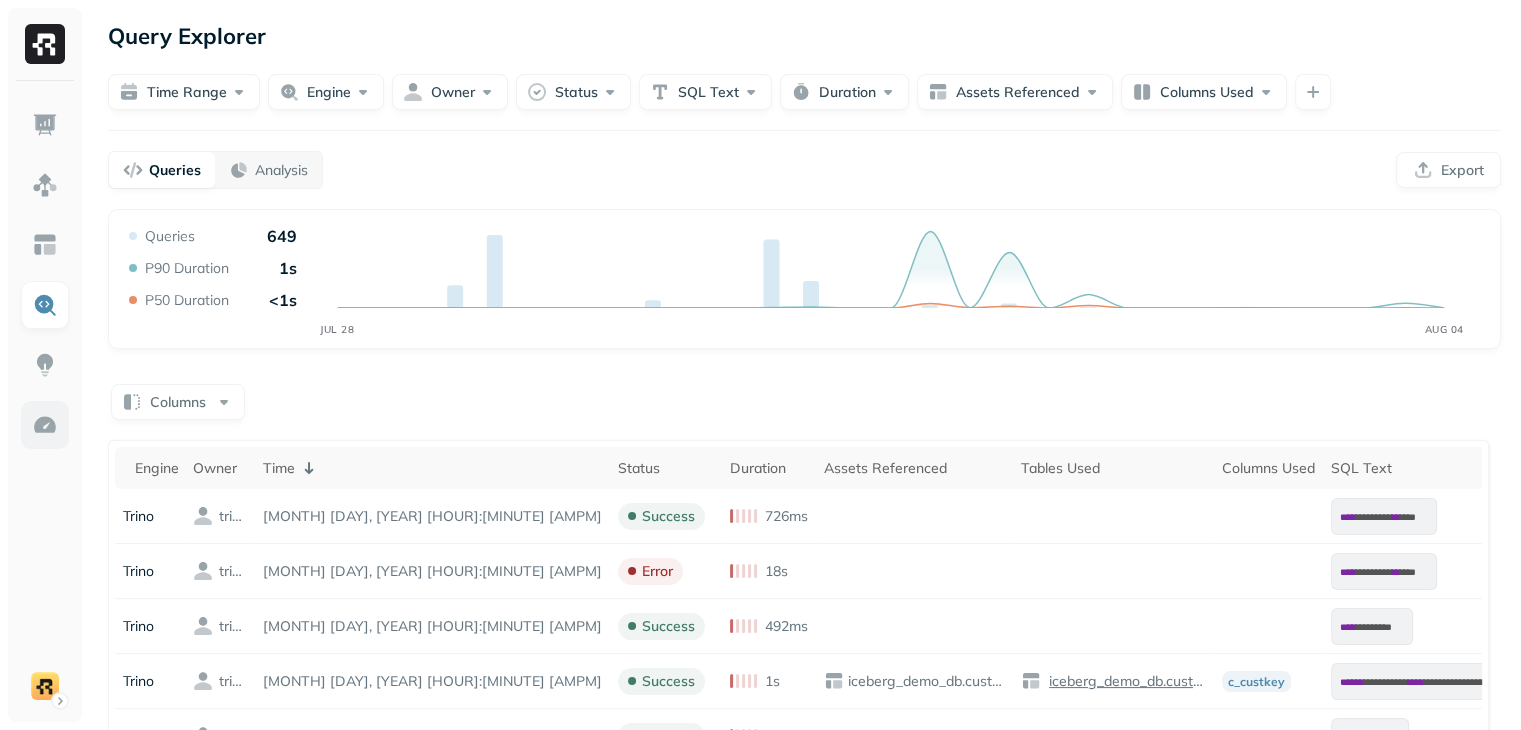 click at bounding box center (45, 425) 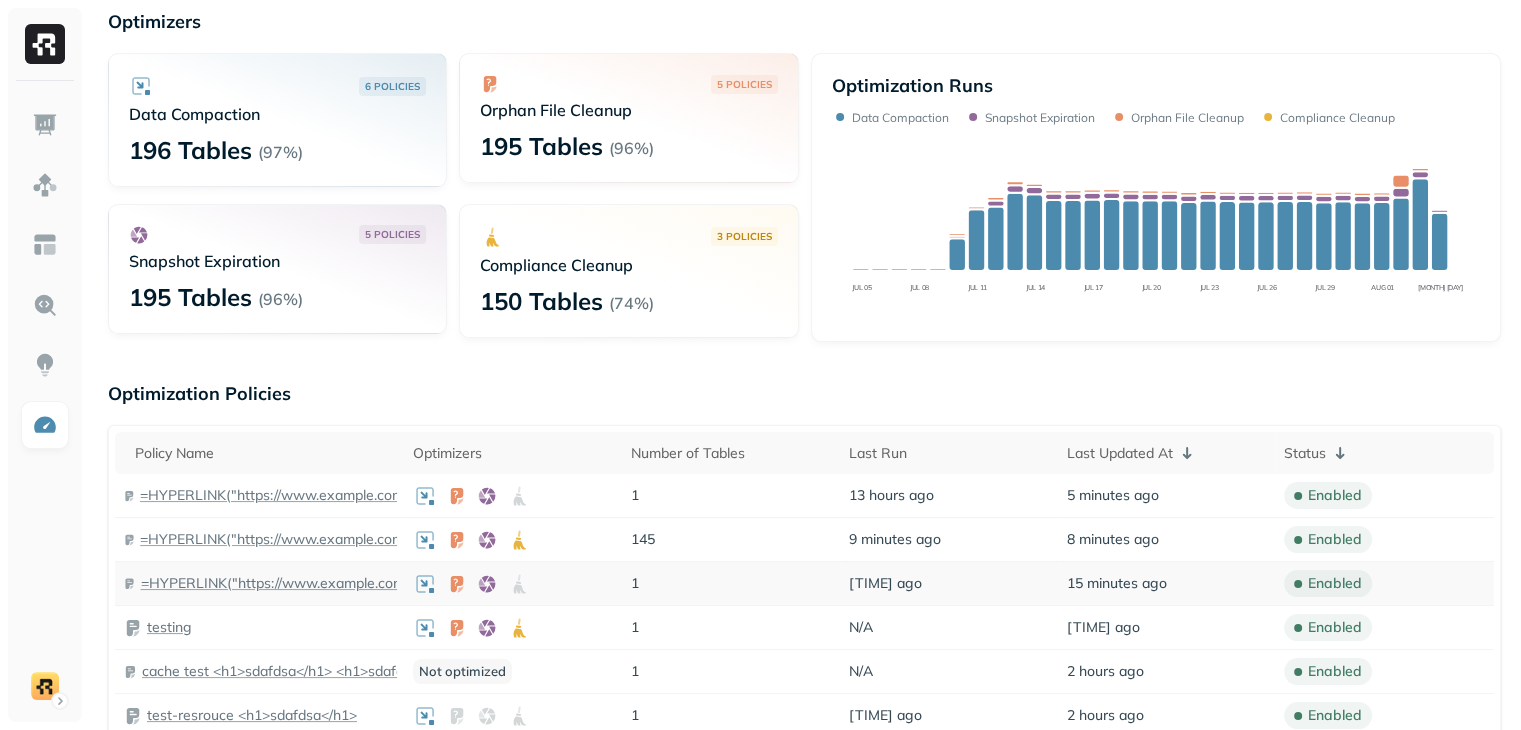 scroll, scrollTop: 0, scrollLeft: 0, axis: both 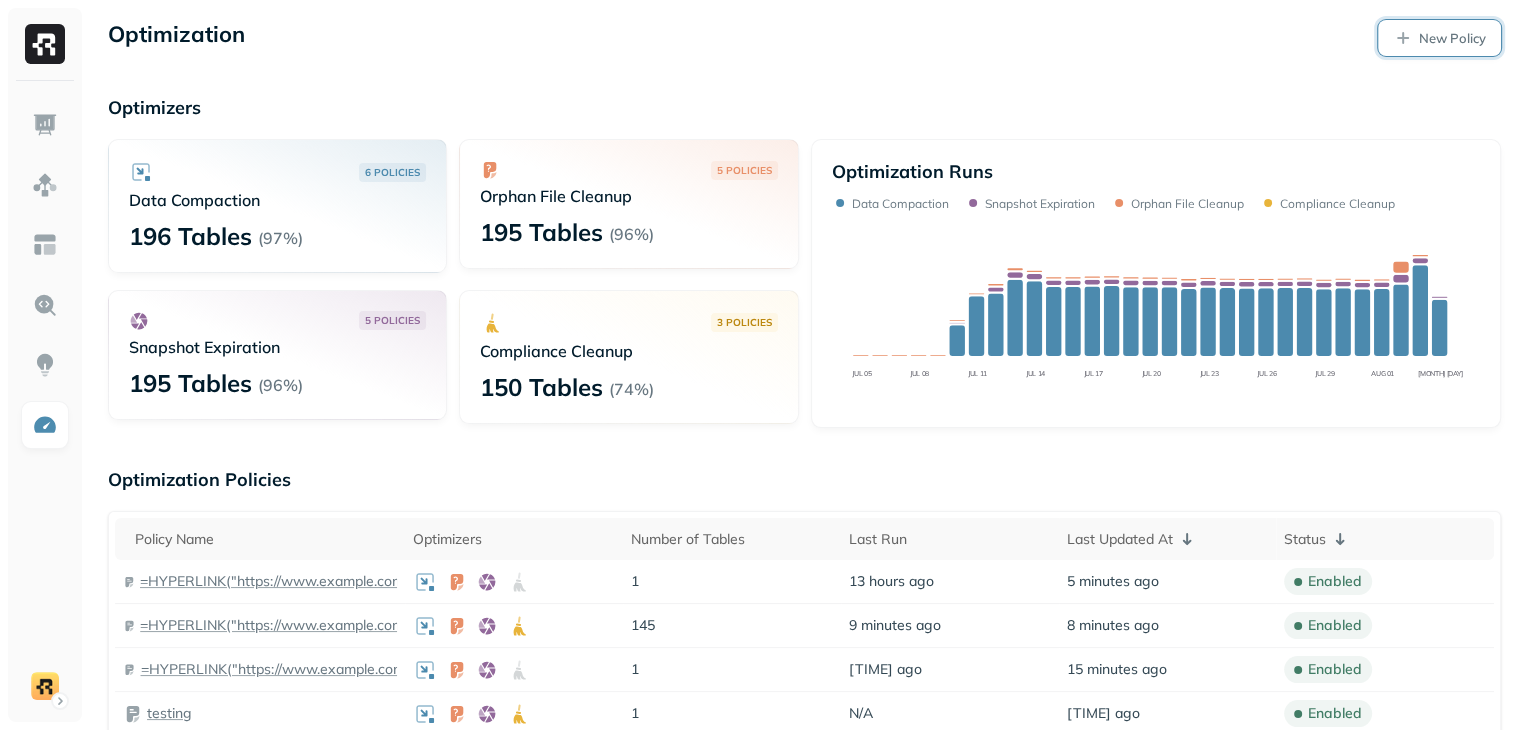 click on "New Policy" at bounding box center [1452, 38] 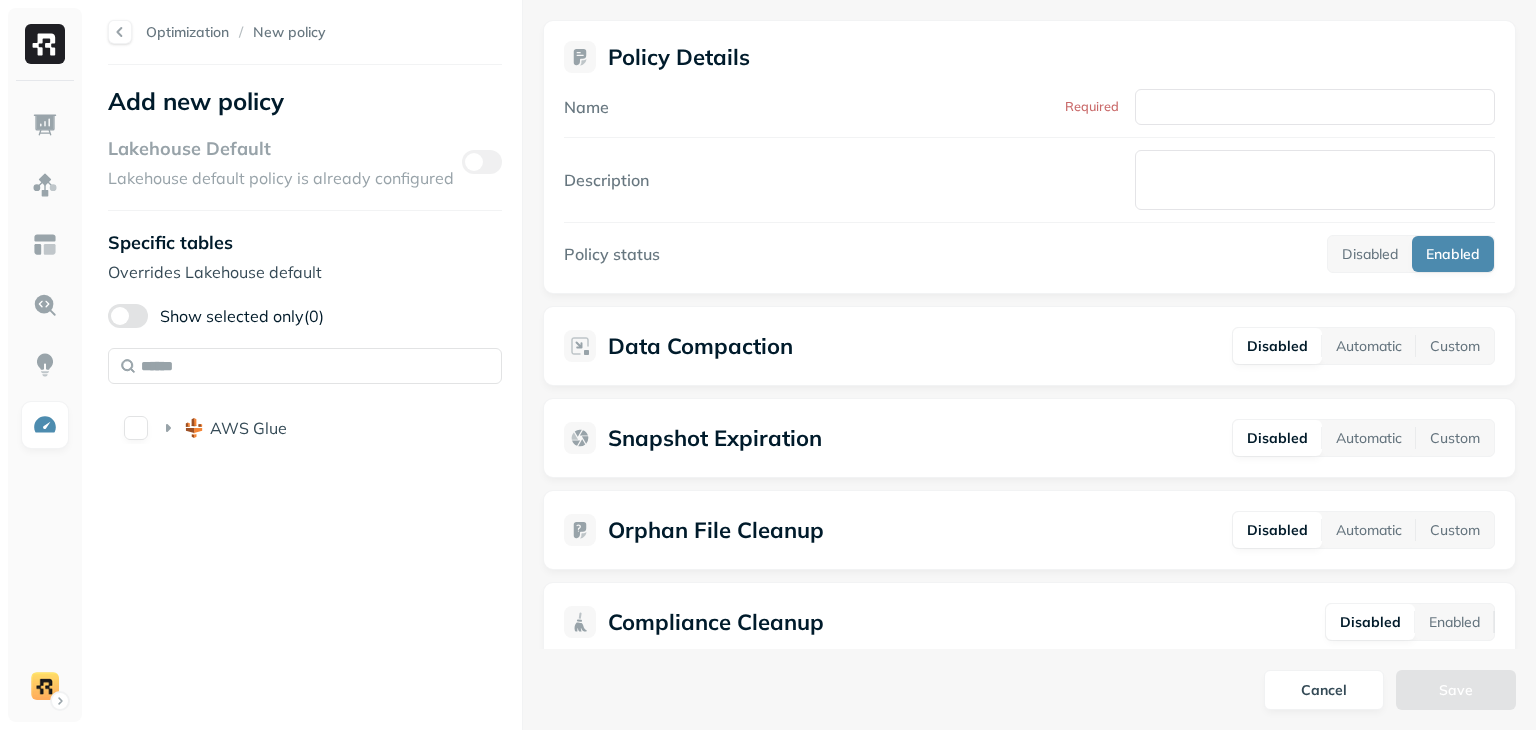 scroll, scrollTop: 0, scrollLeft: 0, axis: both 